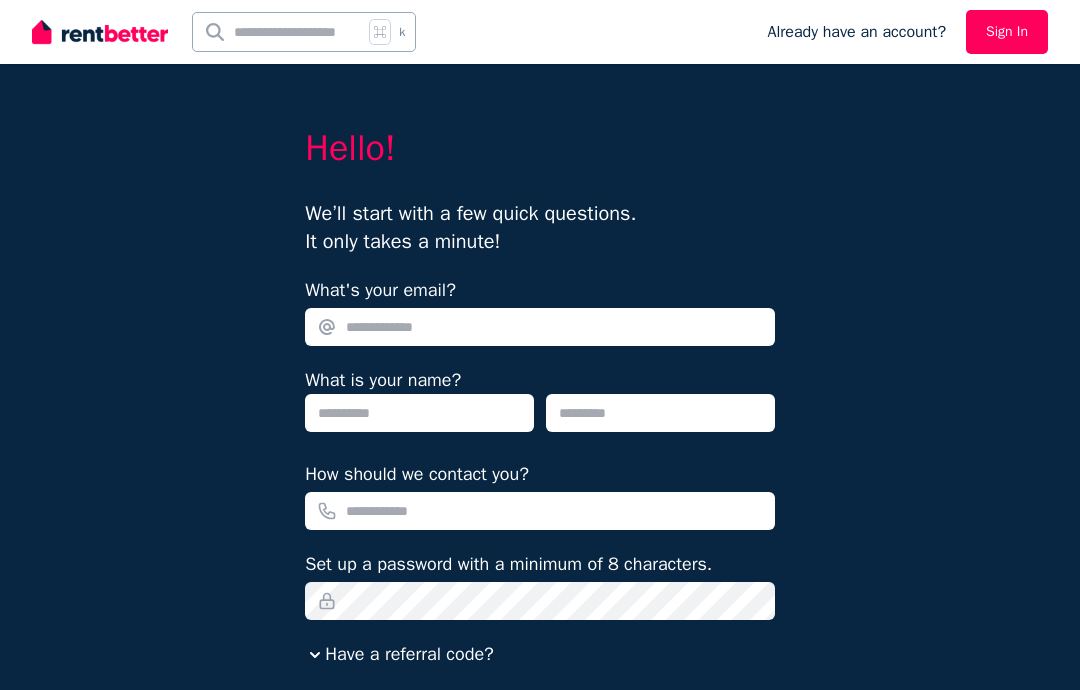 scroll, scrollTop: 0, scrollLeft: 0, axis: both 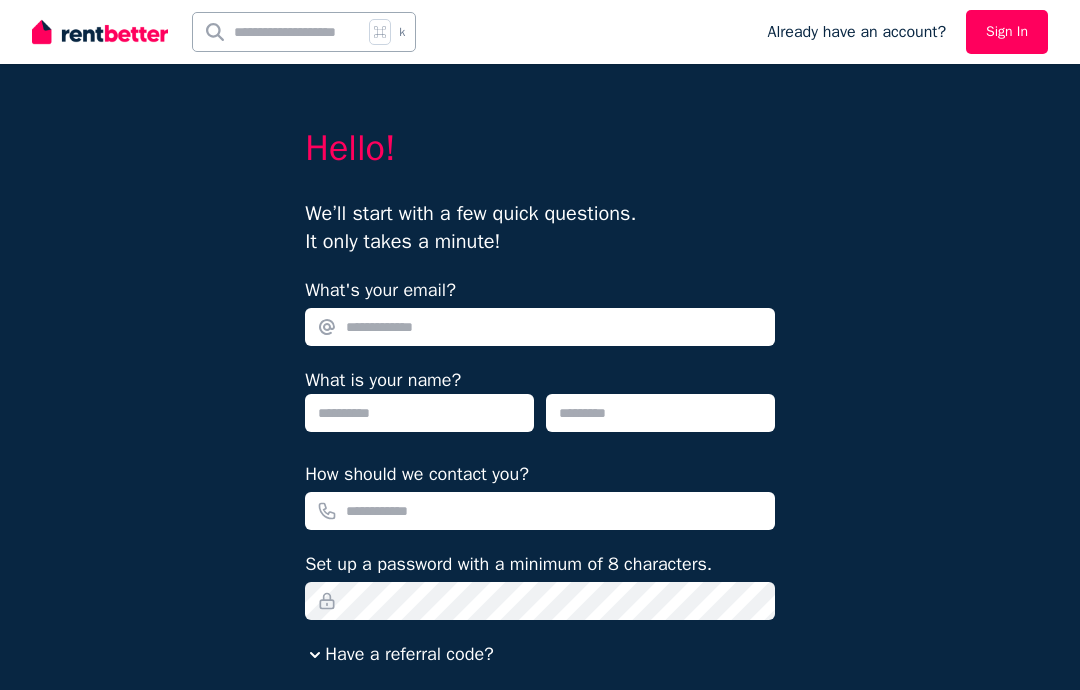 click on "What's your email?" at bounding box center [540, 327] 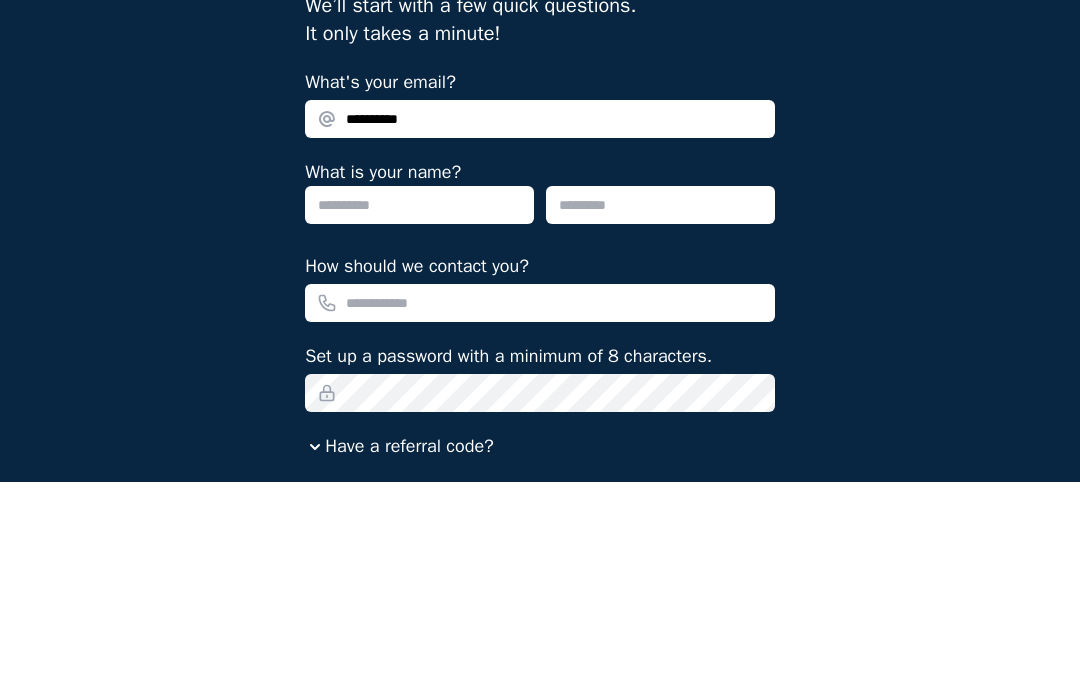 click on "**********" at bounding box center [540, 327] 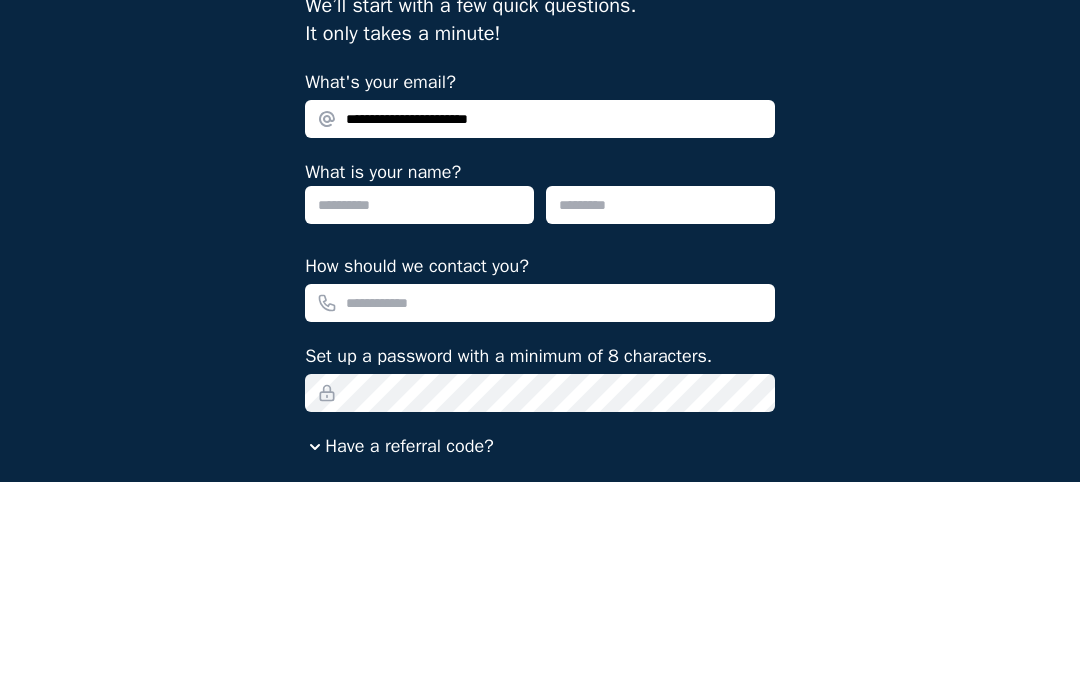 type on "**********" 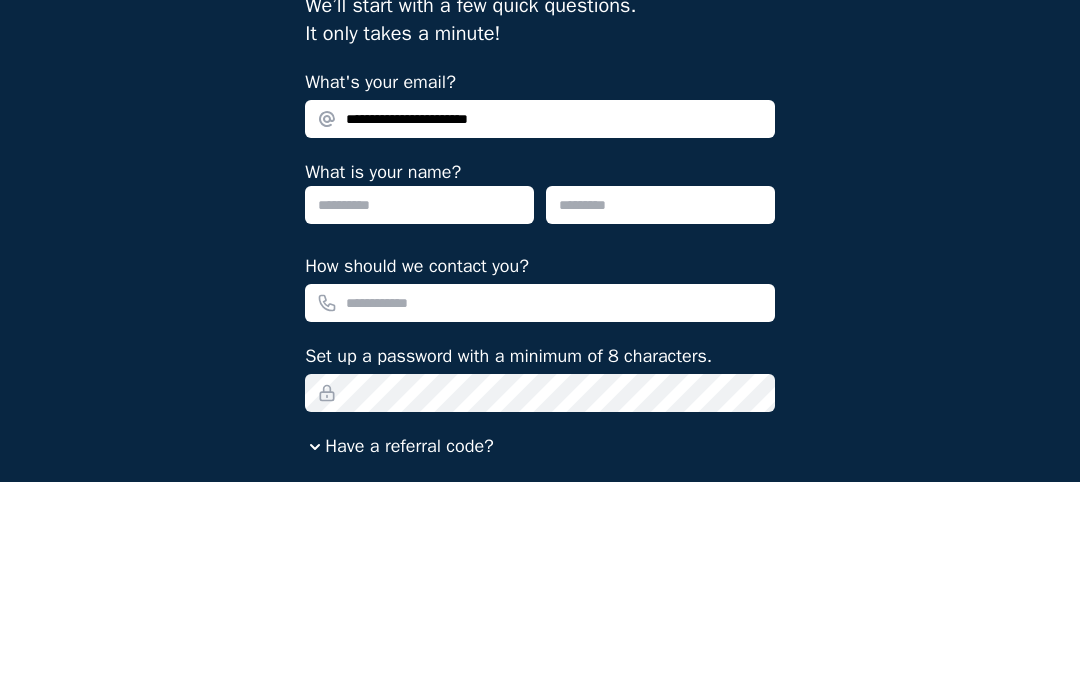 click at bounding box center (419, 413) 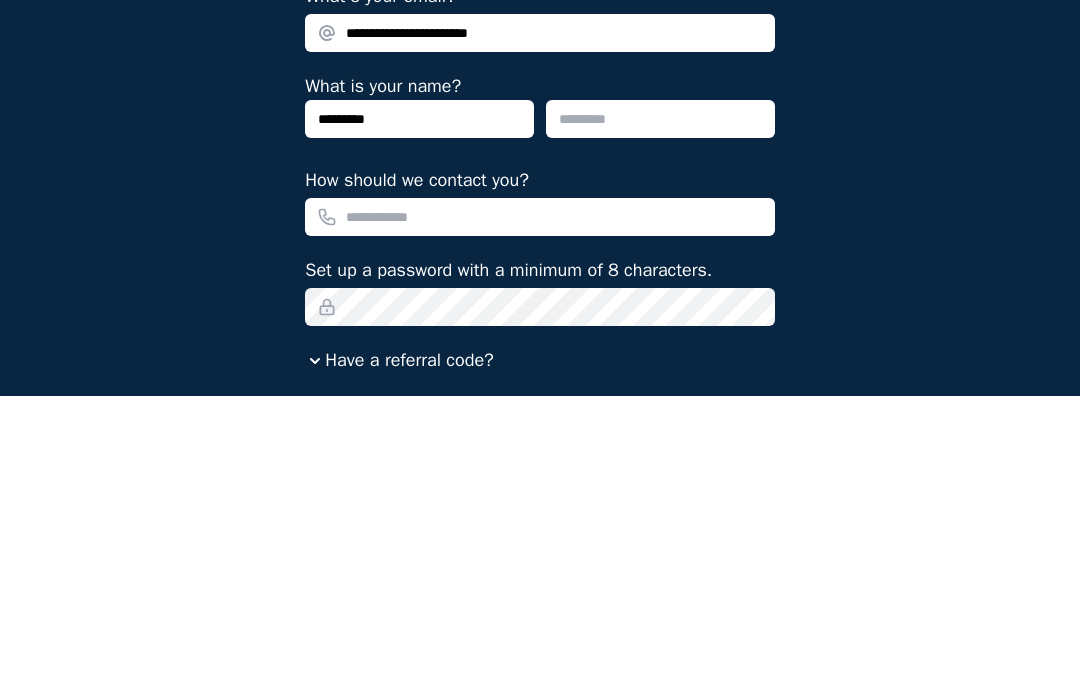 type on "********" 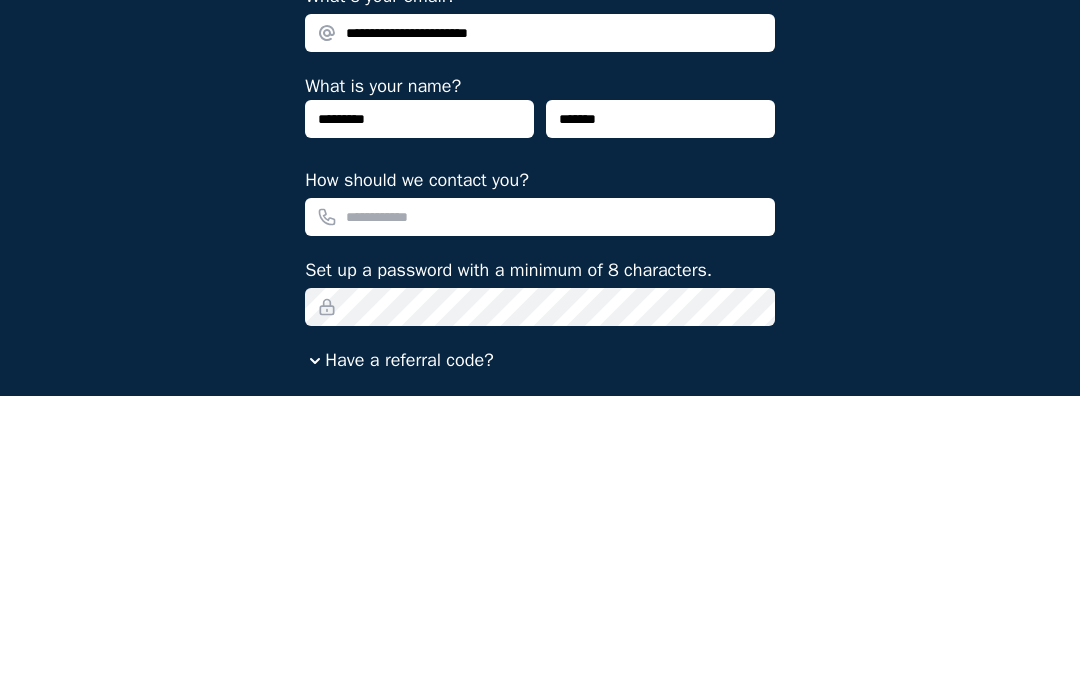 type on "*******" 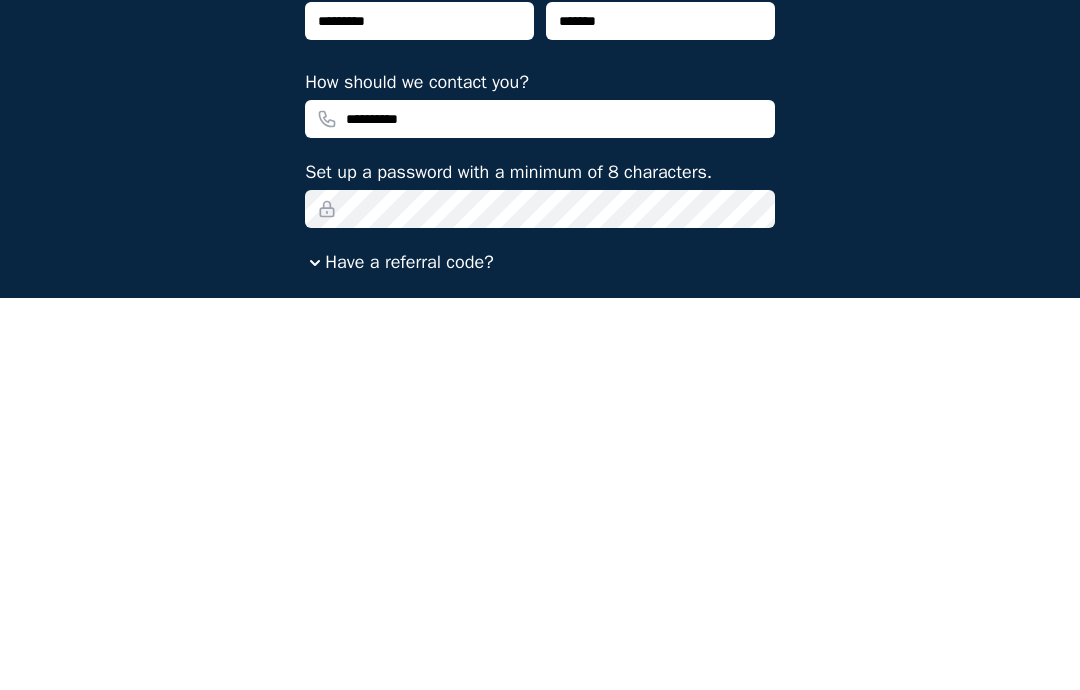 type on "**********" 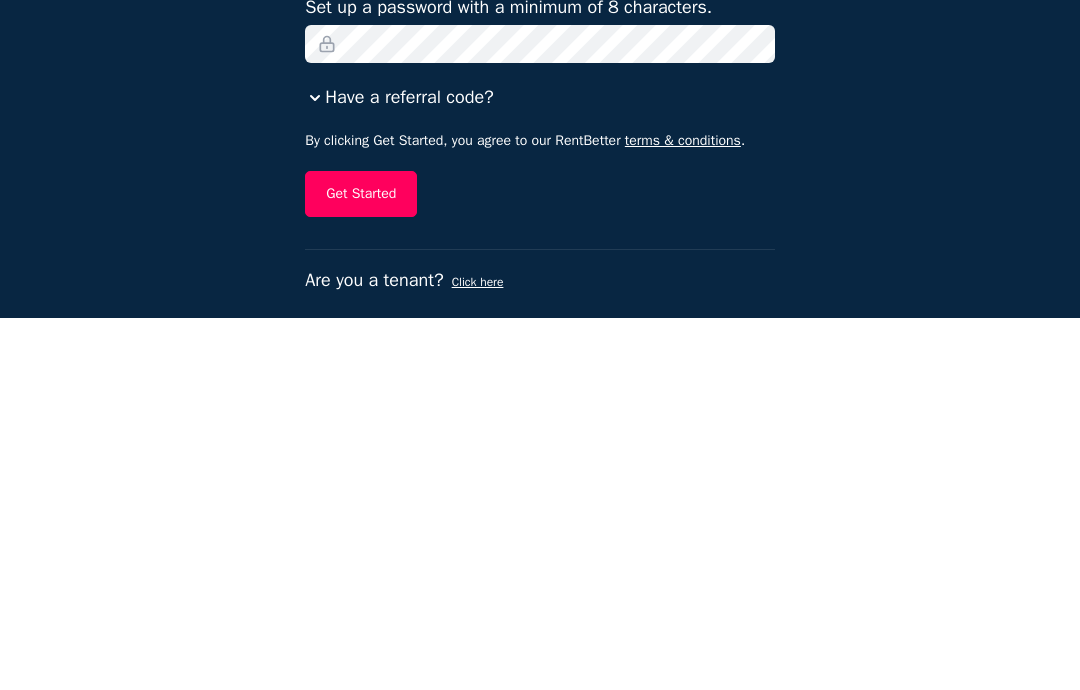 scroll, scrollTop: 202, scrollLeft: 0, axis: vertical 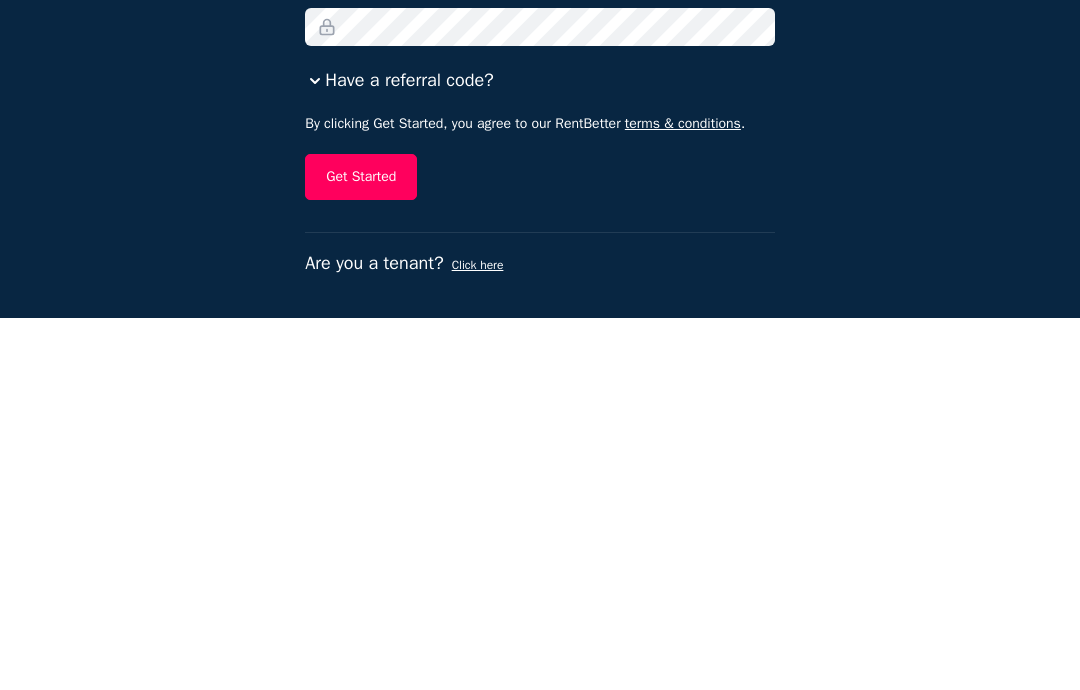 click on "Get Started" at bounding box center [361, 549] 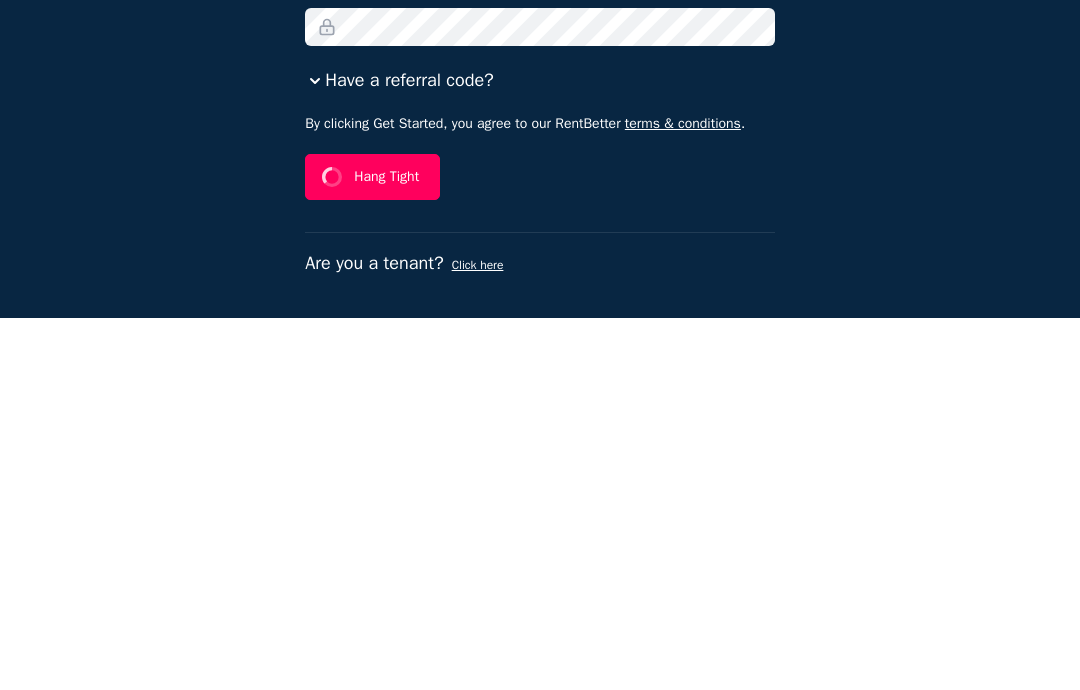 scroll, scrollTop: 129, scrollLeft: 0, axis: vertical 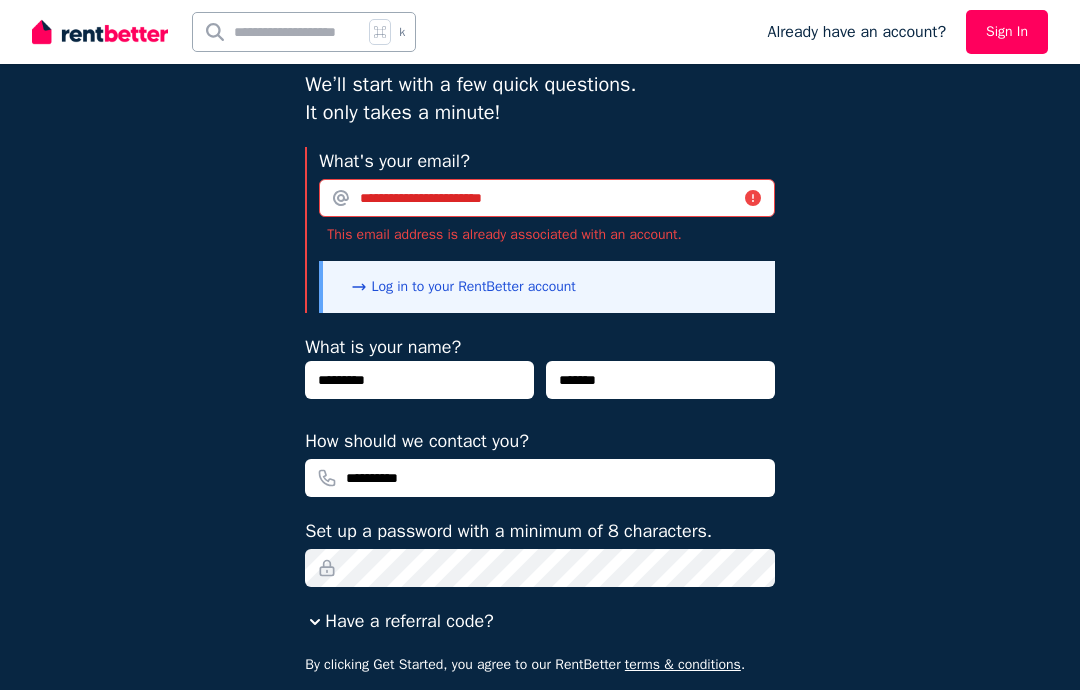 click on "Log in to your RentBetter account" at bounding box center [463, 286] 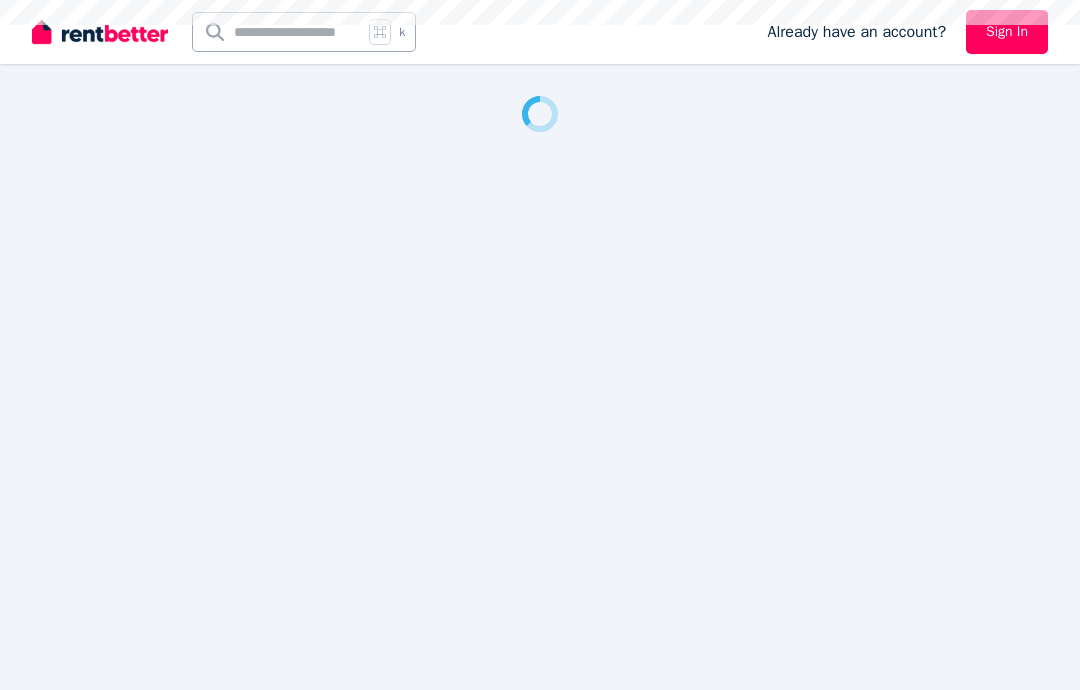 scroll, scrollTop: 0, scrollLeft: 0, axis: both 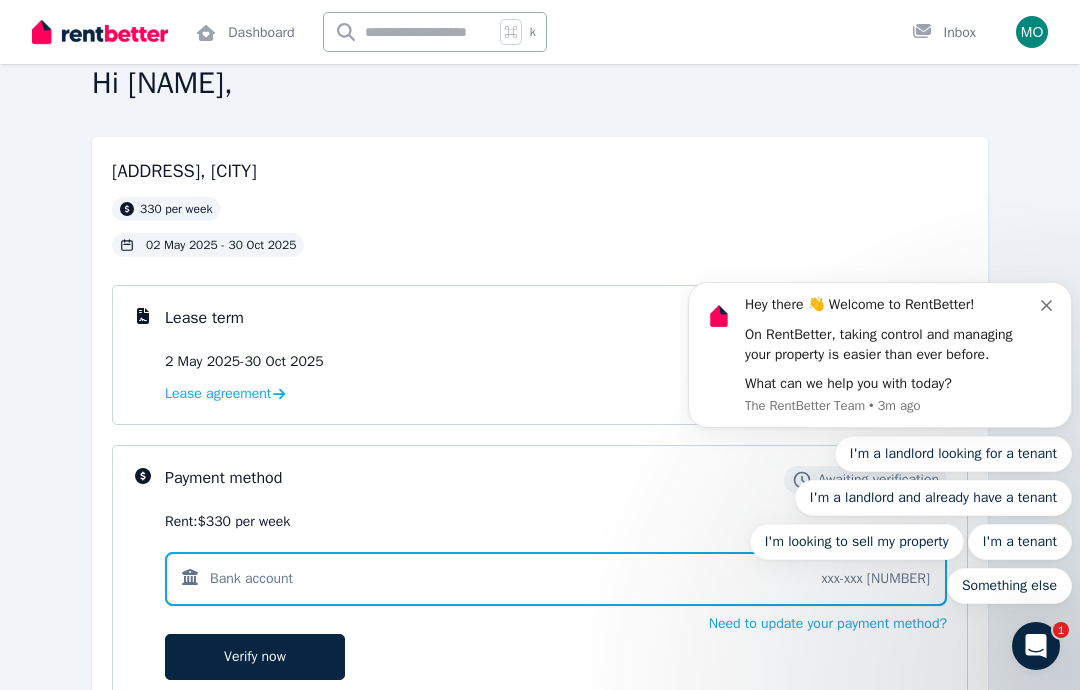 click on "Rent:  $[PRICE] per week" at bounding box center [556, 522] 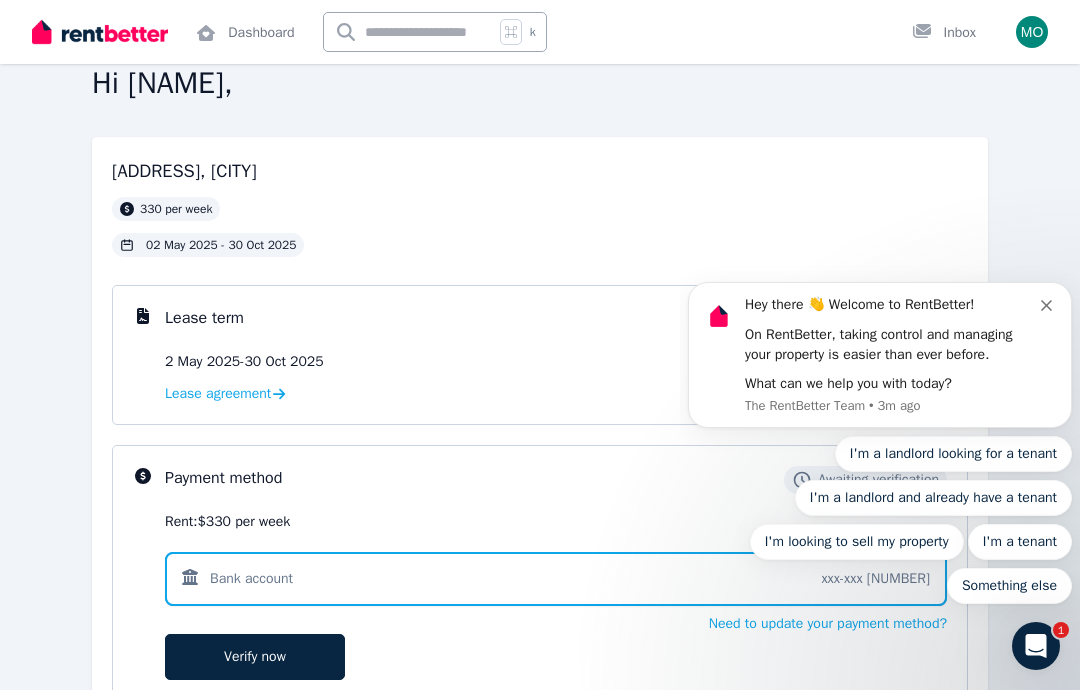 scroll, scrollTop: 29, scrollLeft: 0, axis: vertical 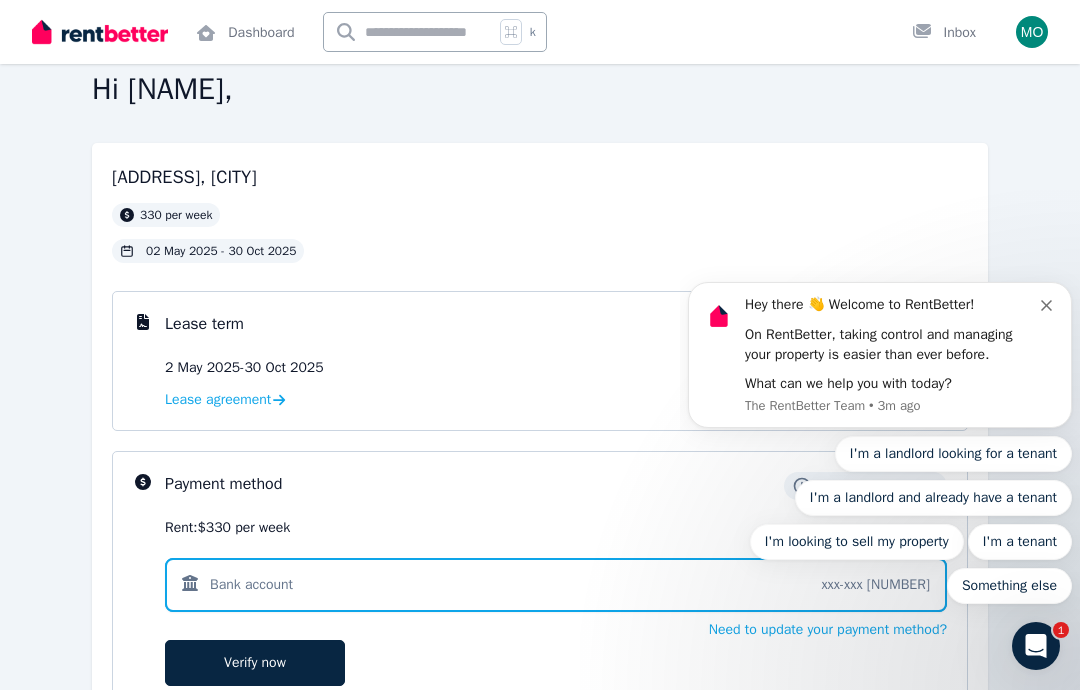 click 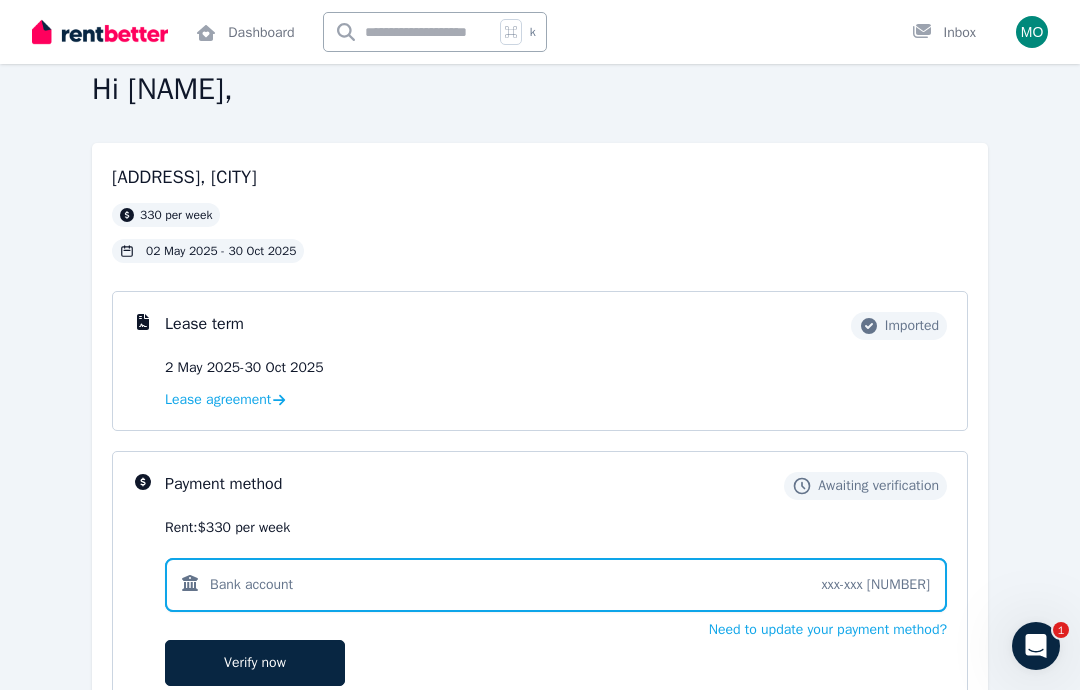 click on "Rent:  $[PRICE] per week" at bounding box center (556, 528) 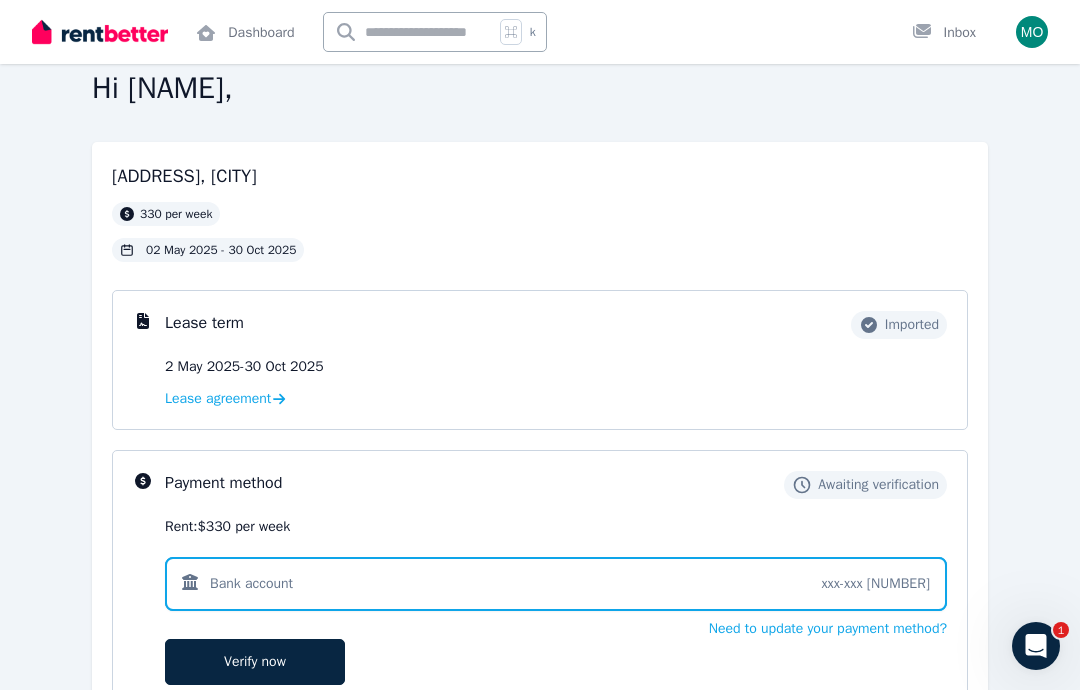 scroll, scrollTop: 6, scrollLeft: 0, axis: vertical 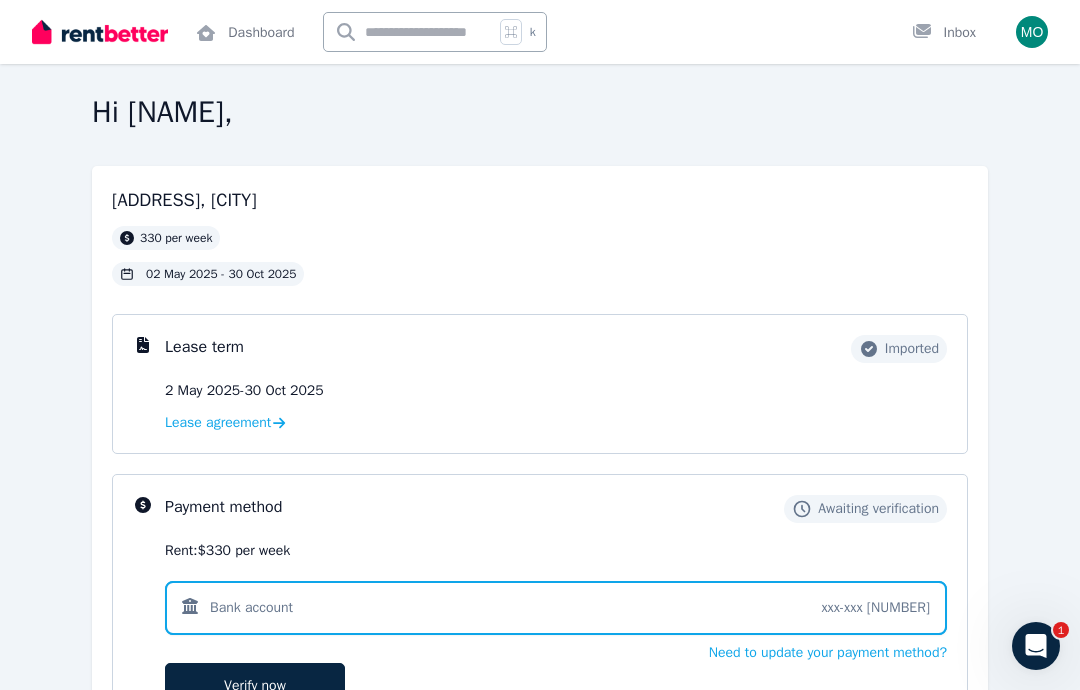 click on "Awaiting verification" at bounding box center (865, 509) 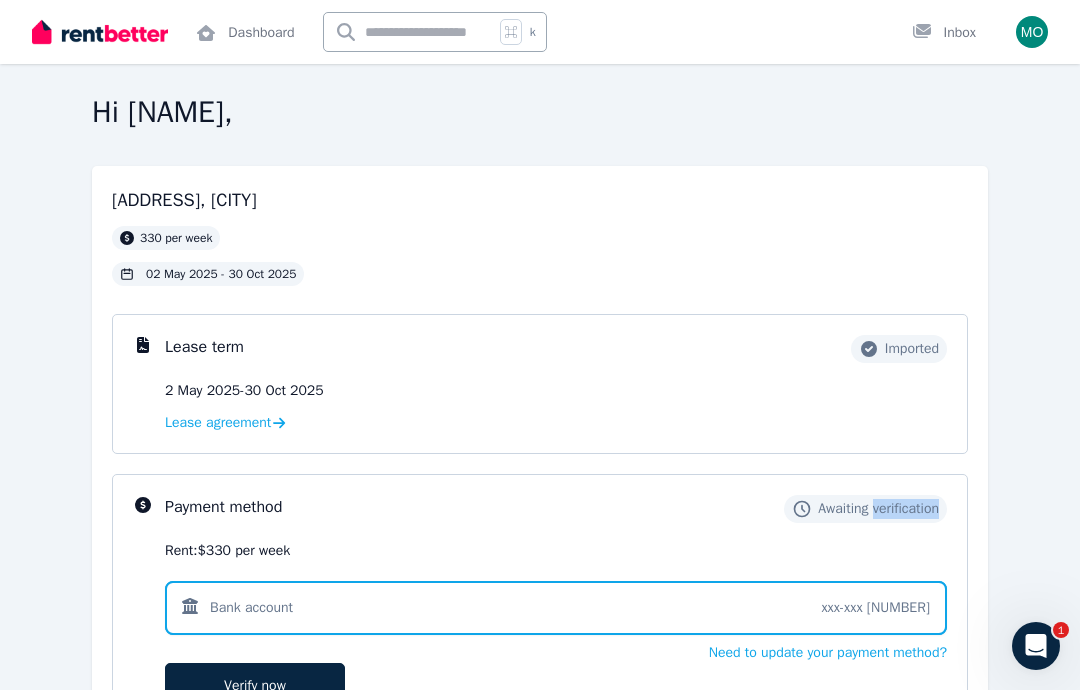 click at bounding box center (556, 608) 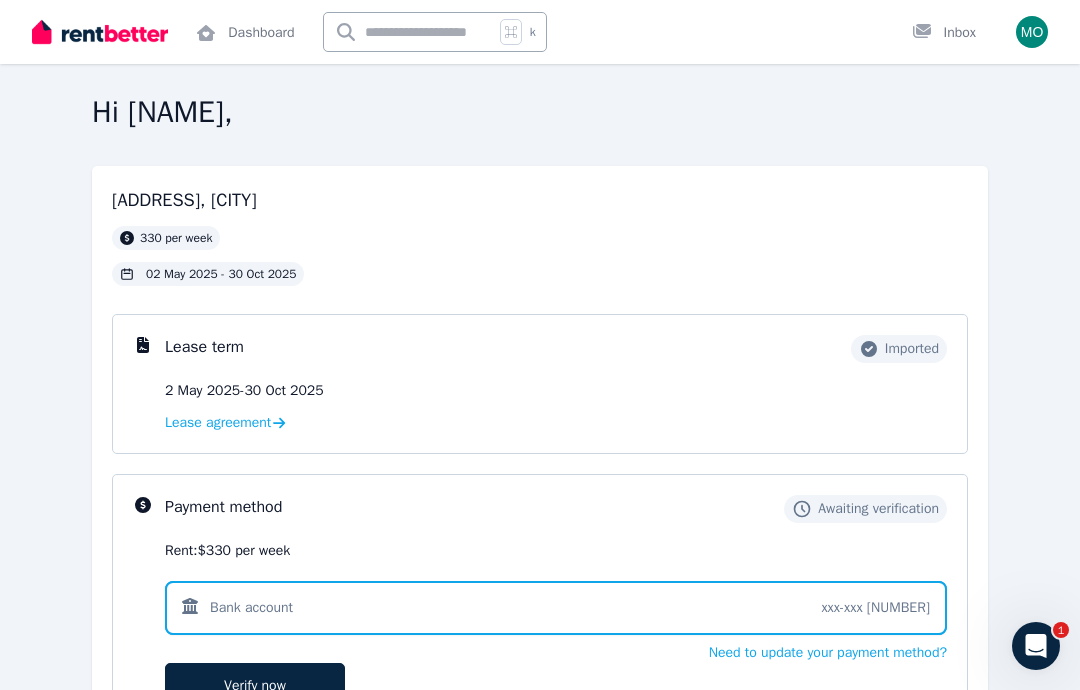 click on "Verify now" at bounding box center (255, 686) 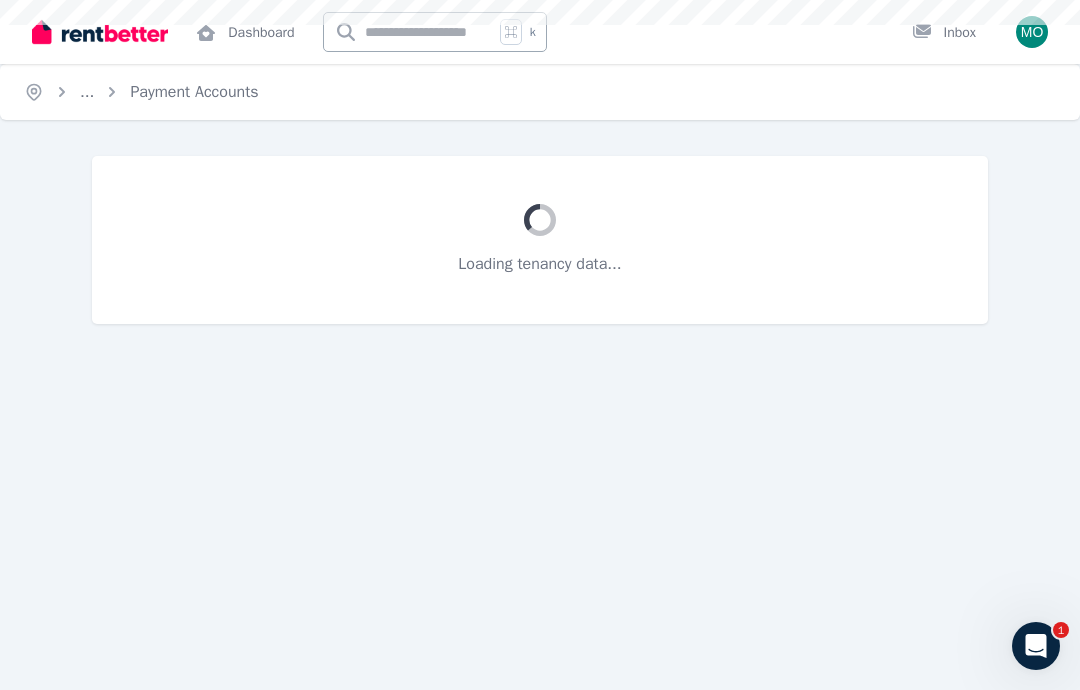 scroll, scrollTop: 0, scrollLeft: 0, axis: both 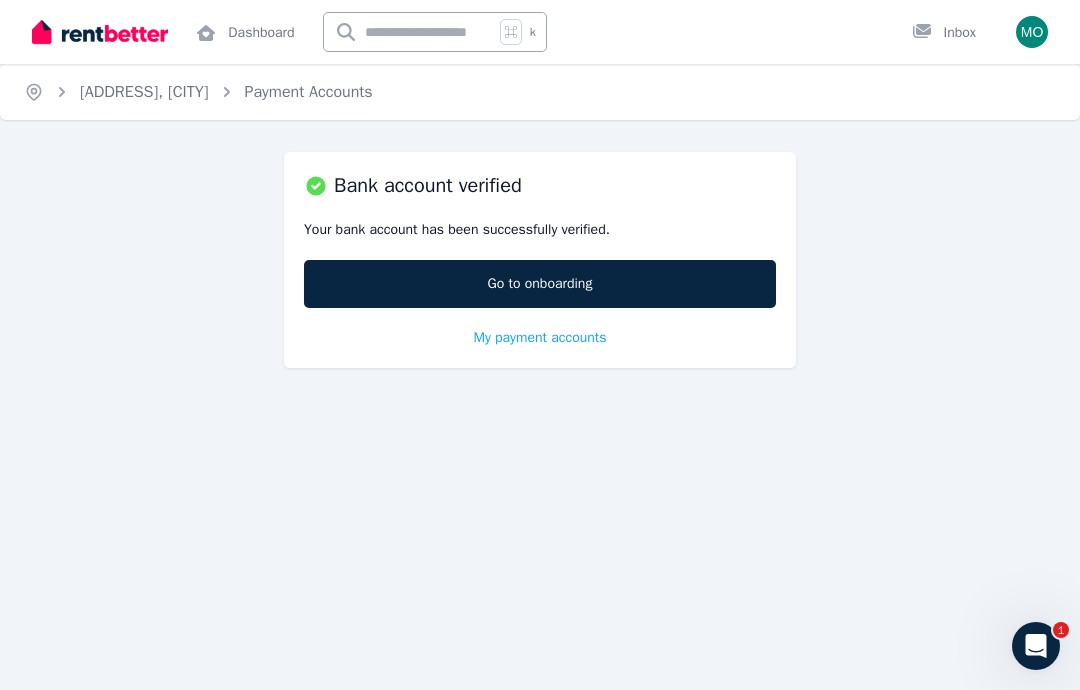 click on "Home [ADDRESS], [CITY] Payment Accounts Bank account verified Your bank account has been successfully verified. Go to onboarding My payment accounts" at bounding box center (540, 345) 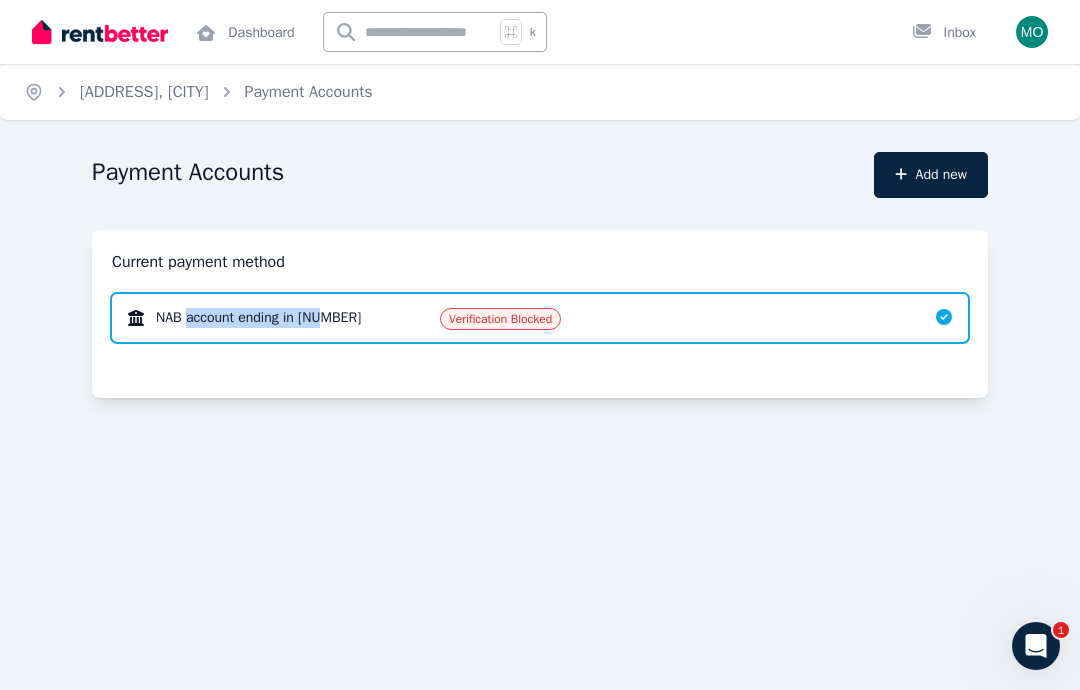 click on "NAB account ending in [NUMBER]" at bounding box center [268, 318] 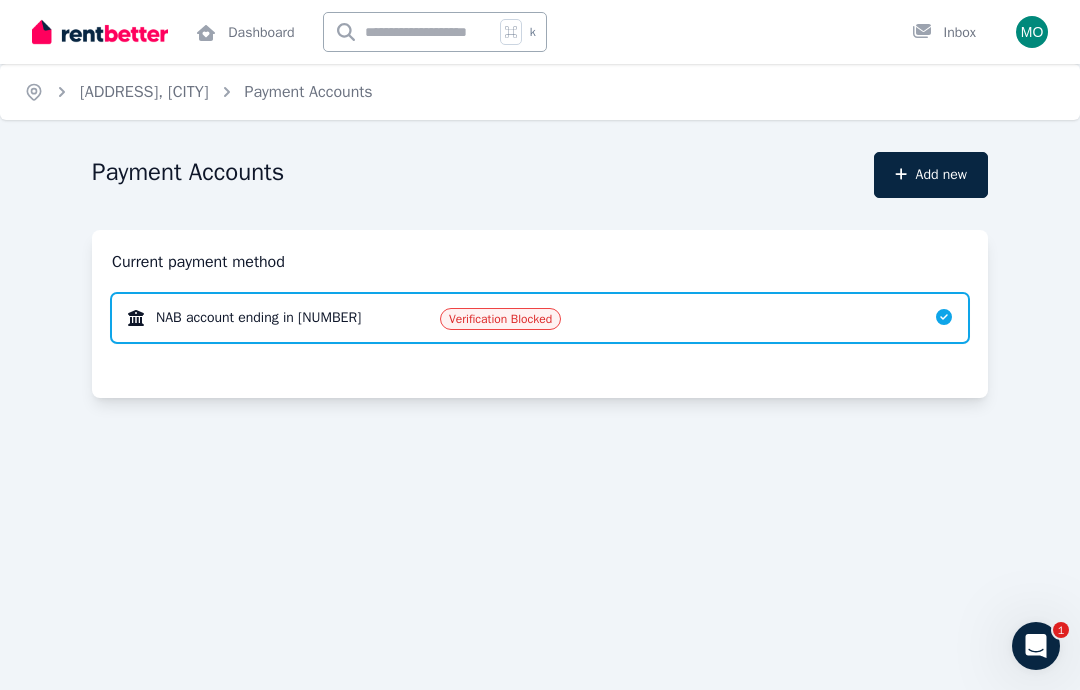click on "NAB account ending in [NUMBER]" at bounding box center (268, 318) 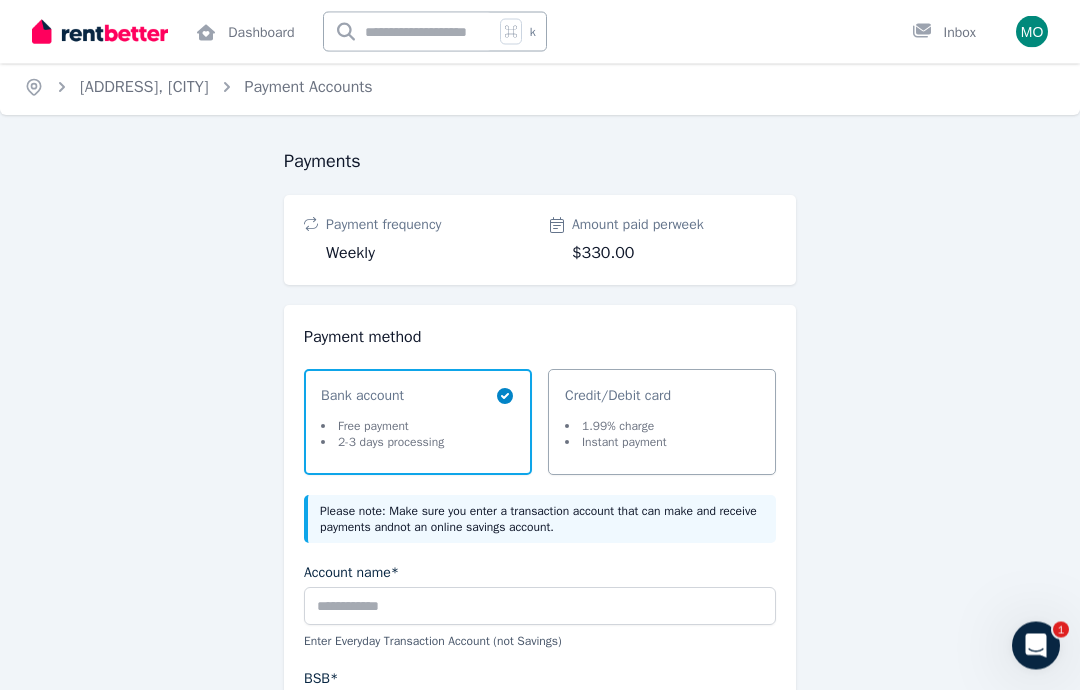 scroll, scrollTop: 0, scrollLeft: 0, axis: both 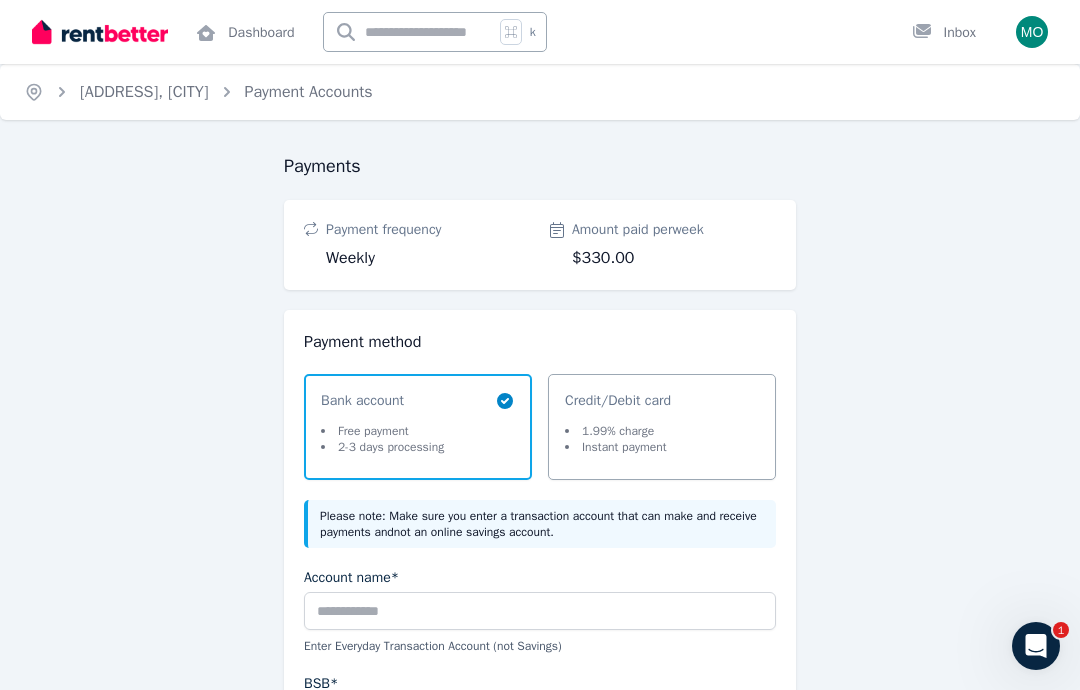 click on "Payment frequency" at bounding box center [428, 230] 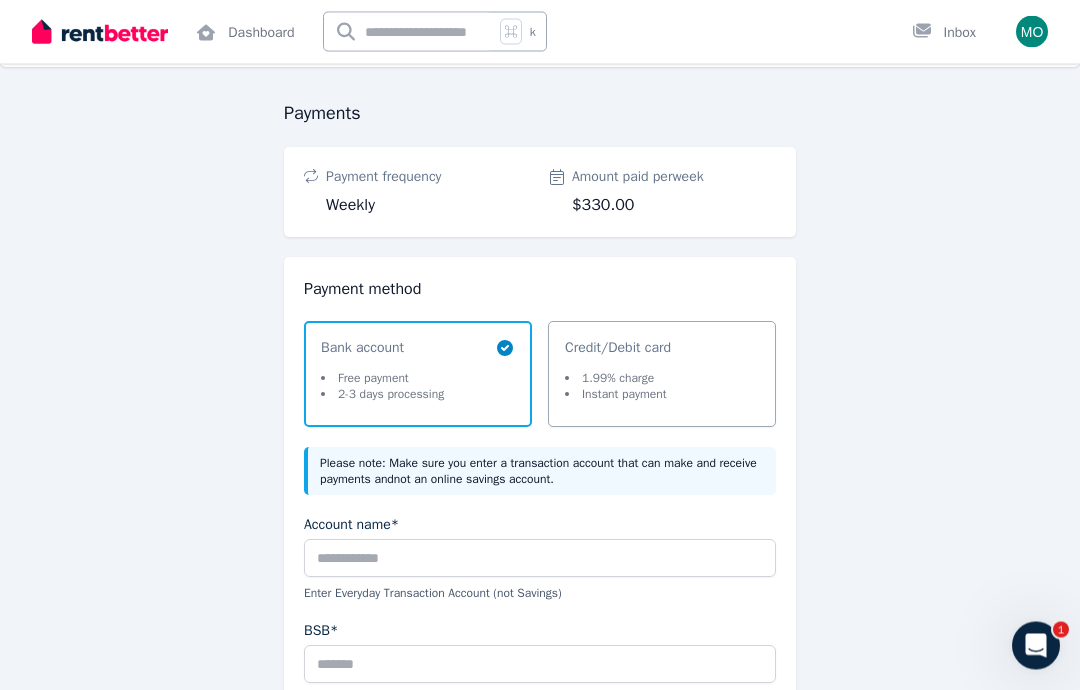 scroll, scrollTop: 53, scrollLeft: 0, axis: vertical 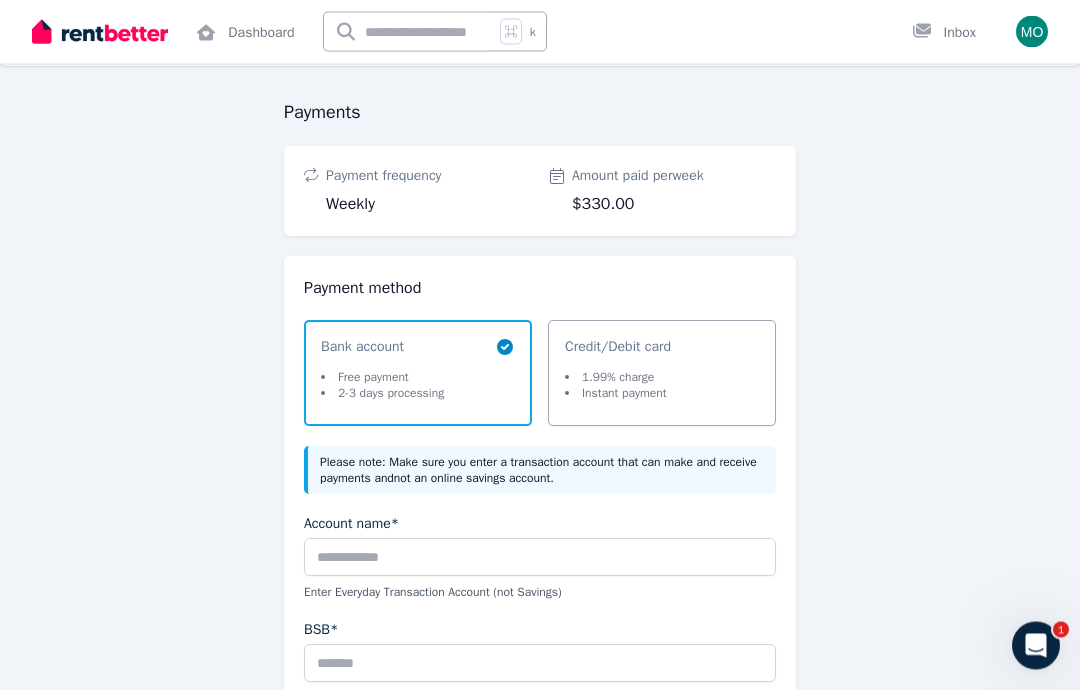 click on "Credit/Debit card 1.99% charge Instant payment" at bounding box center [662, 374] 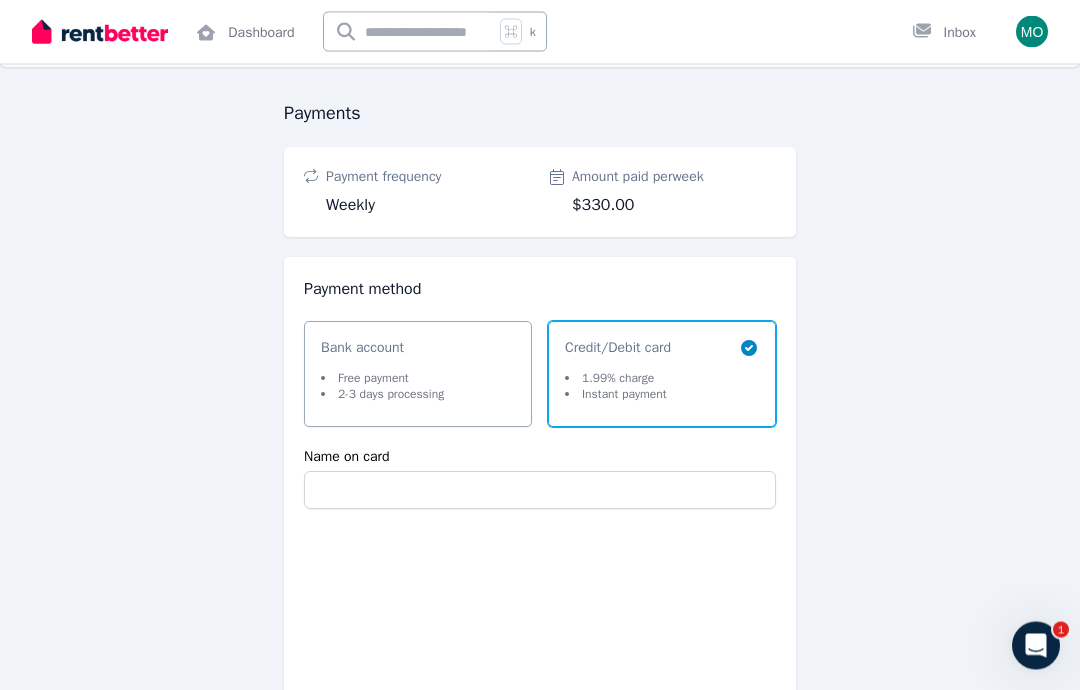 scroll, scrollTop: 51, scrollLeft: 0, axis: vertical 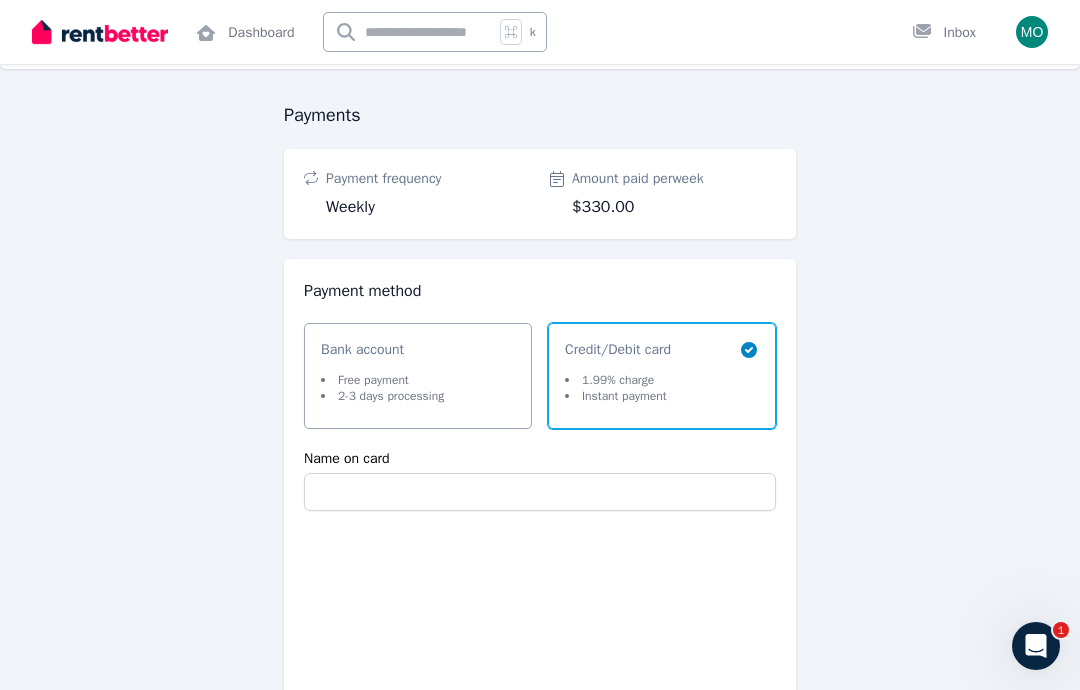 click on "Bank account Free payment 2-3 days processing" at bounding box center [408, 376] 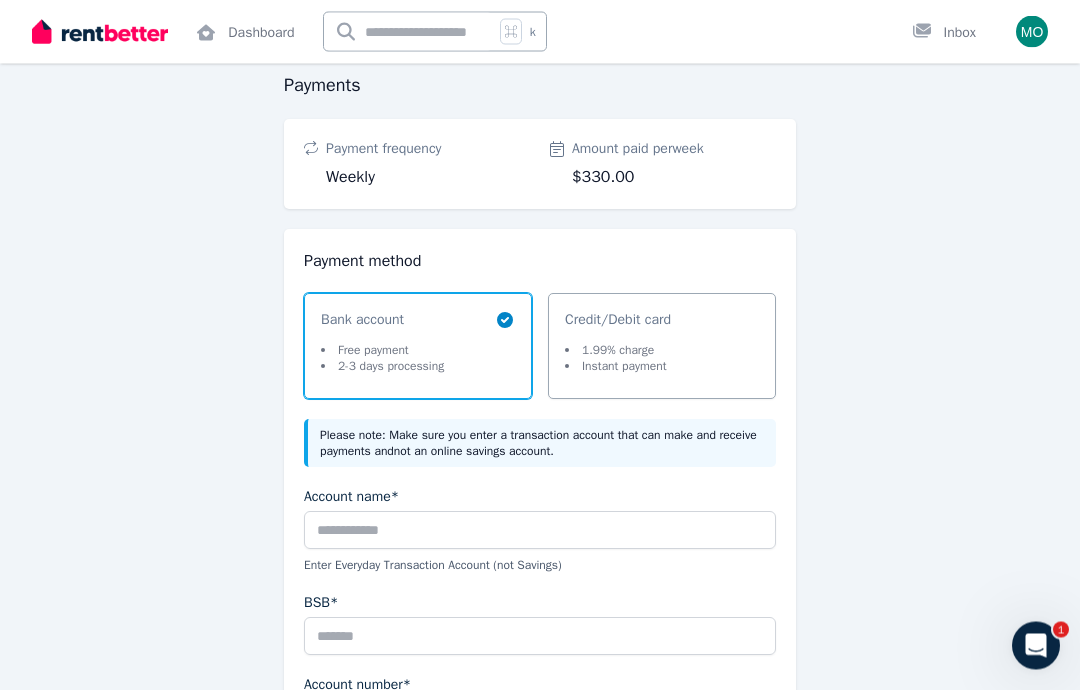 scroll, scrollTop: 81, scrollLeft: 0, axis: vertical 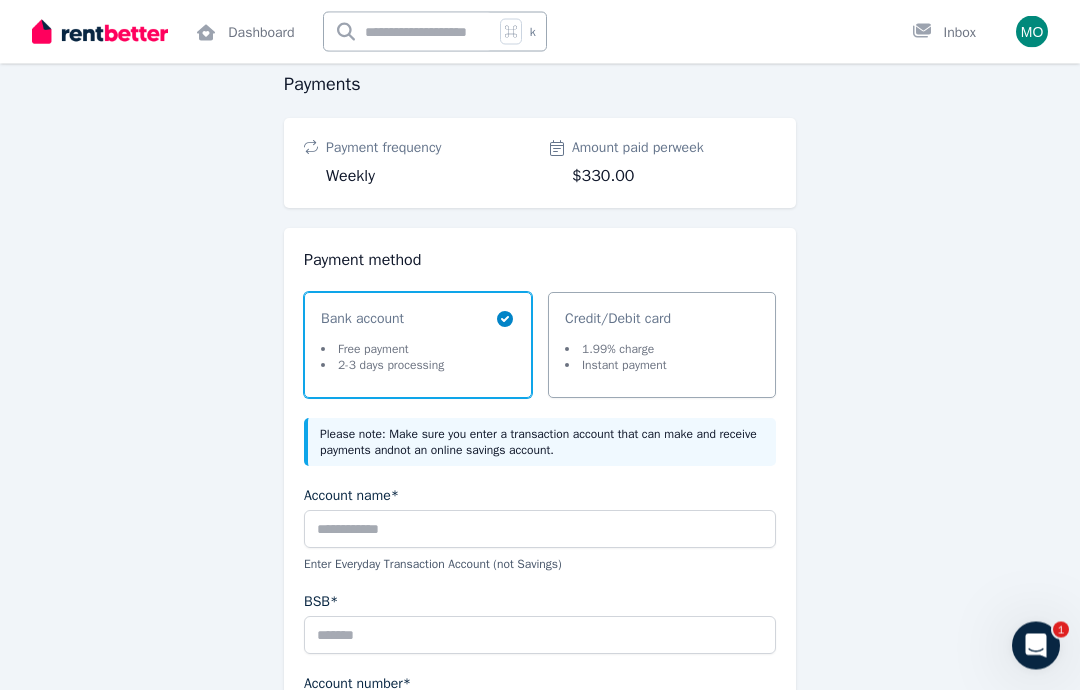click on "Please note: Make sure you enter a transaction account that can make and receive payments and  not an online savings account ." at bounding box center [540, 443] 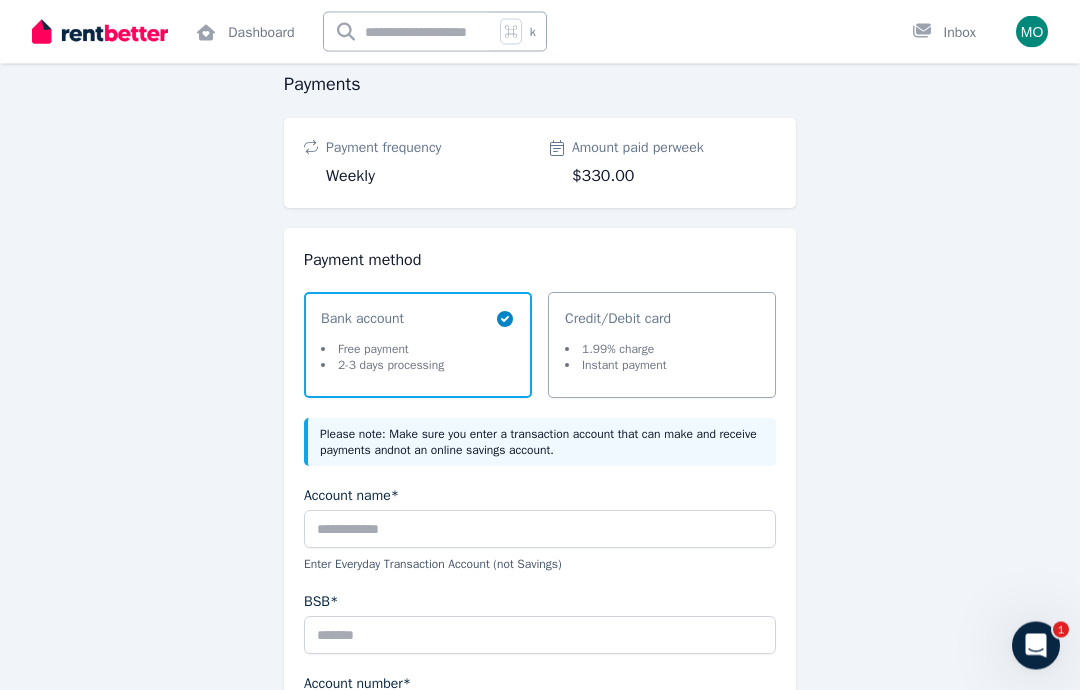 scroll, scrollTop: 82, scrollLeft: 0, axis: vertical 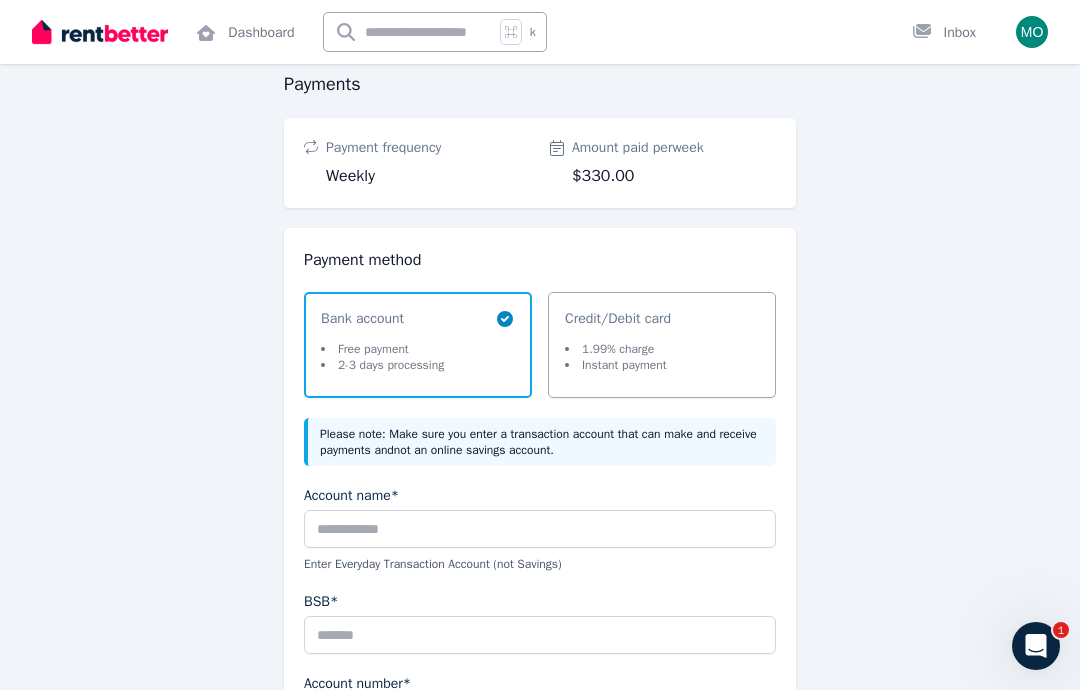 click on "Please note: Make sure you enter a transaction account that can make and receive payments and  not an online savings account ." at bounding box center [540, 442] 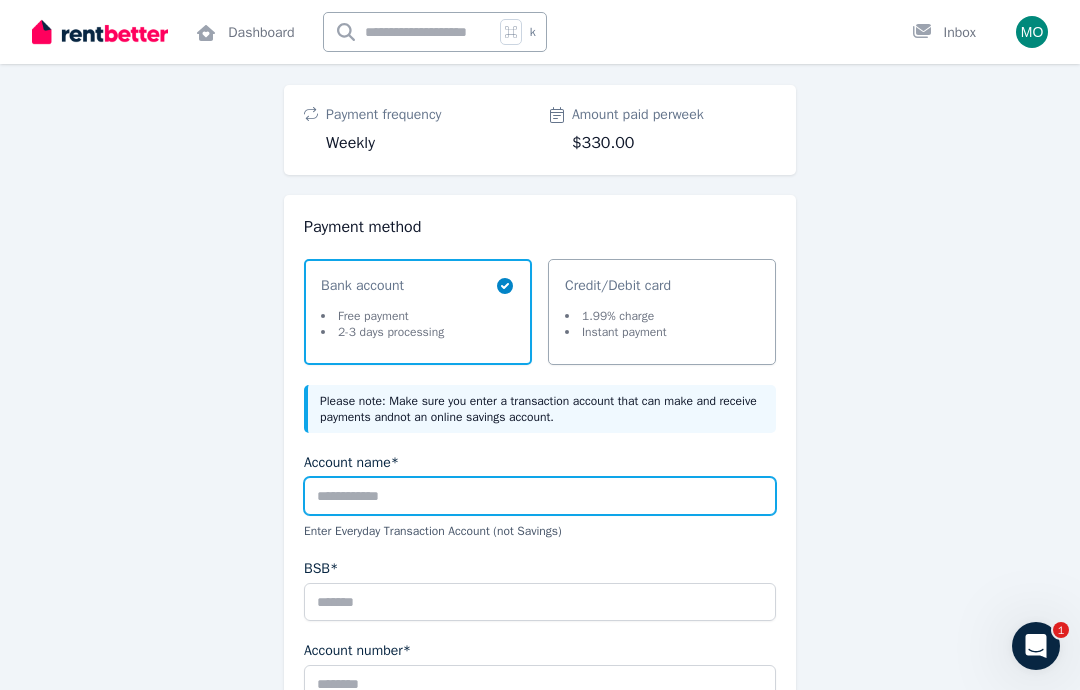 click on "Account name*" at bounding box center (540, 496) 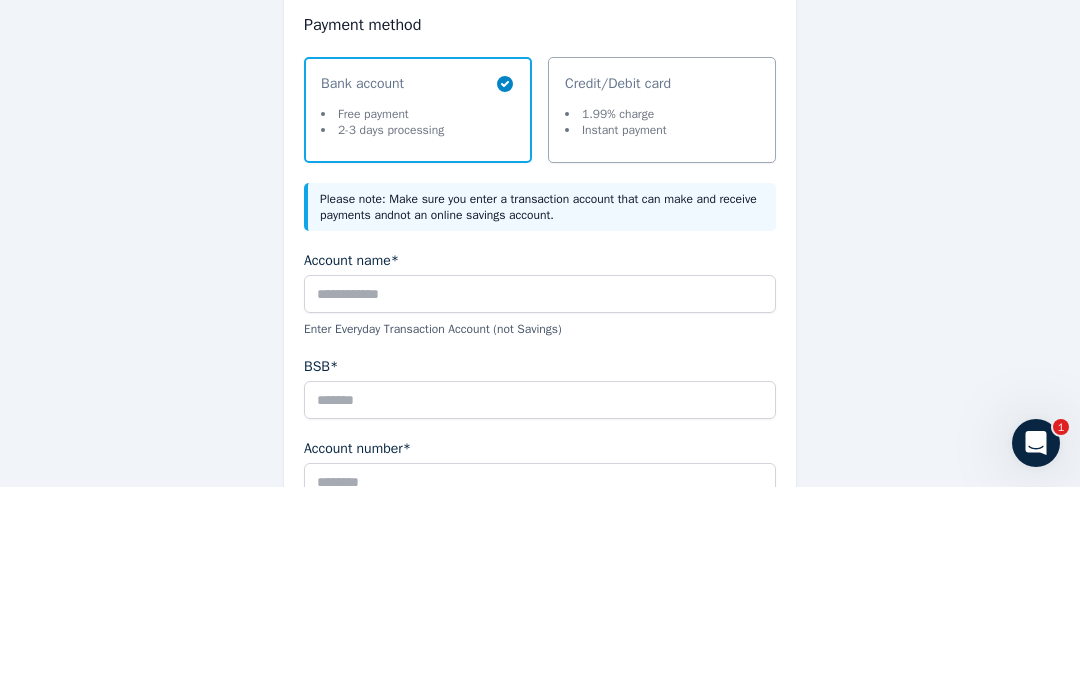 click 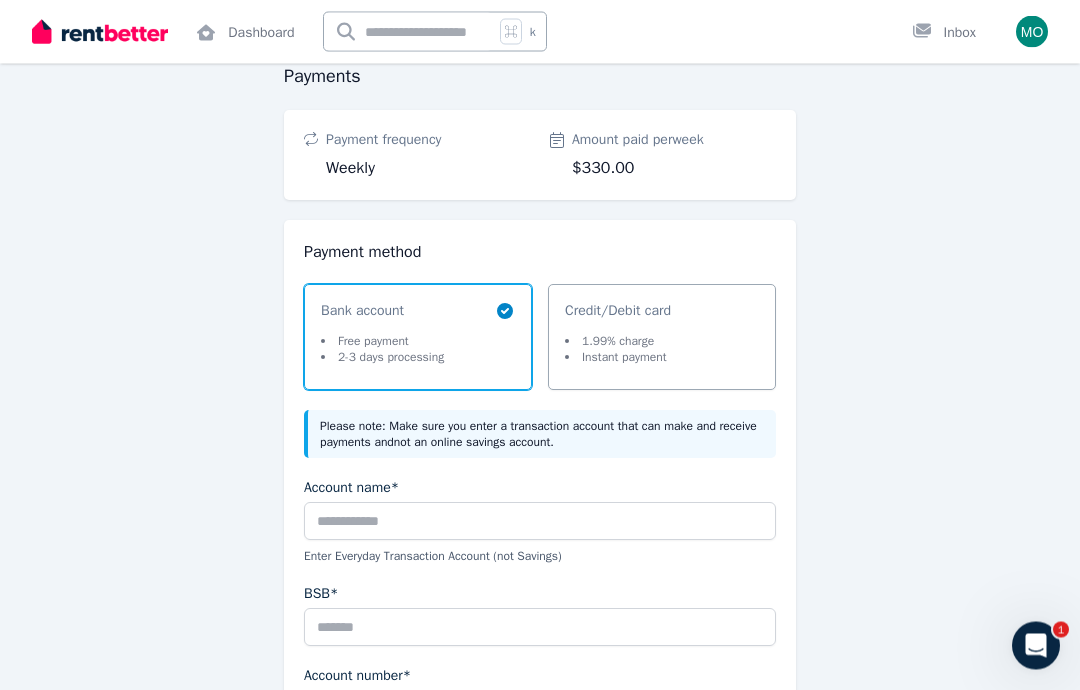 scroll, scrollTop: 85, scrollLeft: 0, axis: vertical 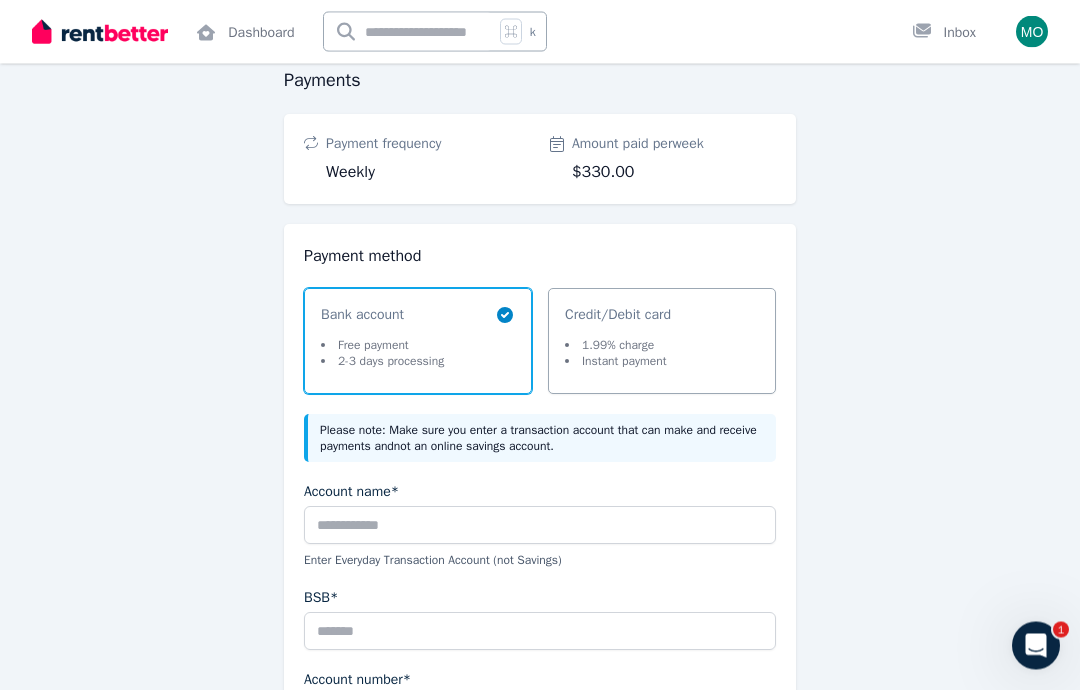 click 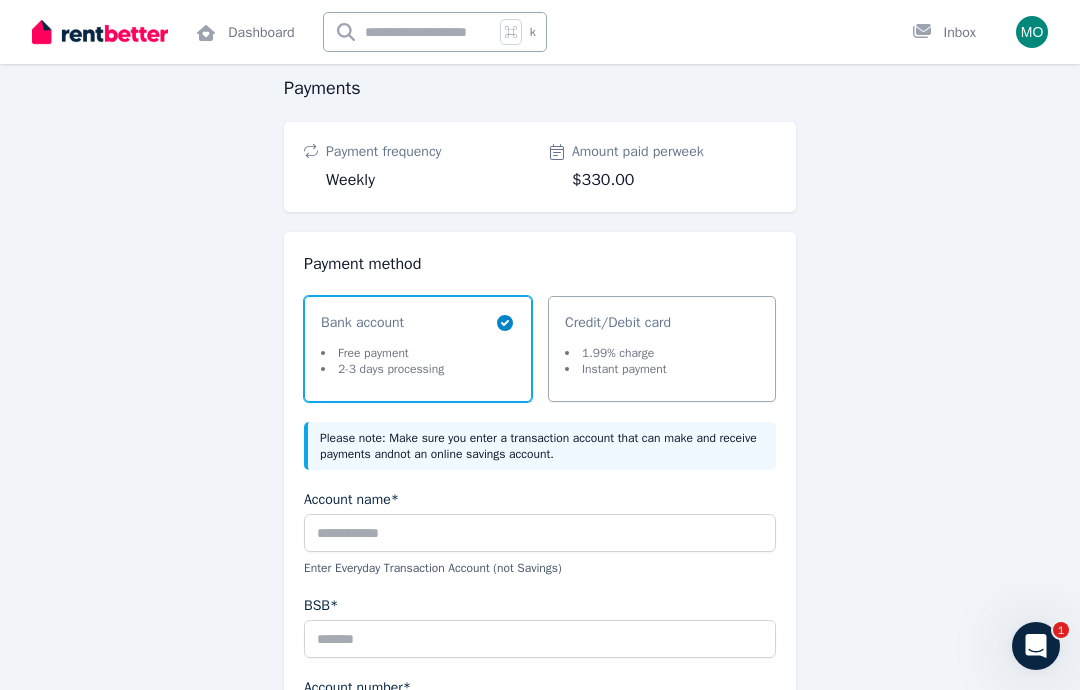scroll, scrollTop: 0, scrollLeft: 0, axis: both 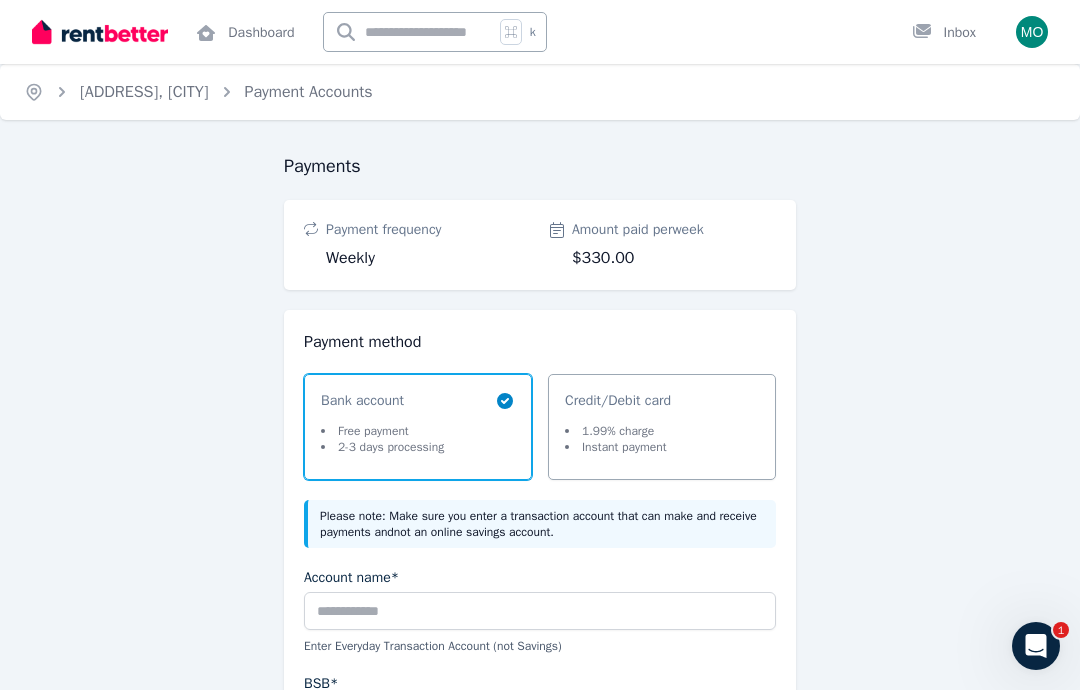 click 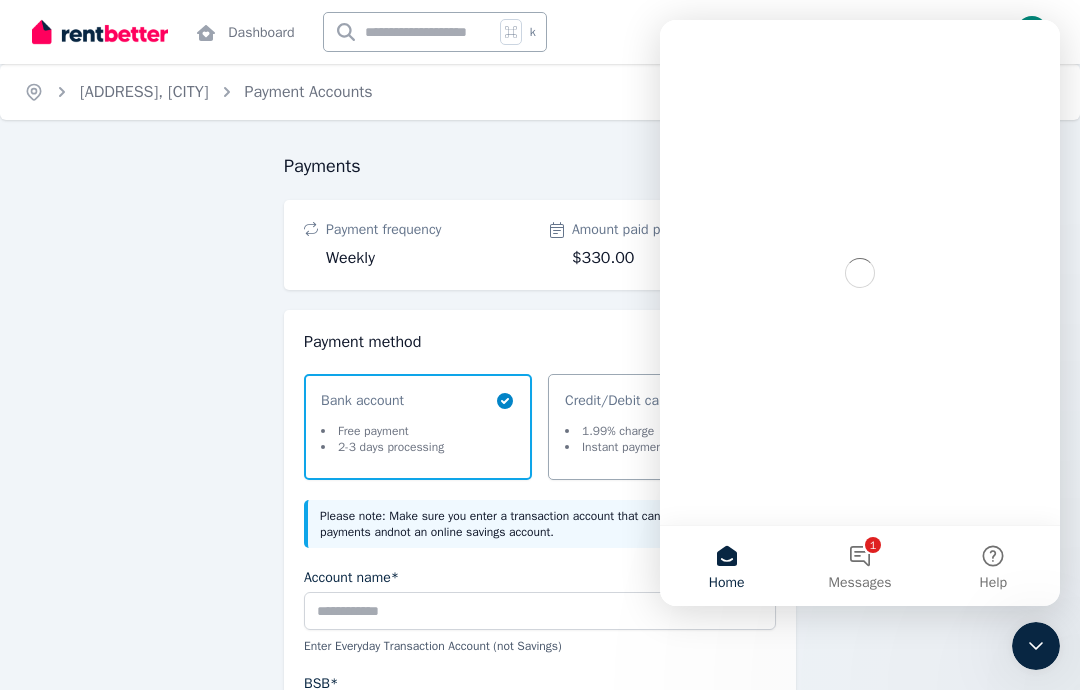 scroll, scrollTop: 0, scrollLeft: 0, axis: both 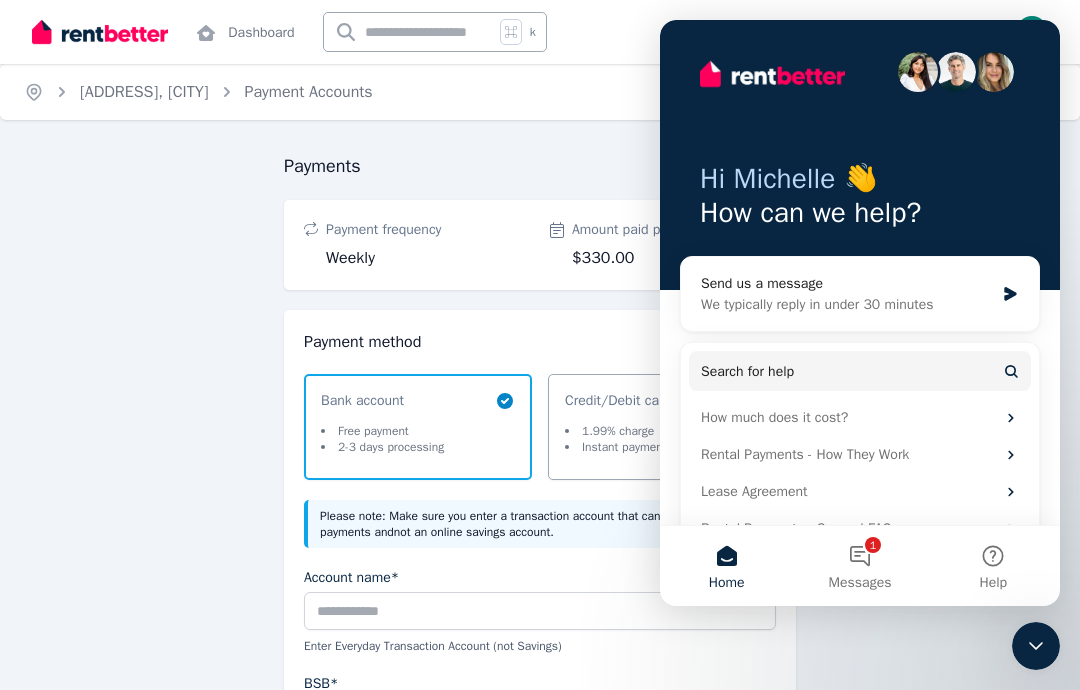 click on "Payments Payment frequency Weekly Amount paid per  week $330.00 Payment method Select a payment method Bank account Free payment 2-3 days processing Credit/Debit card 1.99% charge Instant payment Please note: Make sure you enter a transaction account that can make and receive payments and  not an online savings account . Account name* Enter Everyday Transaction Account ( not Savings ) BSB* Account number* Terms and Conditions Service agreement INITIAL TERMS  Zepto will debit your nominated account for the amounts and at the frequency of payments as agreed between you and the Payment Initiator with whom you have a direct debit agreement and authorised by the Zepto DDR contract authorised and accepted by you. CHANGE OF TERMS  Terms may be changed immediately with the approval of the Payment Initiator or within the parameters of the Digital Agreement issued by the Payment Initiator and approved by the User. This is managed through the Zepto Platform. DEFERRING OR STOPPING A PAYMENT   ALTERING THE SCHEDULE" at bounding box center [540, 828] 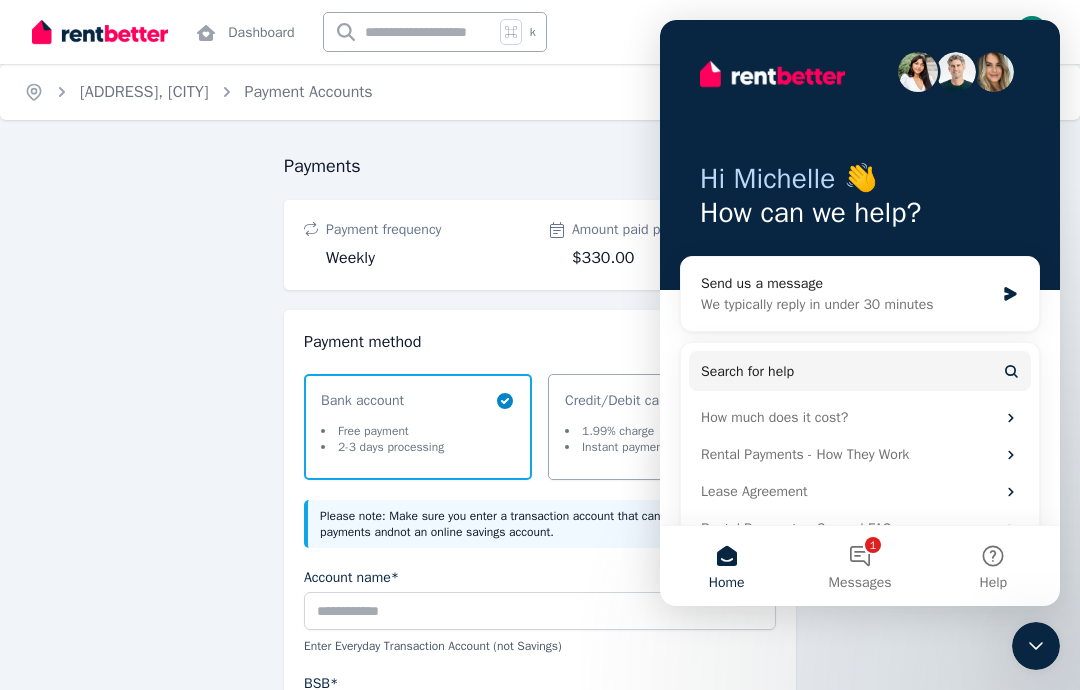 click on "1 Messages" at bounding box center [859, 566] 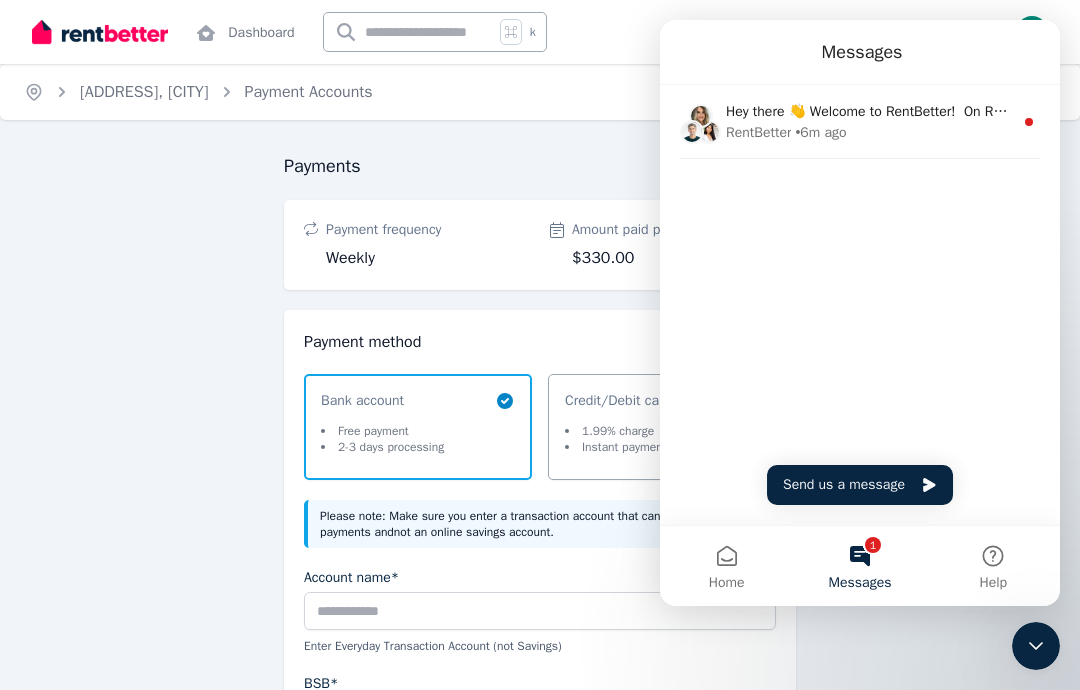 click 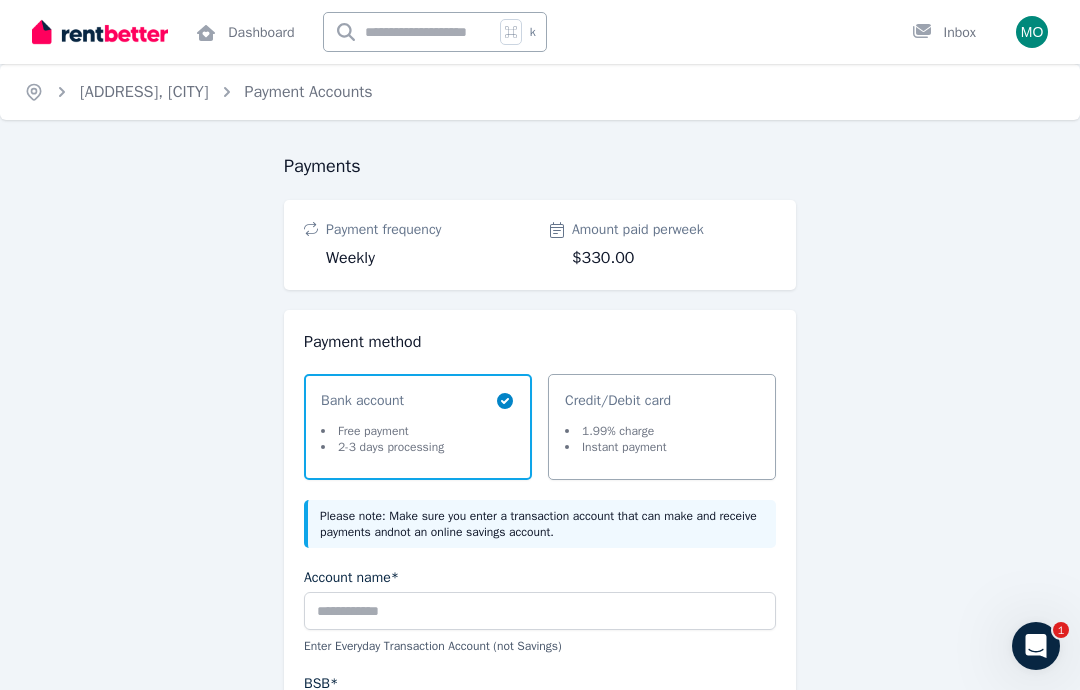 click 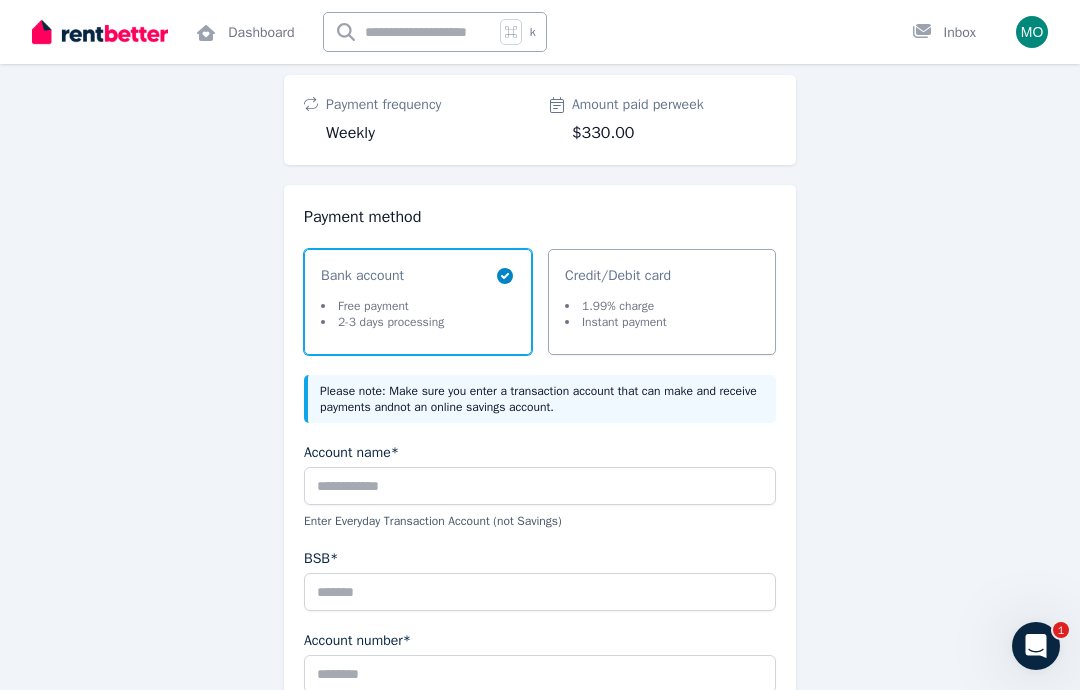 scroll, scrollTop: 0, scrollLeft: 0, axis: both 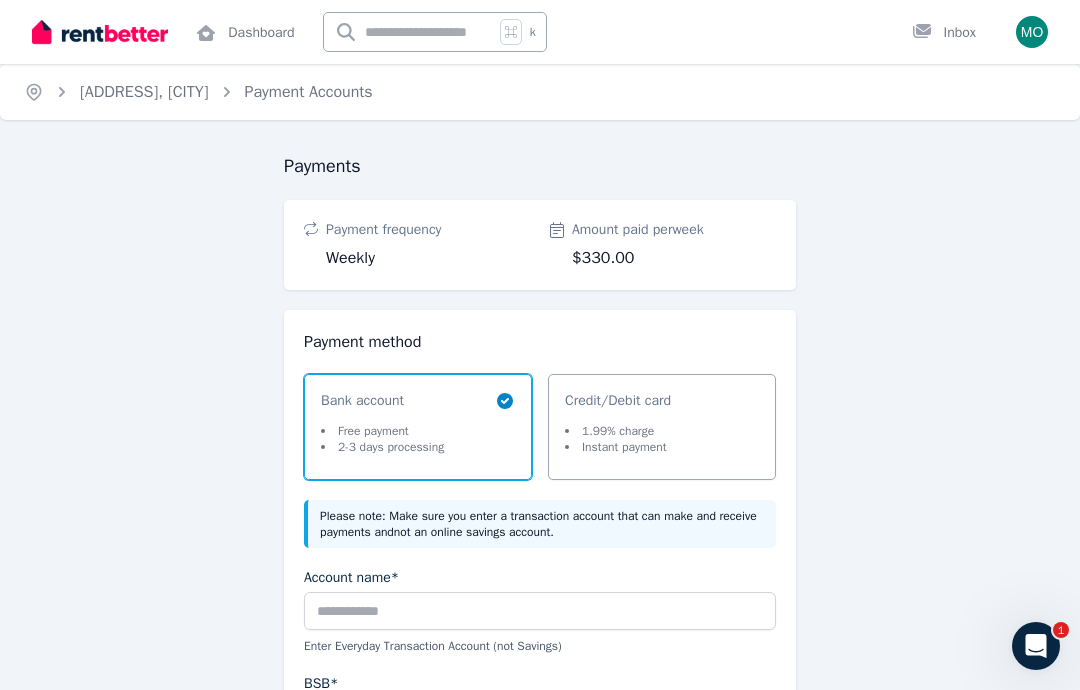 click on "BSB*" at bounding box center (540, 717) 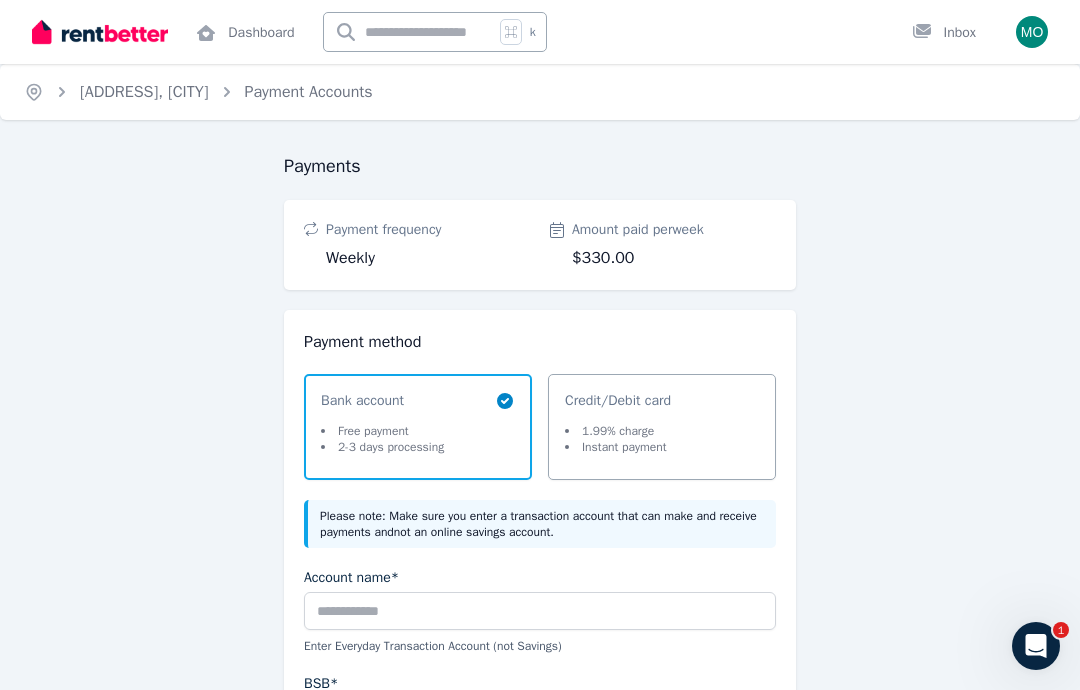 scroll, scrollTop: 106, scrollLeft: 0, axis: vertical 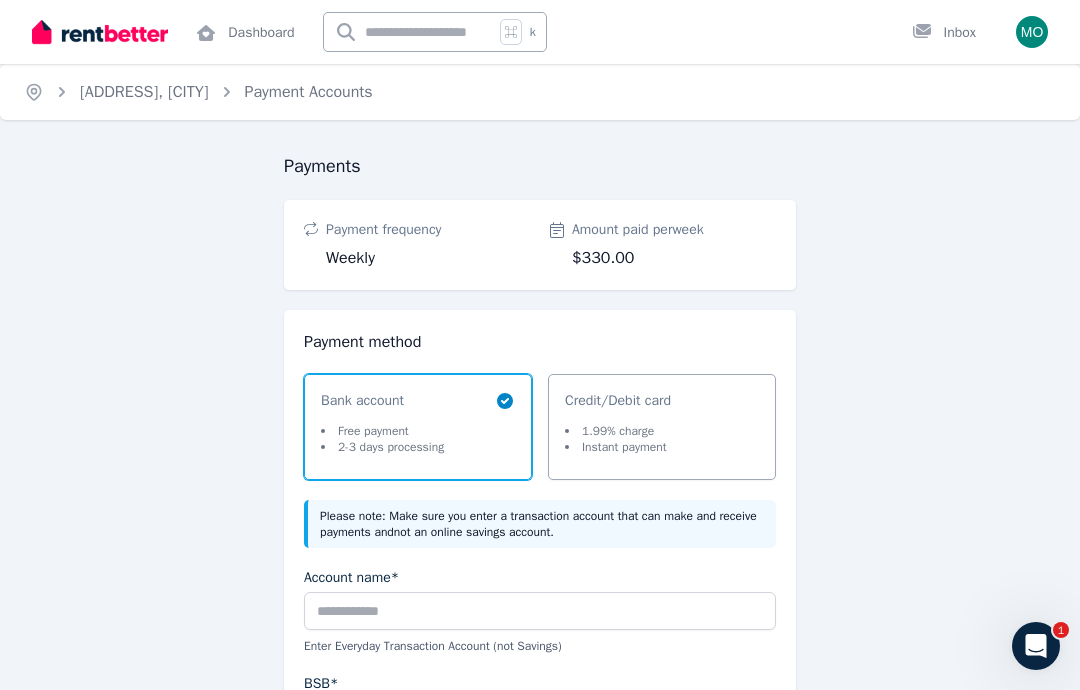 click 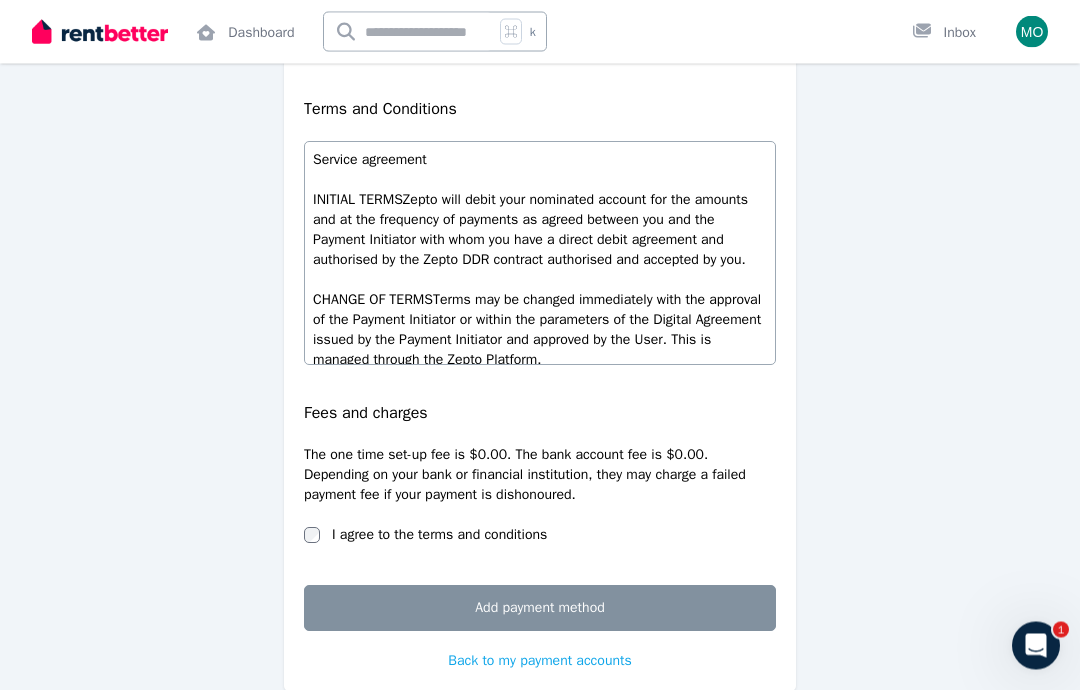 scroll, scrollTop: 755, scrollLeft: 0, axis: vertical 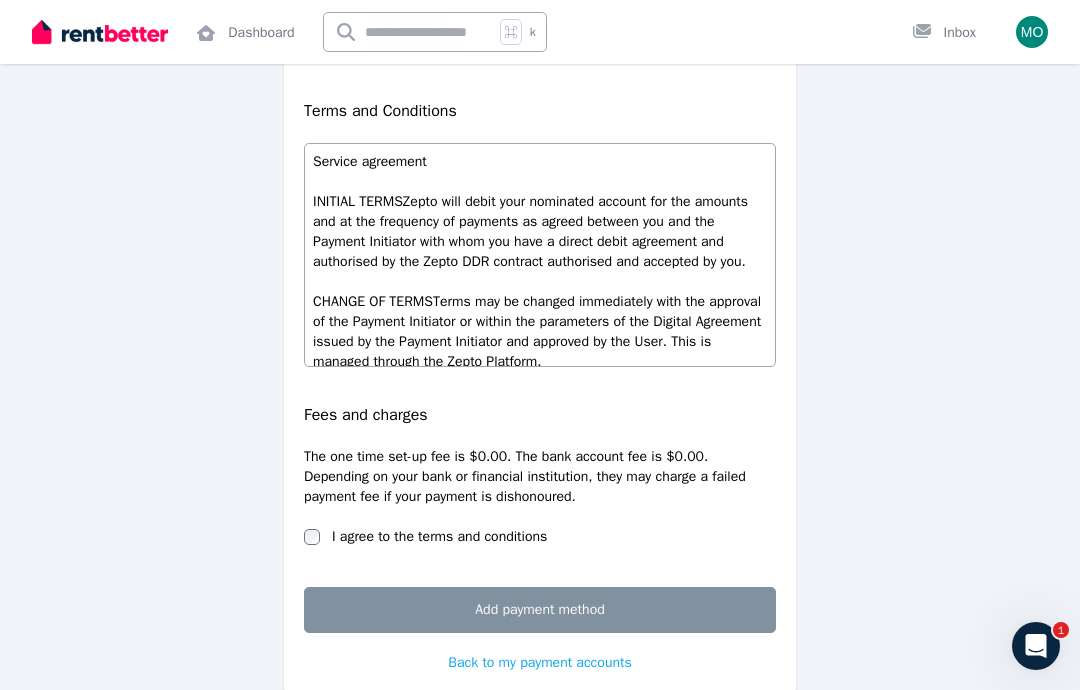click on "Payments Payment frequency Weekly Amount paid per  week $330.00 Payment method Select a payment method Bank account Free payment 2-3 days processing Credit/Debit card 1.99% charge Instant payment Please note: Make sure you enter a transaction account that can make and receive payments and  not an online savings account . Account name* Enter Everyday Transaction Account ( not Savings ) BSB* Account number* Terms and Conditions Service agreement INITIAL TERMS  Zepto will debit your nominated account for the amounts and at the frequency of payments as agreed between you and the Payment Initiator with whom you have a direct debit agreement and authorised by the Zepto DDR contract authorised and accepted by you. CHANGE OF TERMS  Terms may be changed immediately with the approval of the Payment Initiator or within the parameters of the Digital Agreement issued by the Payment Initiator and approved by the User. This is managed through the Zepto Platform. DEFERRING OR STOPPING A PAYMENT   ALTERING THE SCHEDULE" at bounding box center [540, 73] 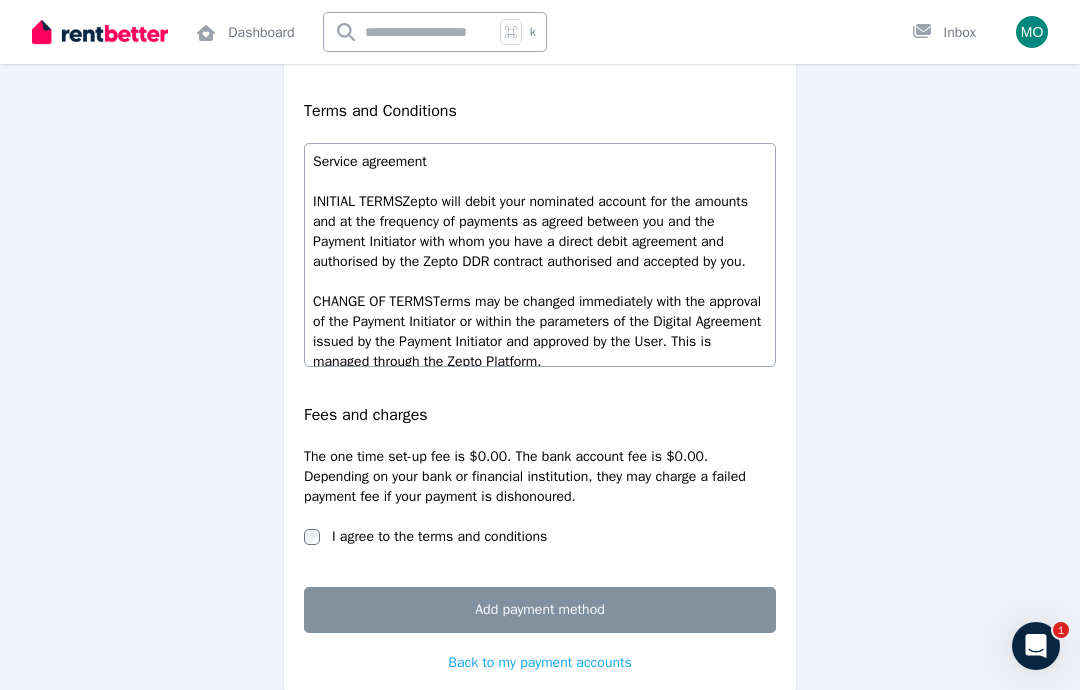 click on "Back to my payment accounts" at bounding box center (539, 662) 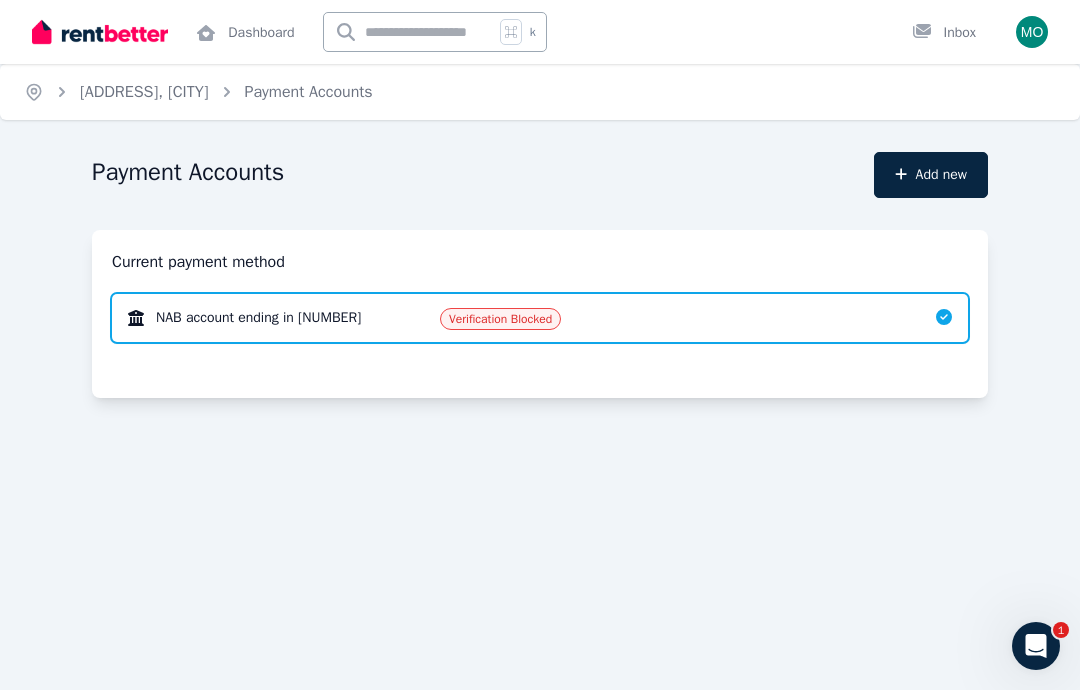 scroll, scrollTop: 0, scrollLeft: 0, axis: both 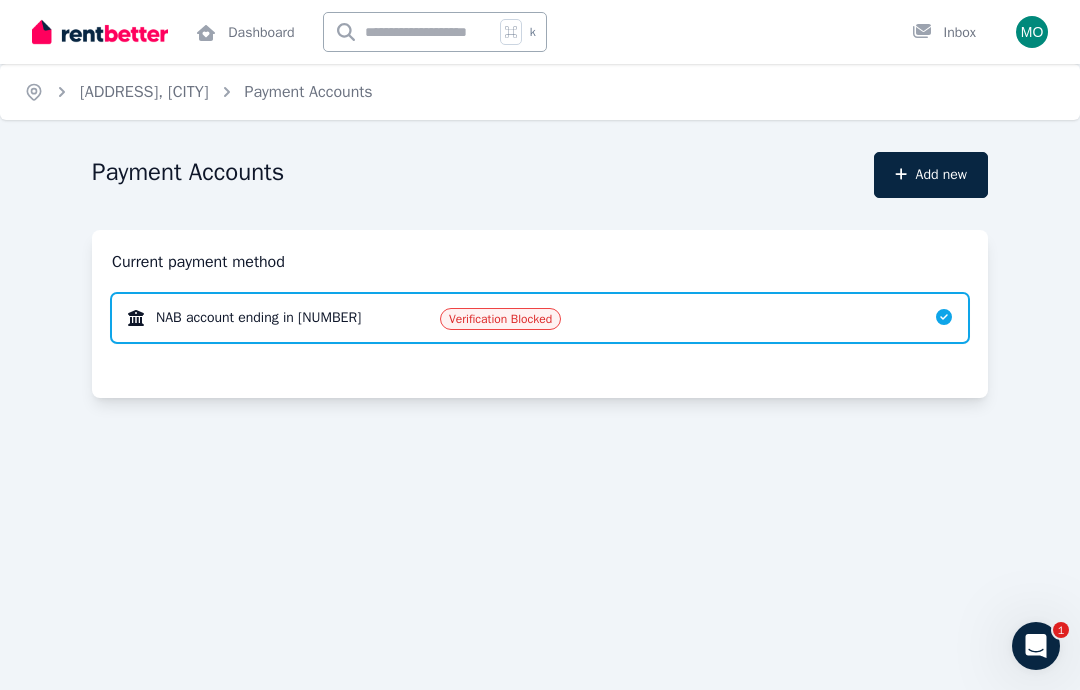 click 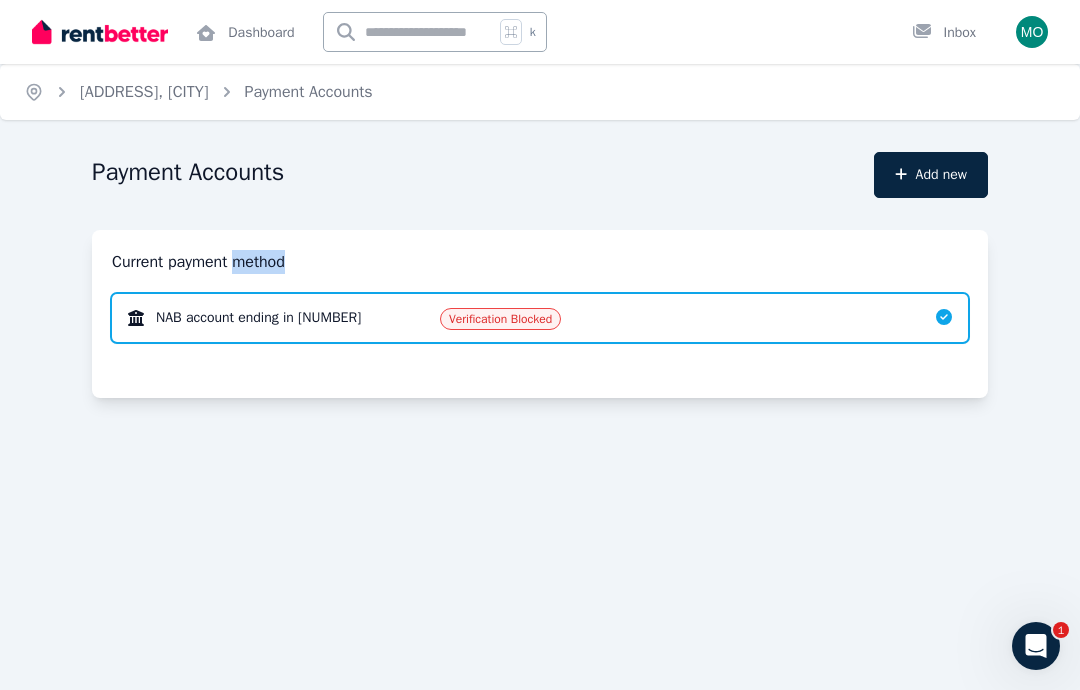 click on "Current payment method NAB account ending in [NUMBER] Verification Blocked" at bounding box center [540, 314] 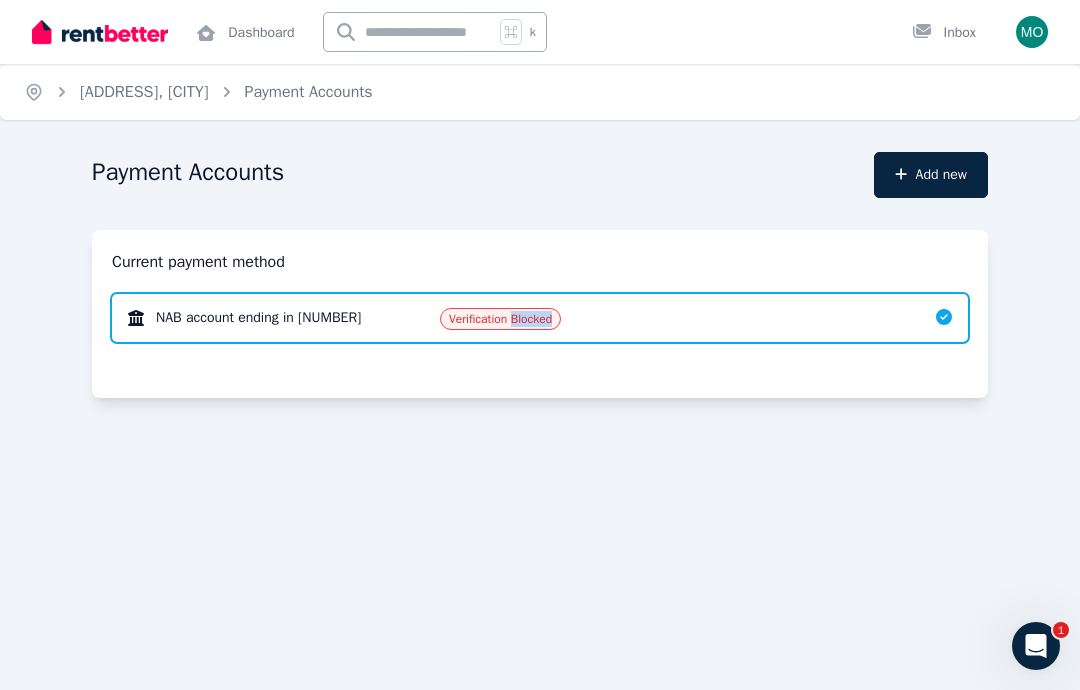 click on "Payment Accounts Add new Current payment method NAB account ending in [NUMBER] Verification Blocked" at bounding box center [540, 303] 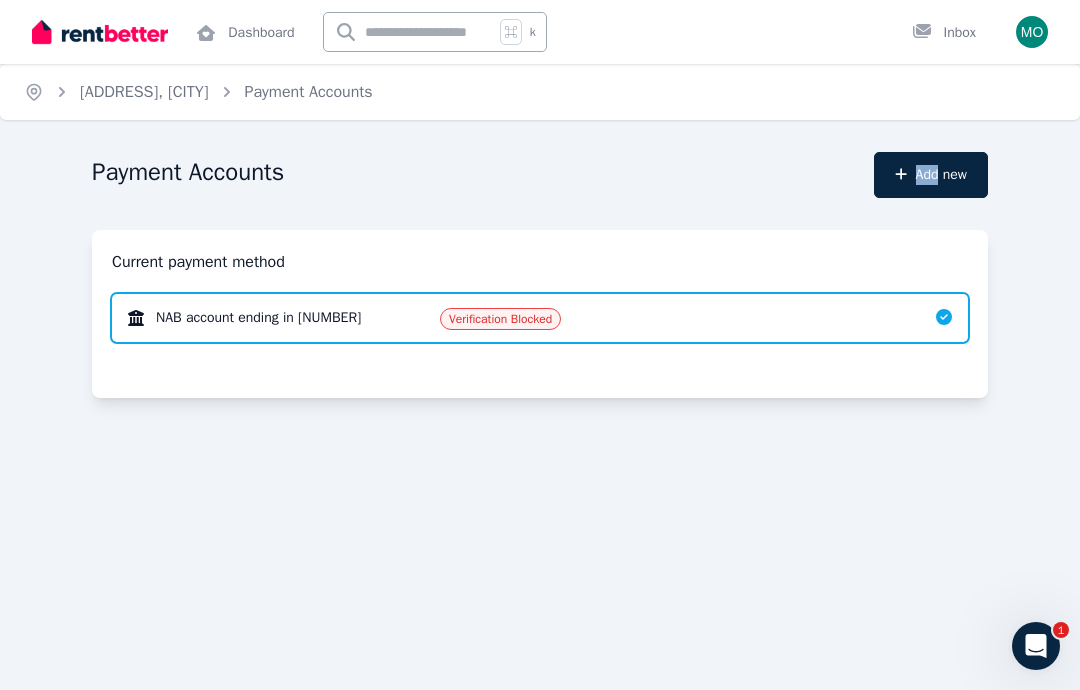click on "Add new" at bounding box center (931, 175) 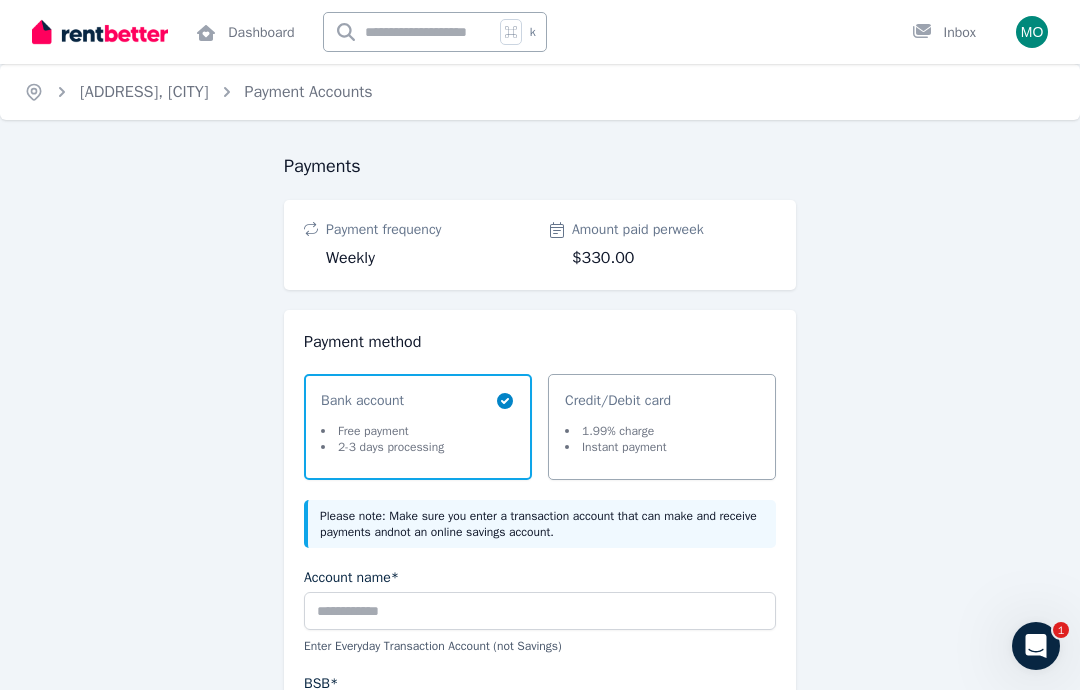 click on "Payments Payment frequency Weekly Amount paid per  week $330.00 Payment method Select a payment method Bank account Free payment 2-3 days processing Credit/Debit card 1.99% charge Instant payment Please note: Make sure you enter a transaction account that can make and receive payments and  not an online savings account . Account name* Enter Everyday Transaction Account ( not Savings ) BSB* Account number* Terms and Conditions Service agreement INITIAL TERMS  Zepto will debit your nominated account for the amounts and at the frequency of payments as agreed between you and the Payment Initiator with whom you have a direct debit agreement and authorised by the Zepto DDR contract authorised and accepted by you. CHANGE OF TERMS  Terms may be changed immediately with the approval of the Payment Initiator or within the parameters of the Digital Agreement issued by the Payment Initiator and approved by the User. This is managed through the Zepto Platform. DEFERRING OR STOPPING A PAYMENT   ALTERING THE SCHEDULE" at bounding box center (540, 828) 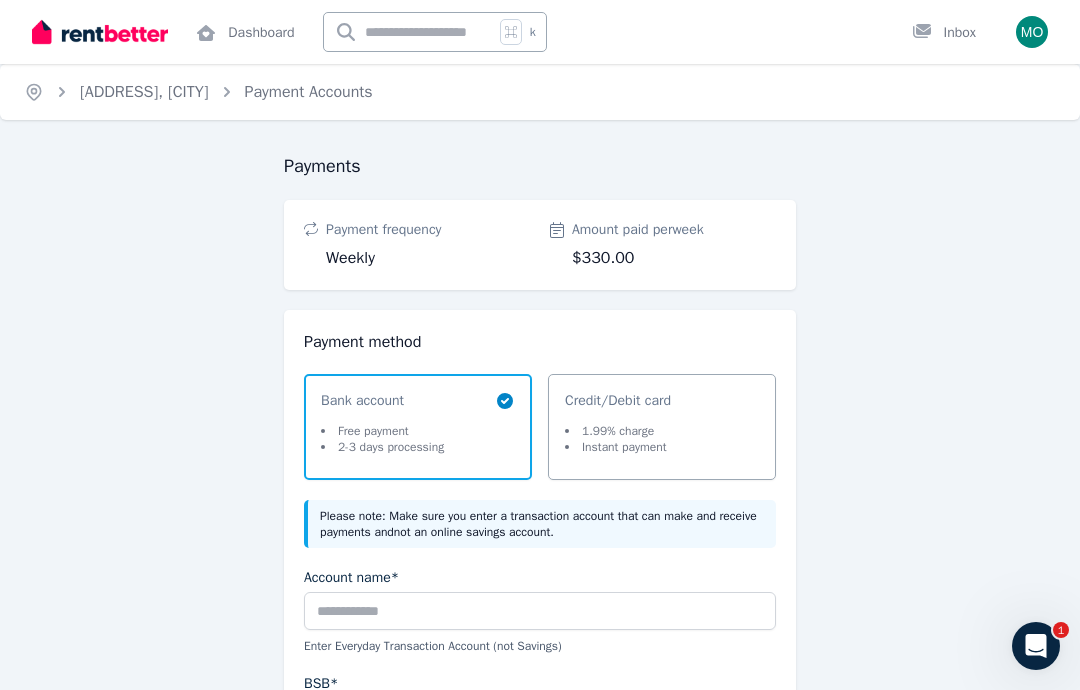 click on "Account name* Enter Everyday Transaction Account ( not Savings ) BSB* Account number* Terms and Conditions Service agreement INITIAL TERMS  Zepto will debit your nominated account for the amounts and at the frequency of payments as agreed between you and the Payment Initiator with whom you have a direct debit agreement and authorised by the Zepto DDR contract authorised and accepted by you. CHANGE OF TERMS  Terms may be changed immediately with the approval of the Payment Initiator or within the parameters of the Digital Agreement issued by the Payment Initiator and approved by the User. This is managed through the Zepto Platform. DEFERRING OR STOPPING A PAYMENT   ALTERING THE SCHEDULE CANCELLING THE PAYMENTS  You can cancel this Direct Debit Request Authority at any time by contacting the Payment Initiator or Zepto. Cancellation of the authority to debit your account will not terminate your contract or remove your liability to make the payments you have agreed to with the Payment Initiator. DISPUTES" at bounding box center [540, 945] 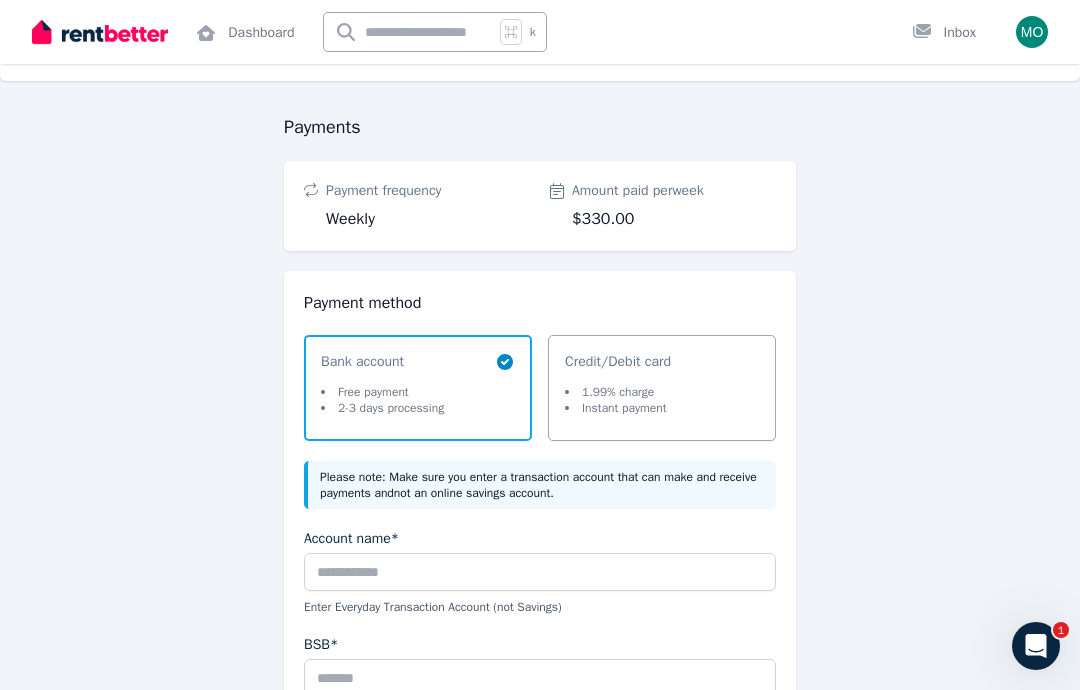 scroll, scrollTop: 19, scrollLeft: 0, axis: vertical 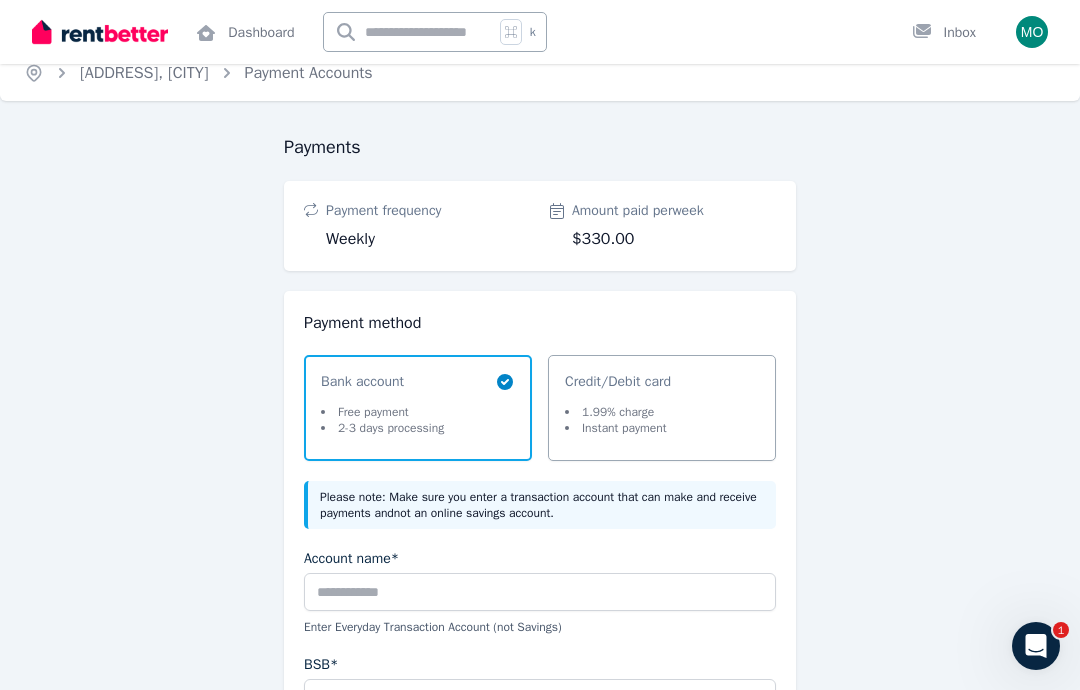 click 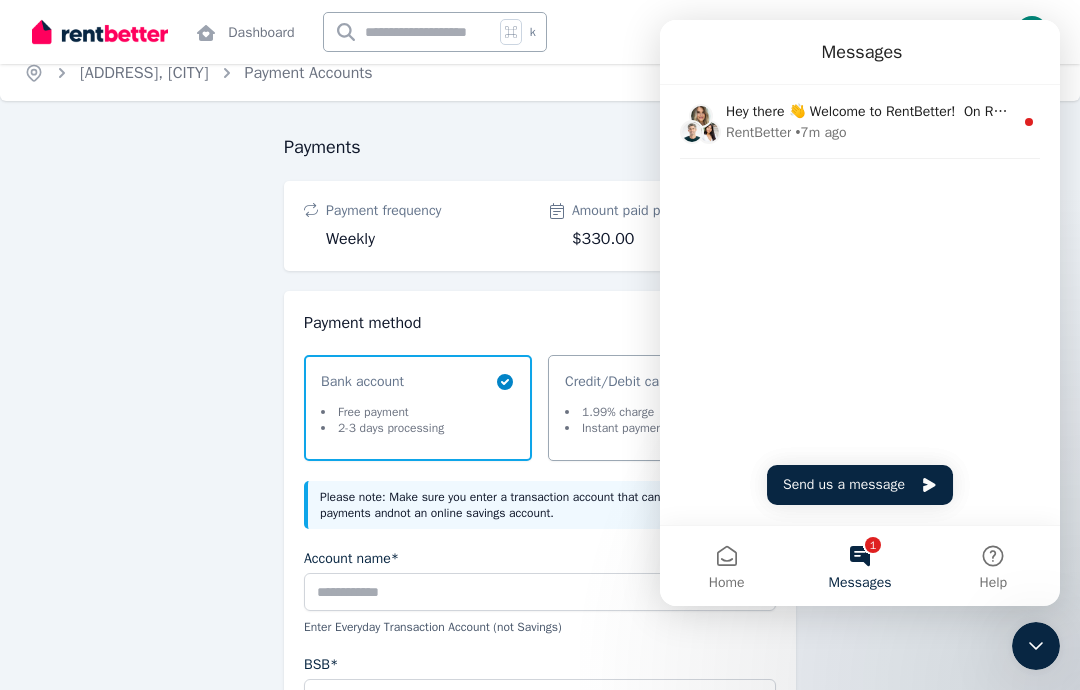 click 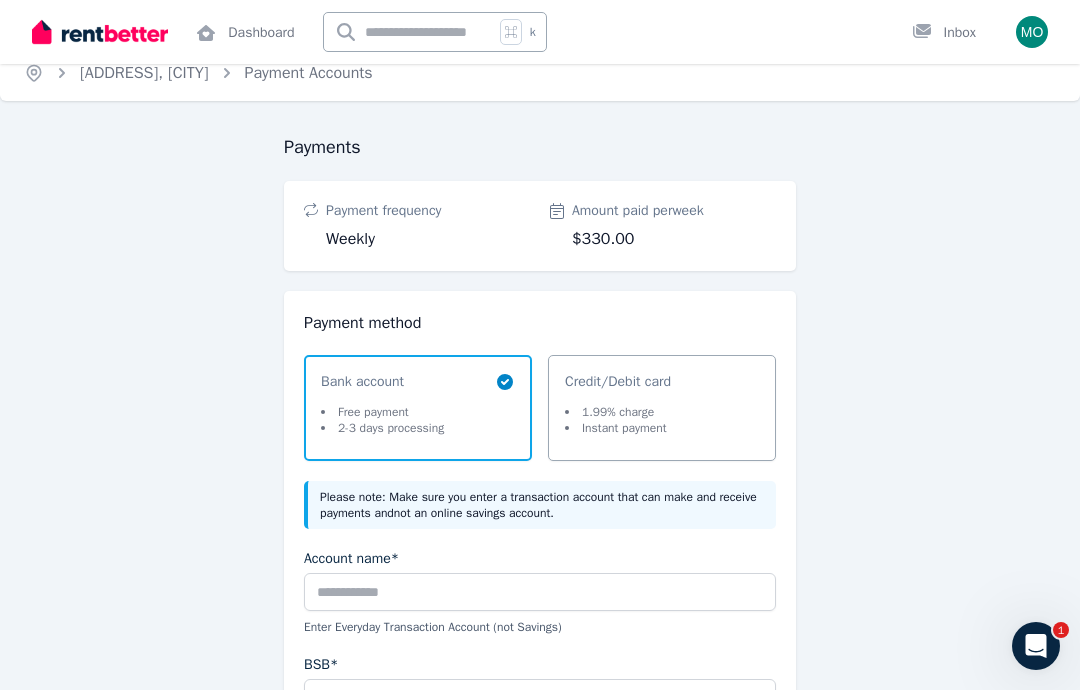 click 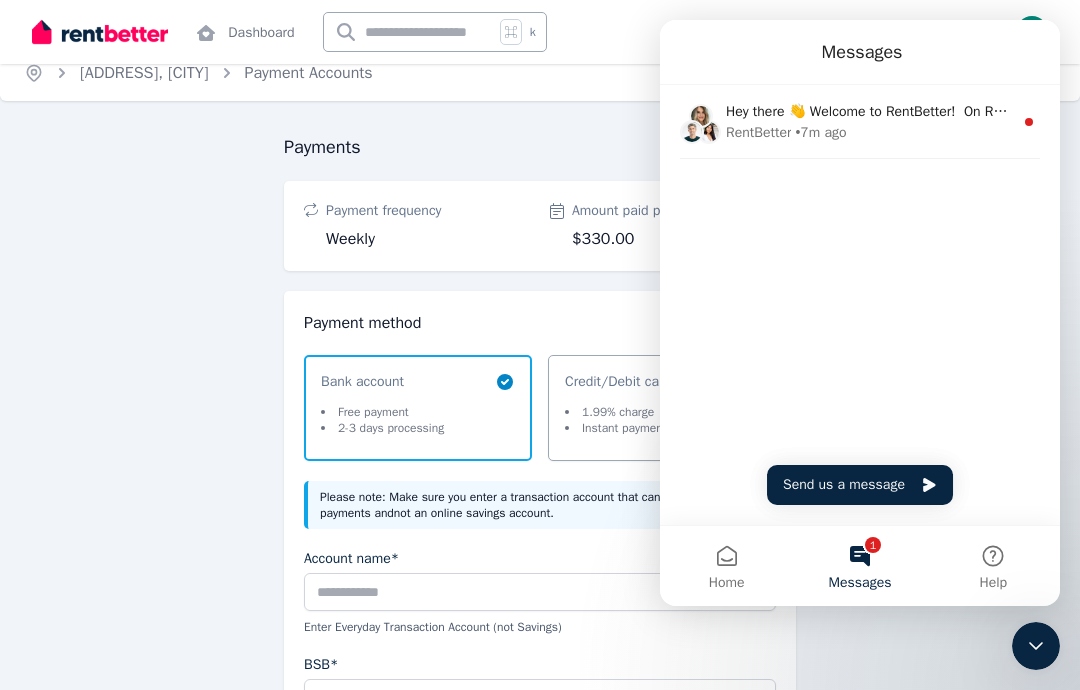 click on "Payments Payment frequency Weekly Amount paid per  week $330.00 Payment method Select a payment method Bank account Free payment 2-3 days processing Credit/Debit card 1.99% charge Instant payment Please note: Make sure you enter a transaction account that can make and receive payments and  not an online savings account . Account name* Enter Everyday Transaction Account ( not Savings ) BSB* Account number* Terms and Conditions Service agreement INITIAL TERMS  Zepto will debit your nominated account for the amounts and at the frequency of payments as agreed between you and the Payment Initiator with whom you have a direct debit agreement and authorised by the Zepto DDR contract authorised and accepted by you. CHANGE OF TERMS  Terms may be changed immediately with the approval of the Payment Initiator or within the parameters of the Digital Agreement issued by the Payment Initiator and approved by the User. This is managed through the Zepto Platform. DEFERRING OR STOPPING A PAYMENT   ALTERING THE SCHEDULE" at bounding box center [540, 809] 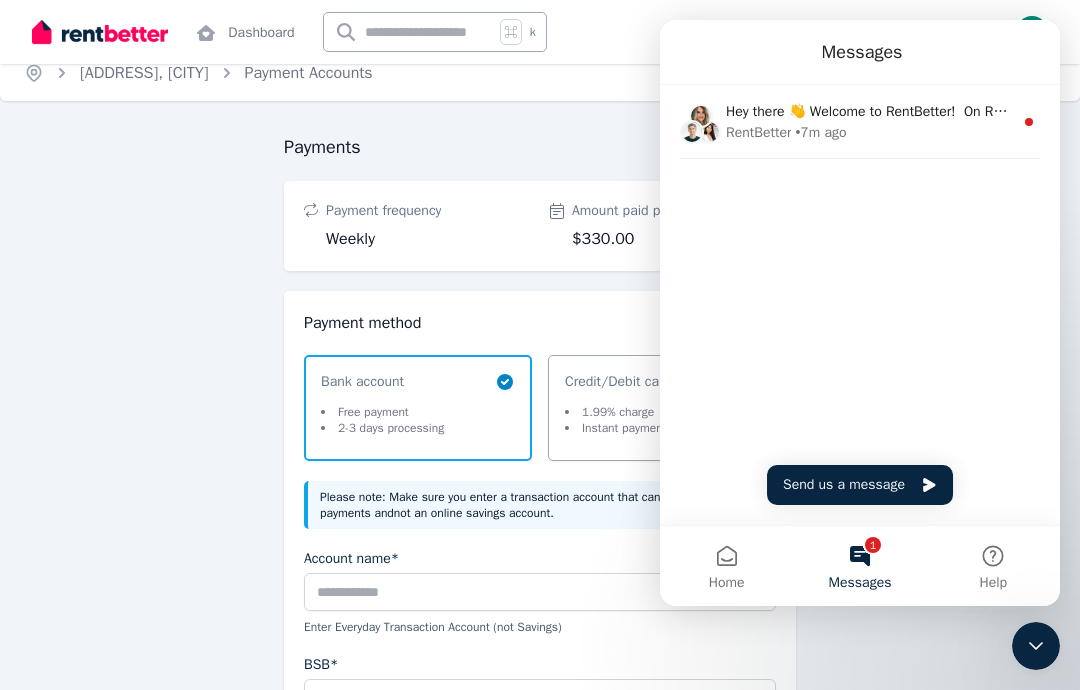 click on "1 Messages" at bounding box center (859, 566) 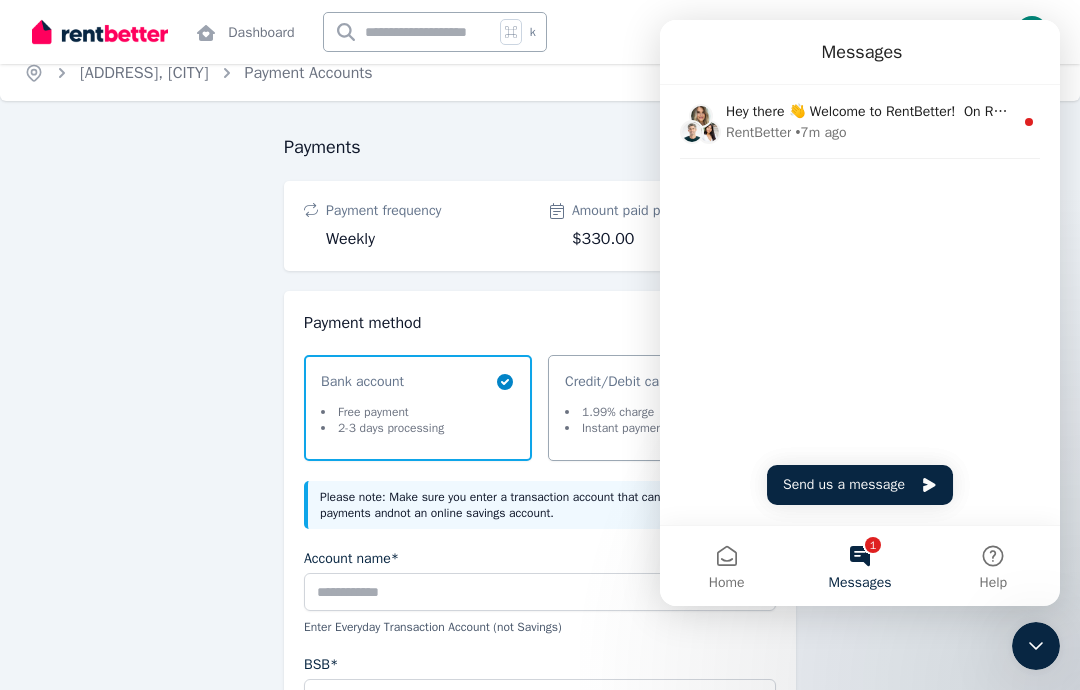 click on "1 Messages" at bounding box center (859, 566) 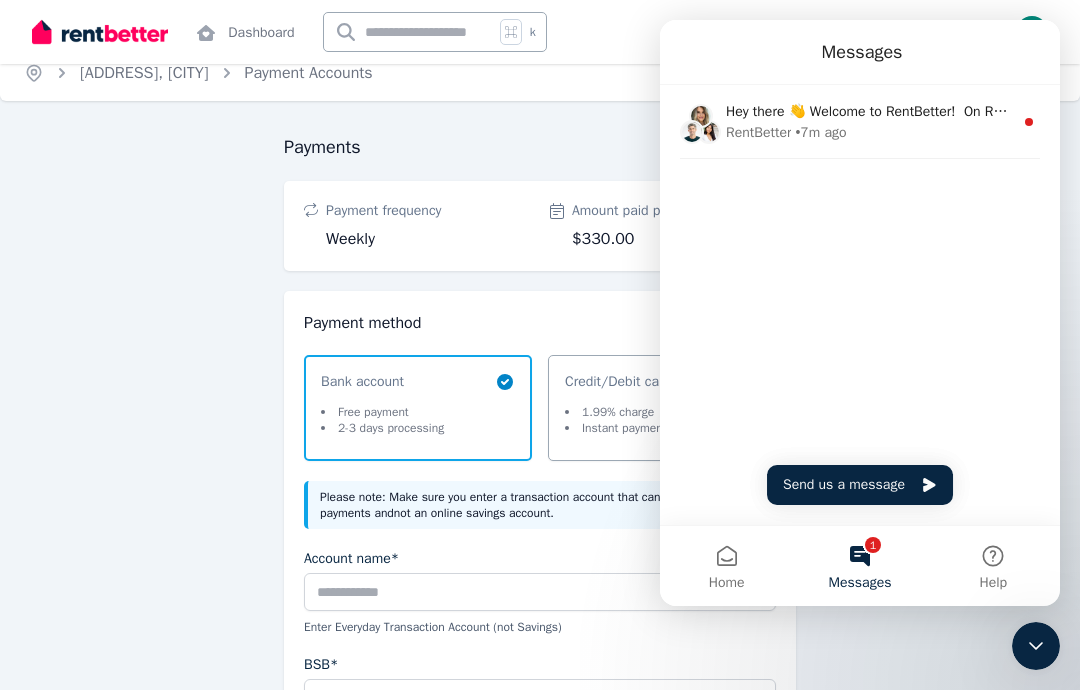 click on "Send us a message" at bounding box center [860, 485] 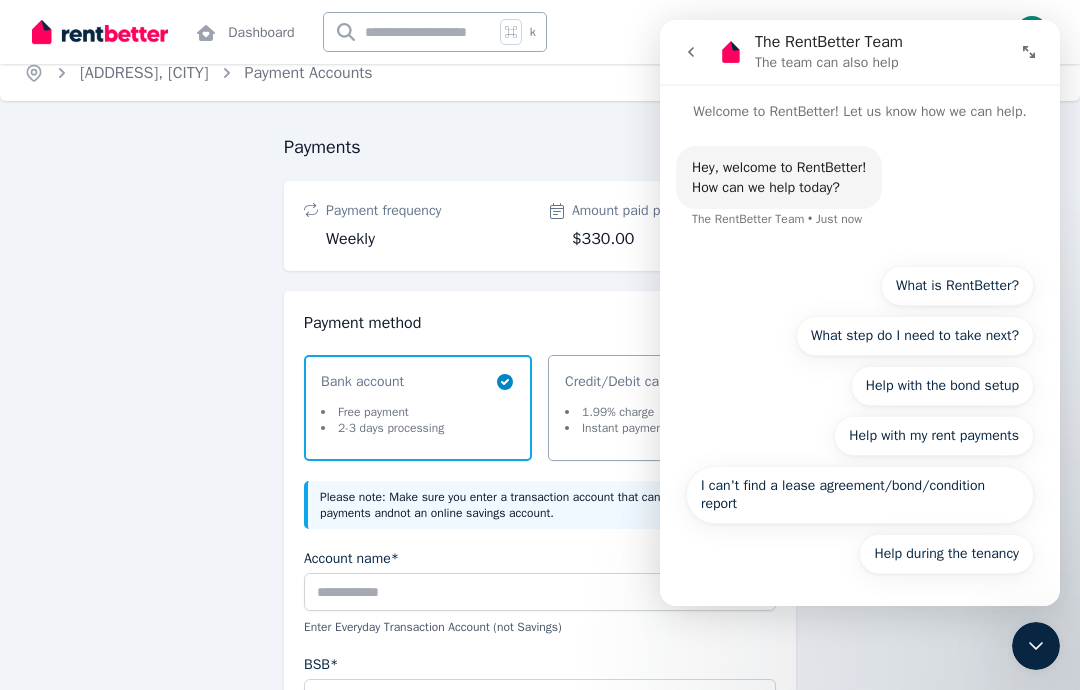 click on "Hey, welcome to RentBetter! How can we help today? The RentBetter Team    •   Just now" at bounding box center [860, 187] 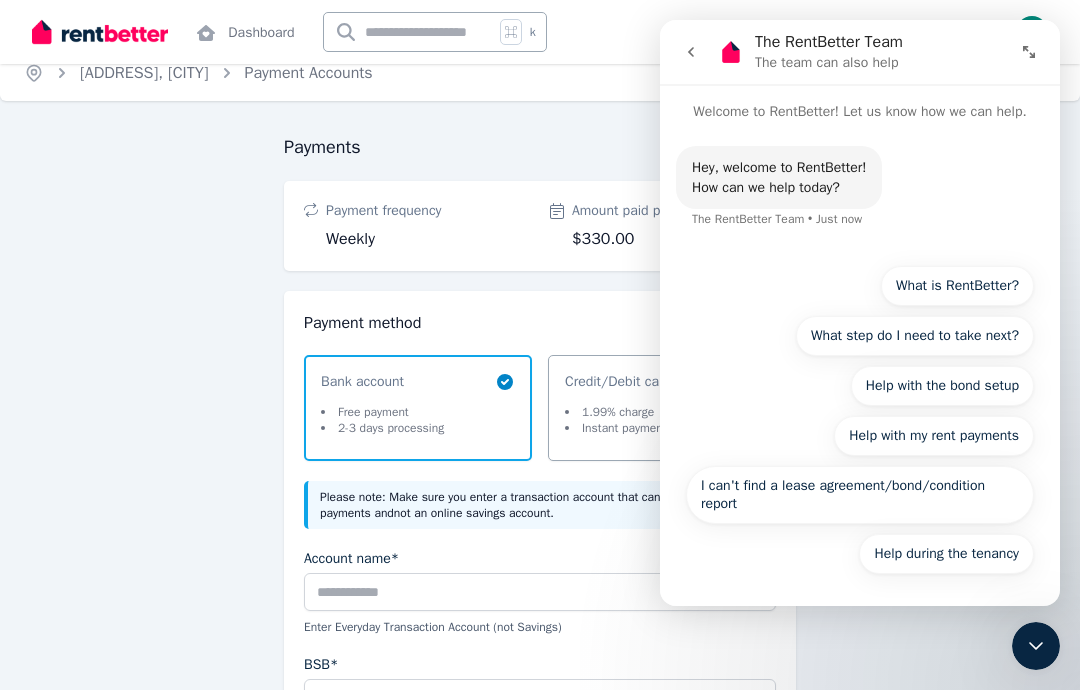 click on "Hey, welcome to RentBetter! How can we help today? The RentBetter Team    •   Just now" at bounding box center [860, 187] 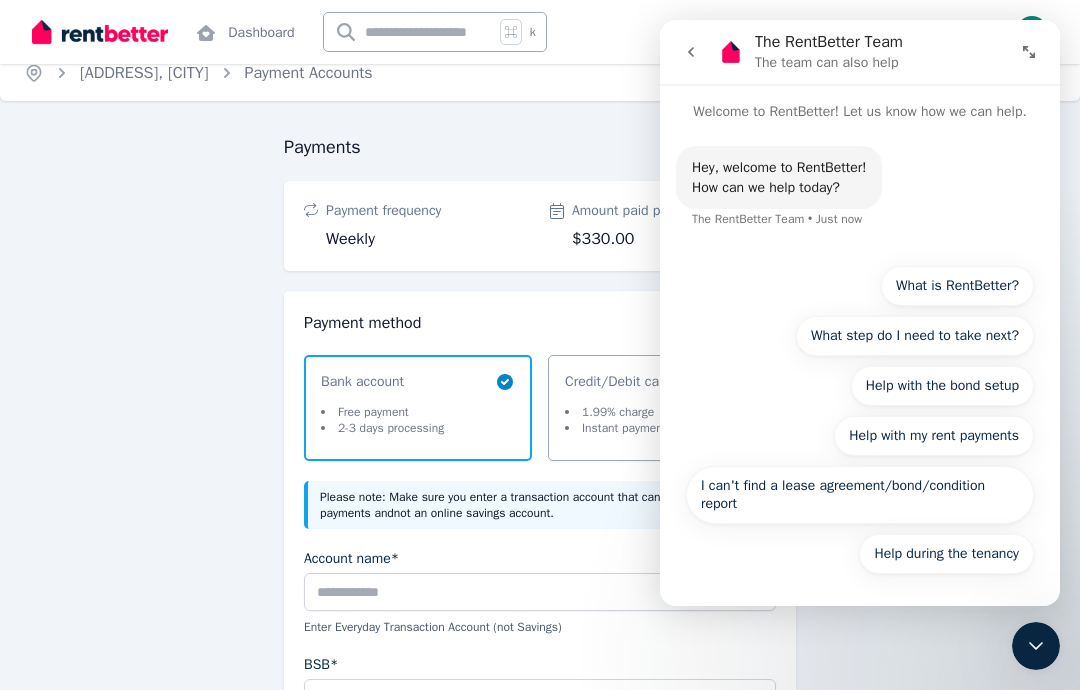 click on "Hey, welcome to RentBetter! How can we help today? The RentBetter Team    •   Just now" at bounding box center (860, 187) 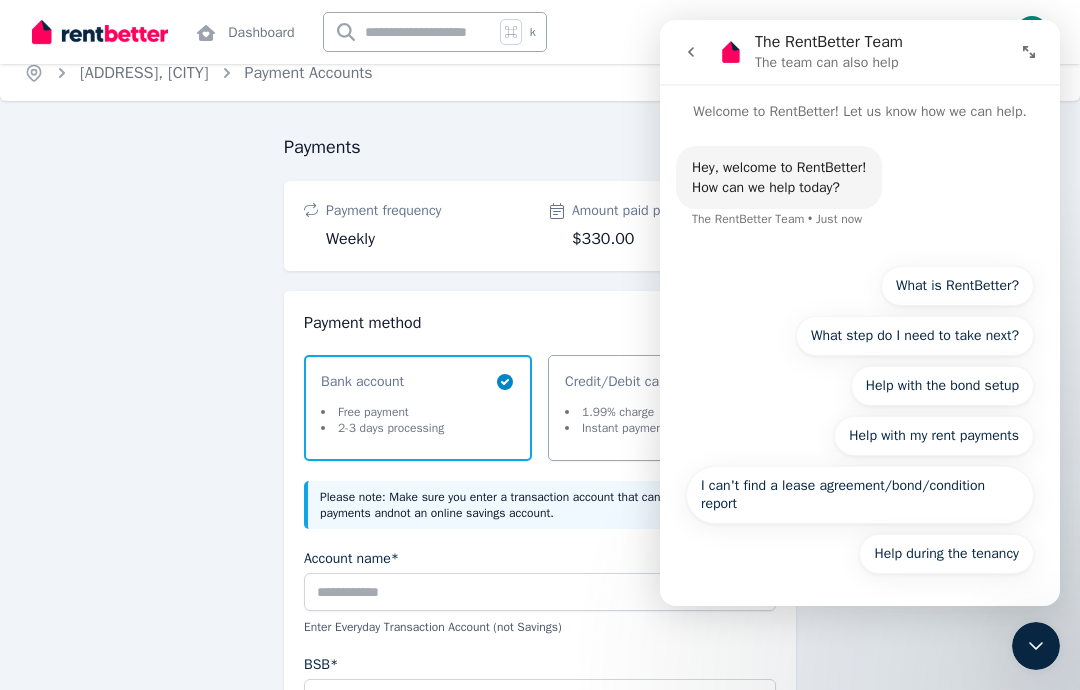 click on "Hey, welcome to RentBetter! How can we help today? The RentBetter Team    •   Just now" at bounding box center [860, 199] 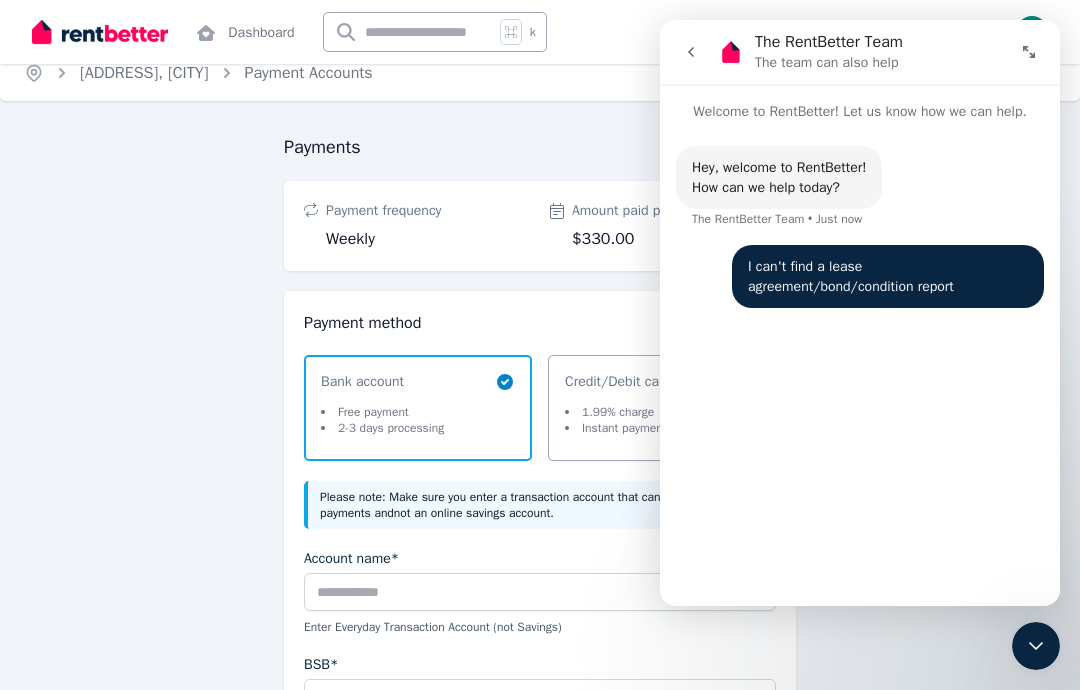 click on "Hey, welcome to RentBetter! How can we help today? The RentBetter Team    •   Just now I can't find a lease agreement/bond/condition report    •   Just now" at bounding box center (860, 355) 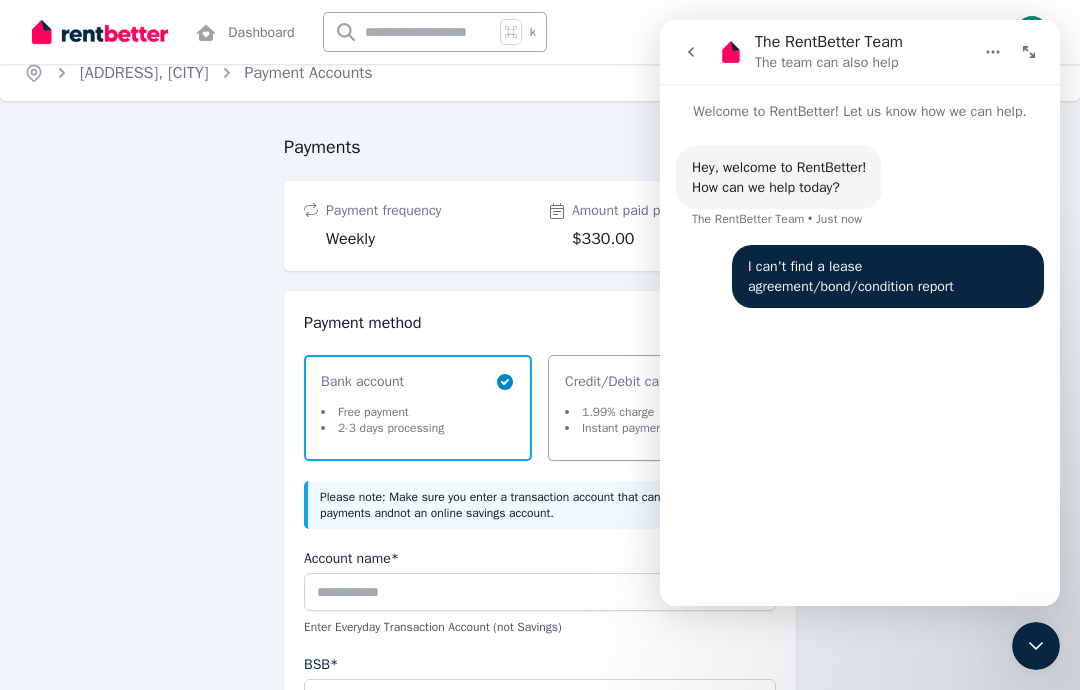 scroll, scrollTop: 0, scrollLeft: 0, axis: both 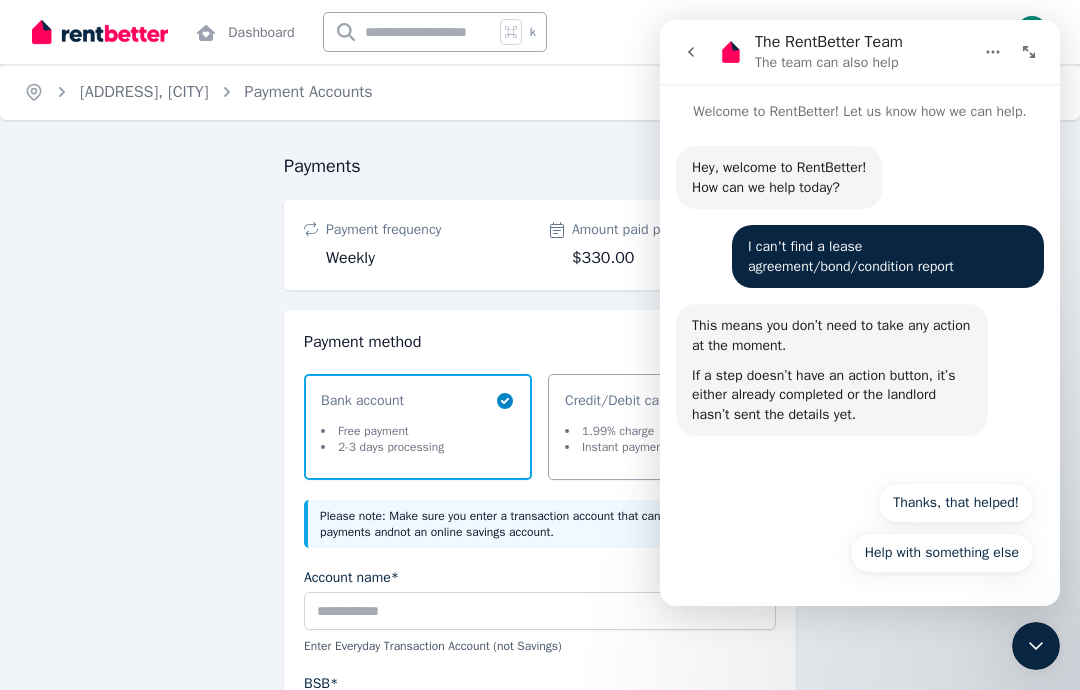 click on "Hey, welcome to RentBetter! How can we help today? The RentBetter Team    •   Just now I can't find a lease agreement/bond/condition report [NAME]    •   Just now This means you don’t need to take any action at the moment. If a step doesn’t have an action button, it’s either already completed or the landlord hasn’t sent the details yet. The RentBetter Team    •   Just now" at bounding box center (860, 296) 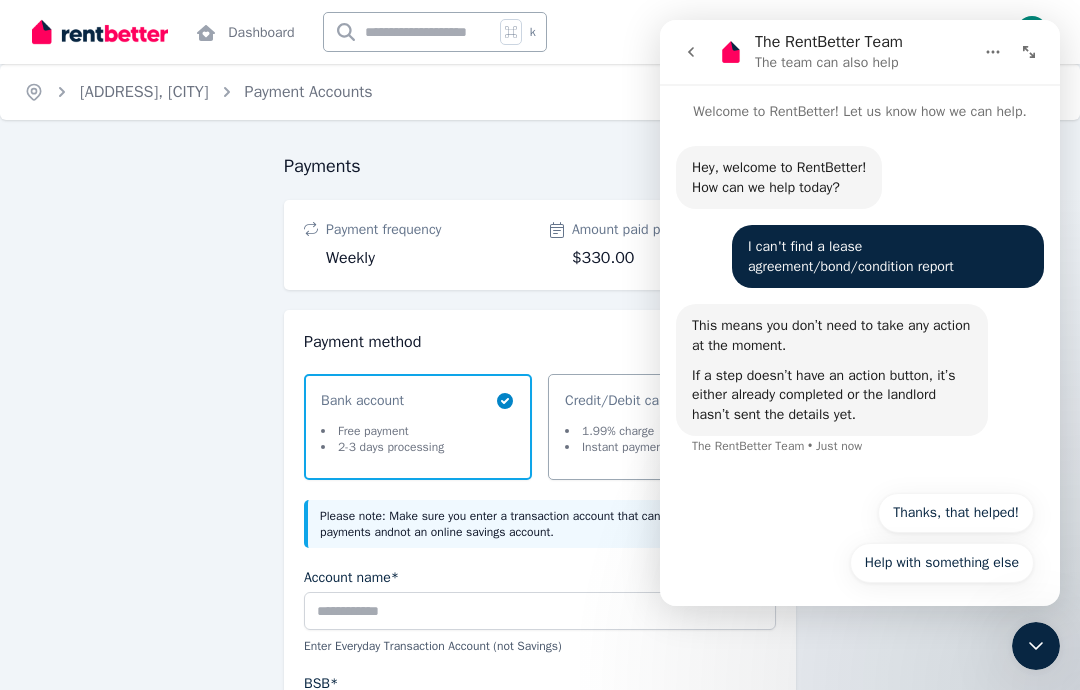 click on "Hey, welcome to RentBetter! How can we help today? The RentBetter Team    •   Just now I can't find a lease agreement/bond/condition report [NAME]    •   Just now This means you don’t need to take any action at the moment. If a step doesn’t have an action button, it’s either already completed or the landlord hasn’t sent the details yet. The RentBetter Team    •   Just now" at bounding box center [860, 301] 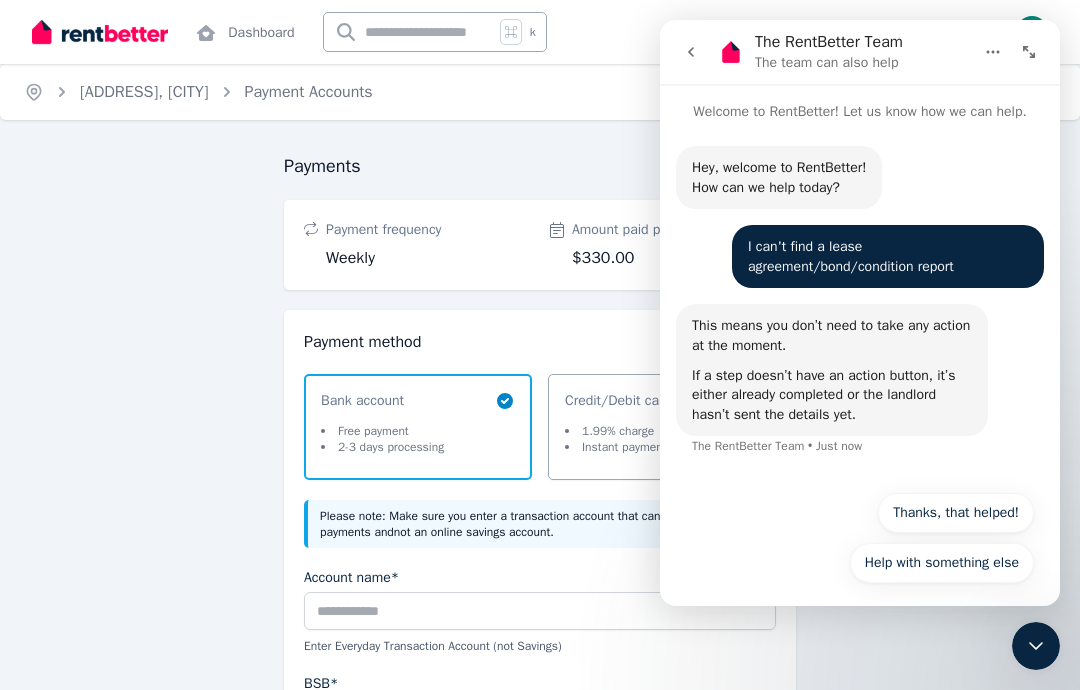 click at bounding box center (1036, 646) 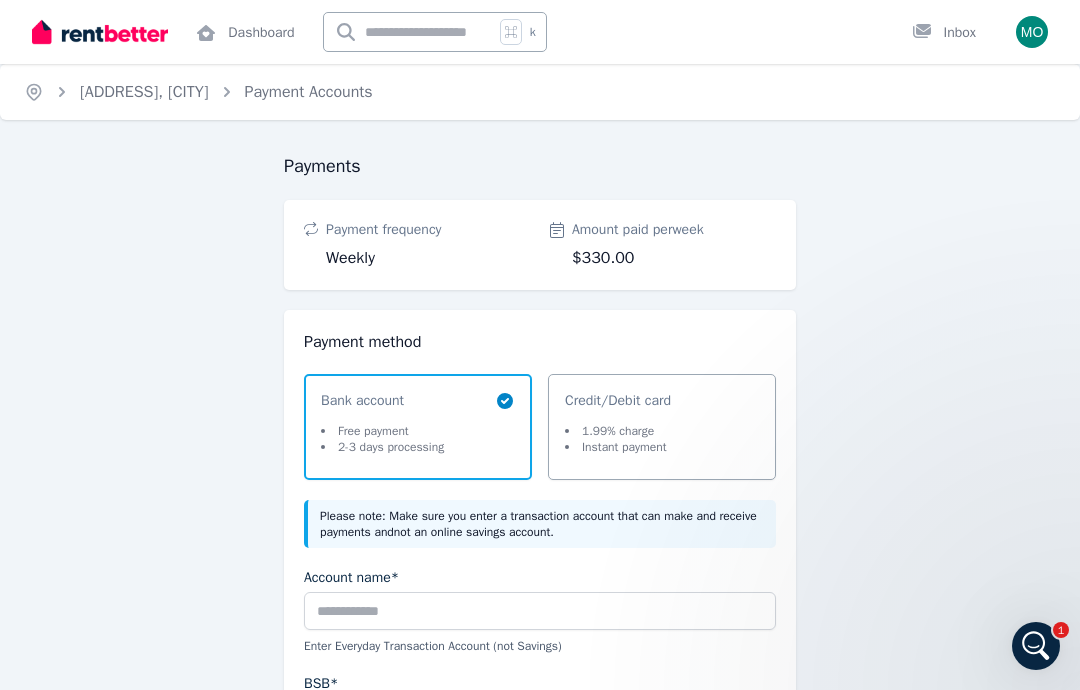 scroll, scrollTop: 19, scrollLeft: 0, axis: vertical 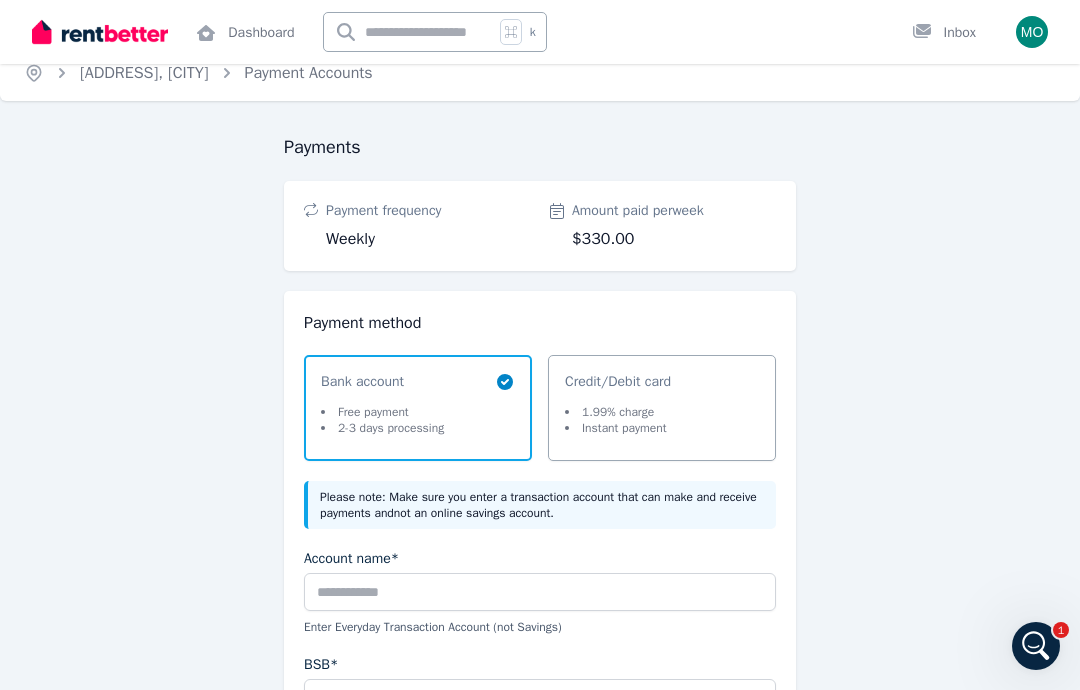 click 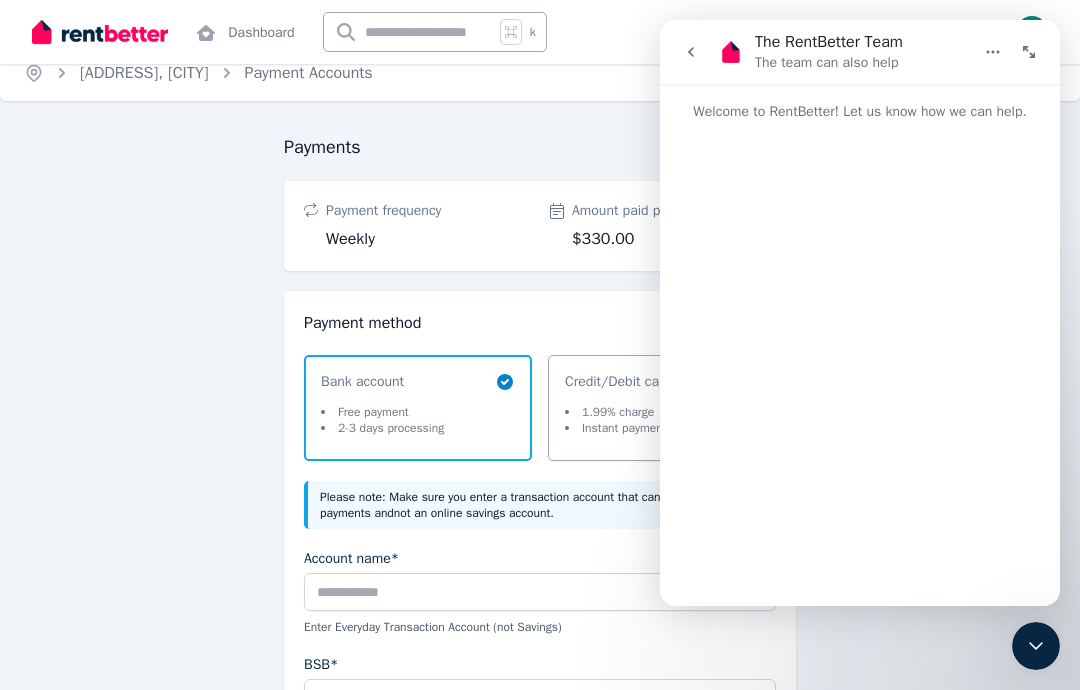 scroll, scrollTop: 0, scrollLeft: 0, axis: both 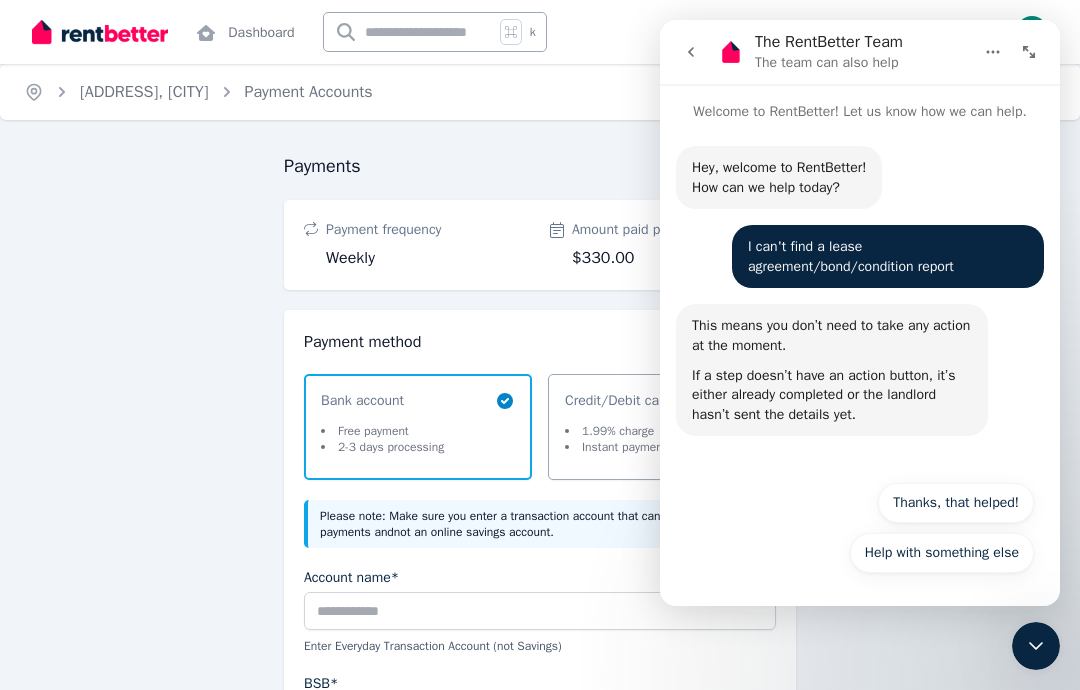 click on "Hey, welcome to RentBetter! How can we help today? The RentBetter Team    •   Just now I can't find a lease agreement/bond/condition report [NAME]    •   Just now This means you don’t need to take any action at the moment. If a step doesn’t have an action button, it’s either already completed or the landlord hasn’t sent the details yet. The RentBetter Team    •   Just now" at bounding box center [860, 296] 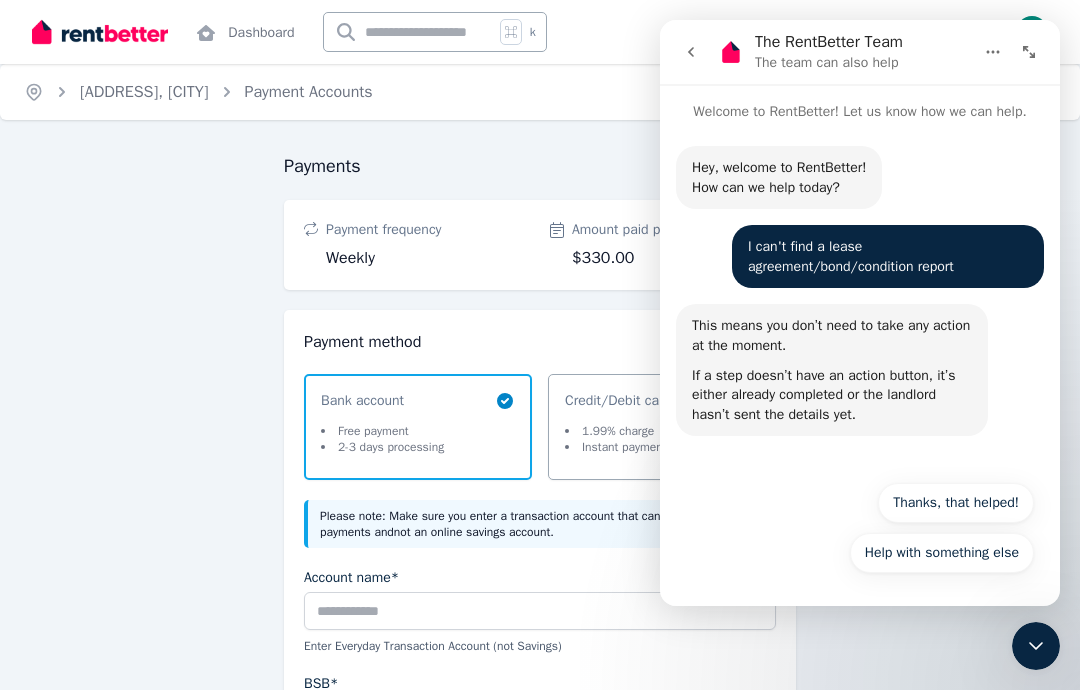 click on "Payments Payment frequency Weekly Amount paid per  week $330.00 Payment method Select a payment method Bank account Free payment 2-3 days processing Credit/Debit card 1.99% charge Instant payment Please note: Make sure you enter a transaction account that can make and receive payments and  not an online savings account . Account name* Enter Everyday Transaction Account ( not Savings ) BSB* Account number* Terms and Conditions Service agreement INITIAL TERMS  Zepto will debit your nominated account for the amounts and at the frequency of payments as agreed between you and the Payment Initiator with whom you have a direct debit agreement and authorised by the Zepto DDR contract authorised and accepted by you. CHANGE OF TERMS  Terms may be changed immediately with the approval of the Payment Initiator or within the parameters of the Digital Agreement issued by the Payment Initiator and approved by the User. This is managed through the Zepto Platform. DEFERRING OR STOPPING A PAYMENT   ALTERING THE SCHEDULE" at bounding box center [540, 828] 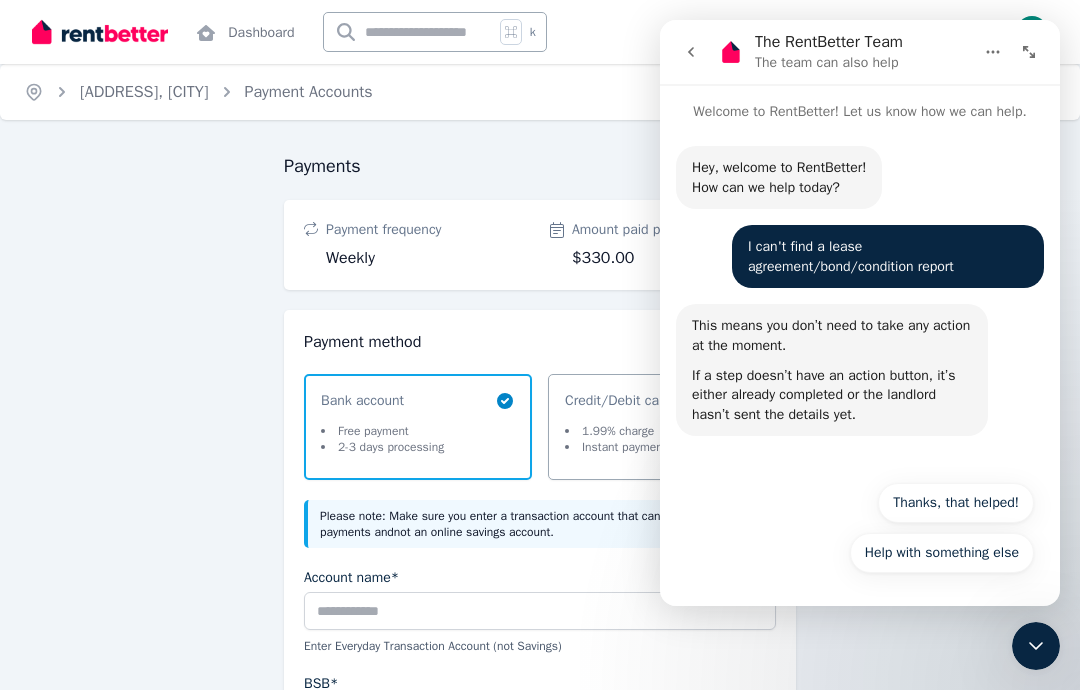 click on "Payments Payment frequency Weekly Amount paid per  week $330.00 Payment method Select a payment method Bank account Free payment 2-3 days processing Credit/Debit card 1.99% charge Instant payment Please note: Make sure you enter a transaction account that can make and receive payments and  not an online savings account . Account name* Enter Everyday Transaction Account ( not Savings ) BSB* Account number* Terms and Conditions Service agreement INITIAL TERMS  Zepto will debit your nominated account for the amounts and at the frequency of payments as agreed between you and the Payment Initiator with whom you have a direct debit agreement and authorised by the Zepto DDR contract authorised and accepted by you. CHANGE OF TERMS  Terms may be changed immediately with the approval of the Payment Initiator or within the parameters of the Digital Agreement issued by the Payment Initiator and approved by the User. This is managed through the Zepto Platform. DEFERRING OR STOPPING A PAYMENT   ALTERING THE SCHEDULE" at bounding box center [540, 828] 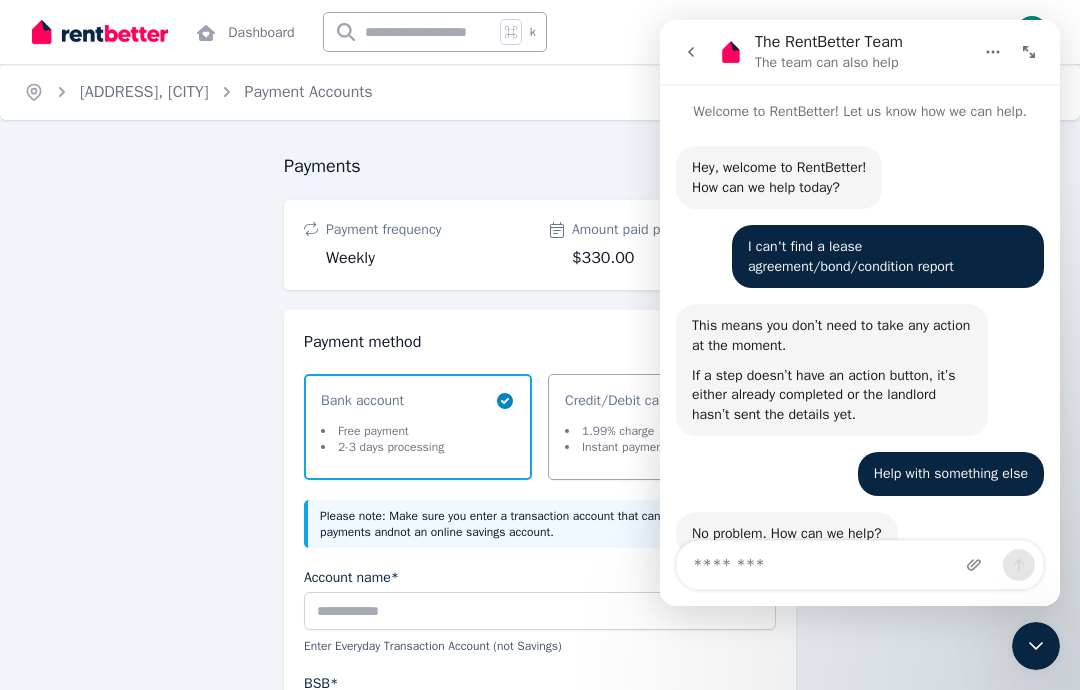 click on "Hey, welcome to RentBetter! How can we help today? The RentBetter Team    •   Just now I can't find a lease agreement/bond/condition report [NAME]    •   Just now This means you don’t need to take any action at the moment. If a step doesn’t have an action button, it’s either already completed or the landlord hasn’t sent the details yet. The RentBetter Team    •   Just now Help with something else [NAME]    •   Just now No problem. How can we help? The RentBetter Team    •   Just now" at bounding box center (860, 361) 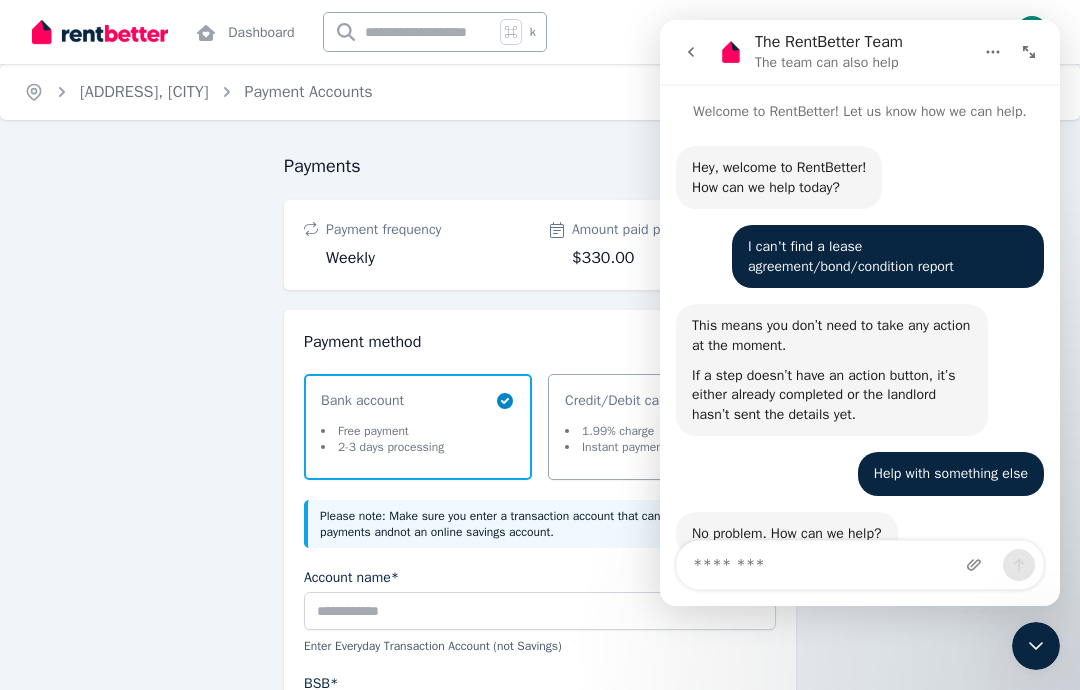 click at bounding box center (860, 573) 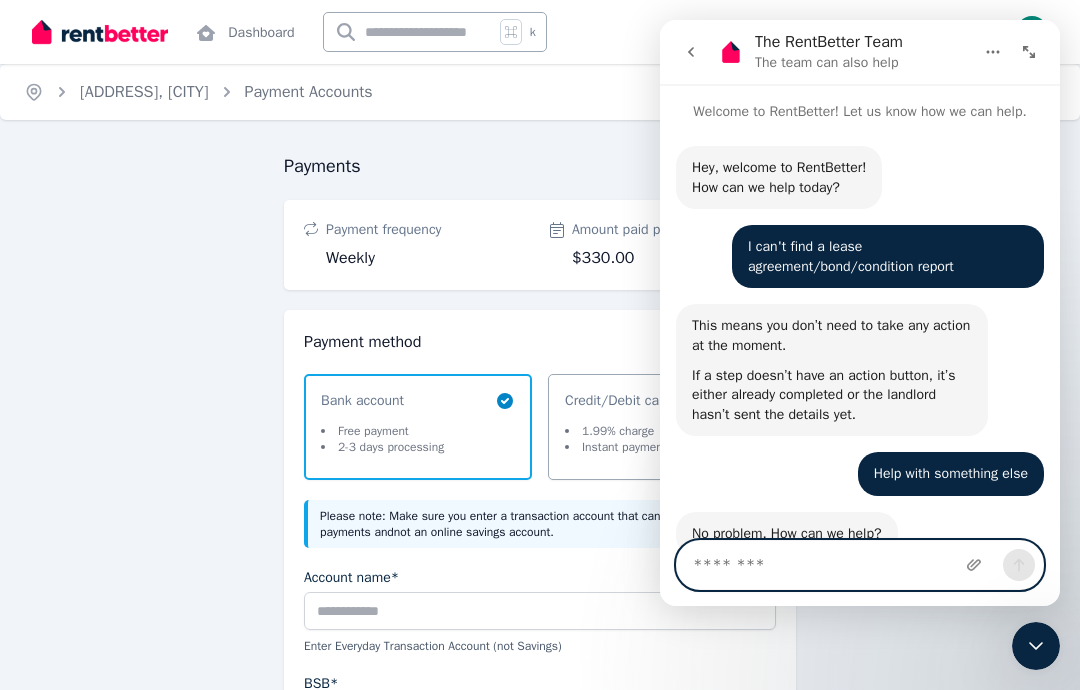 click 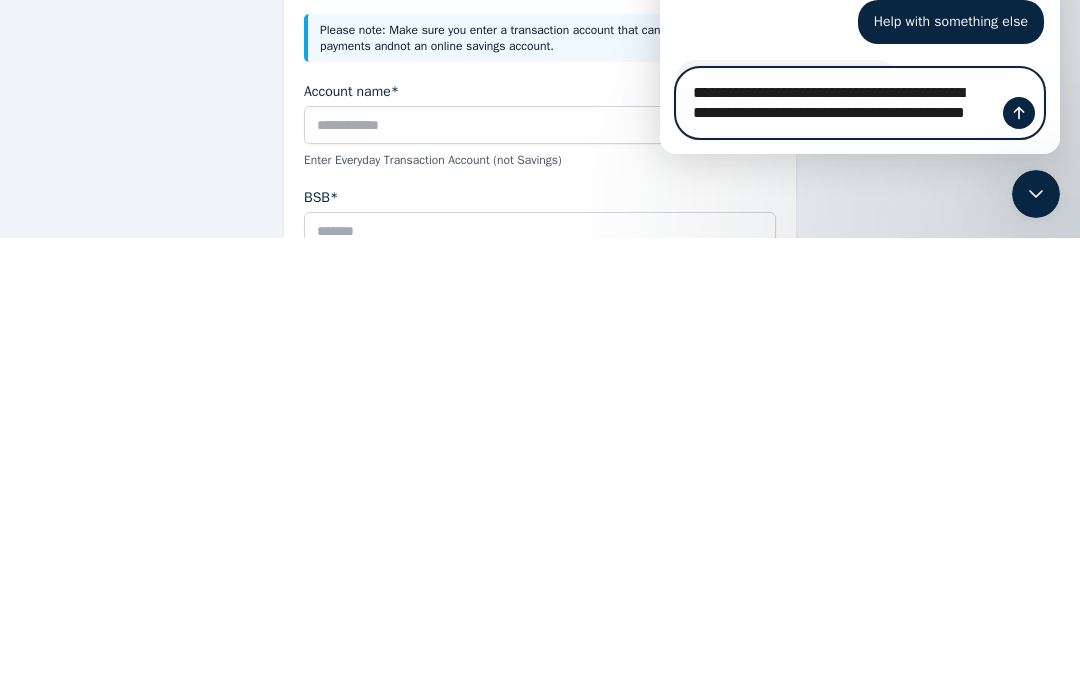 scroll, scrollTop: 0, scrollLeft: 0, axis: both 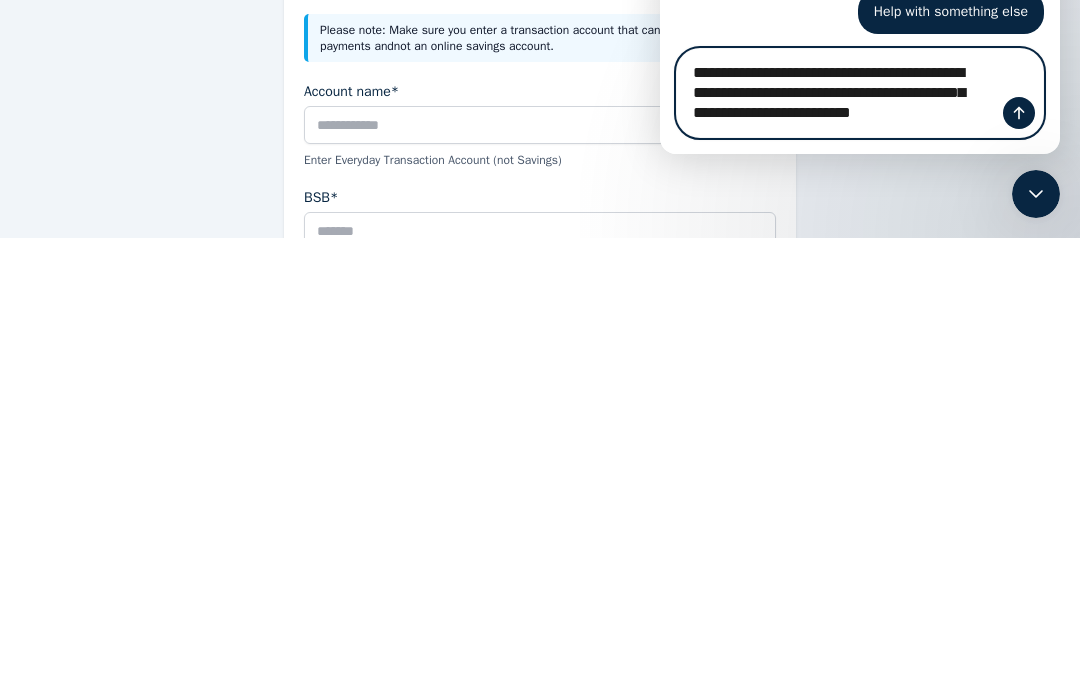click on "**********" at bounding box center [860, 93] 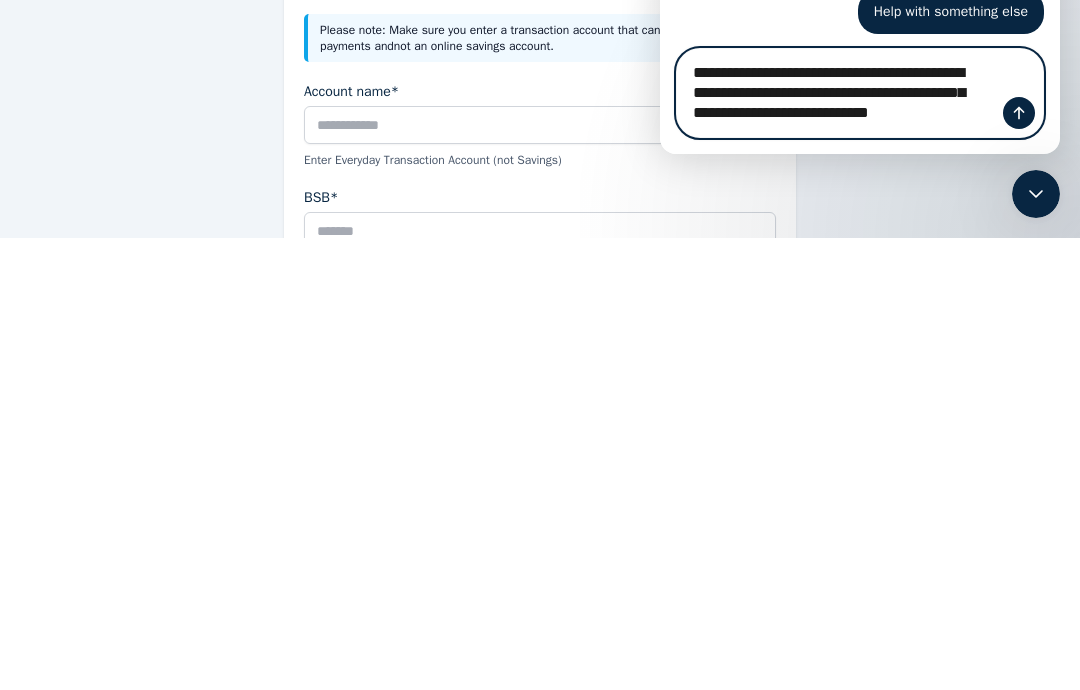 type on "**********" 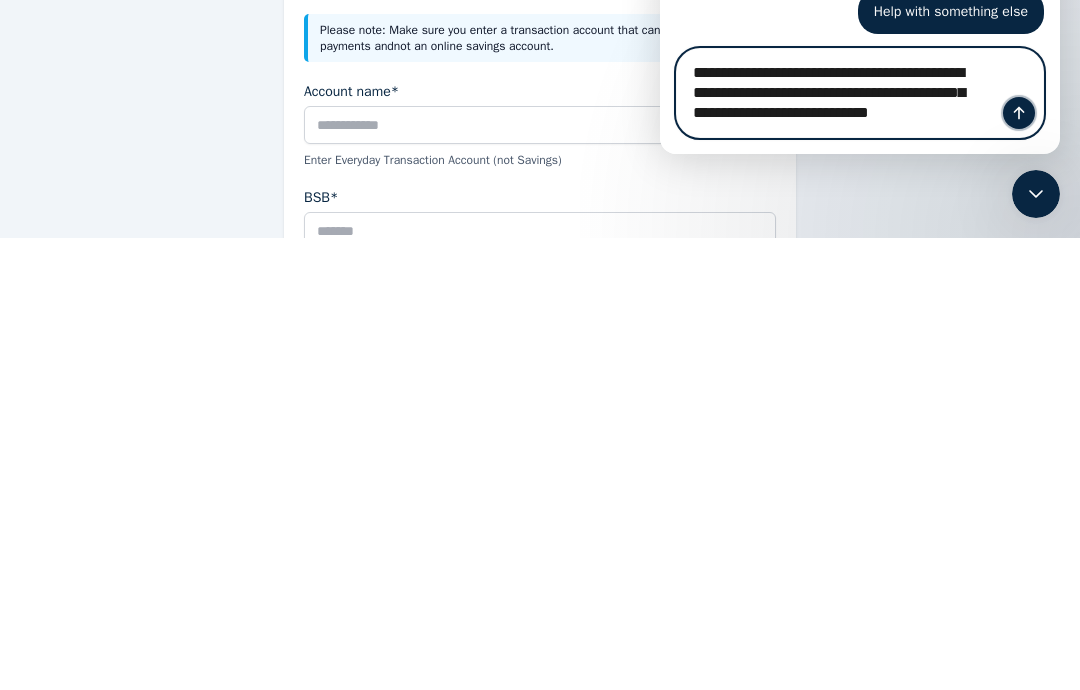 click at bounding box center (1019, 113) 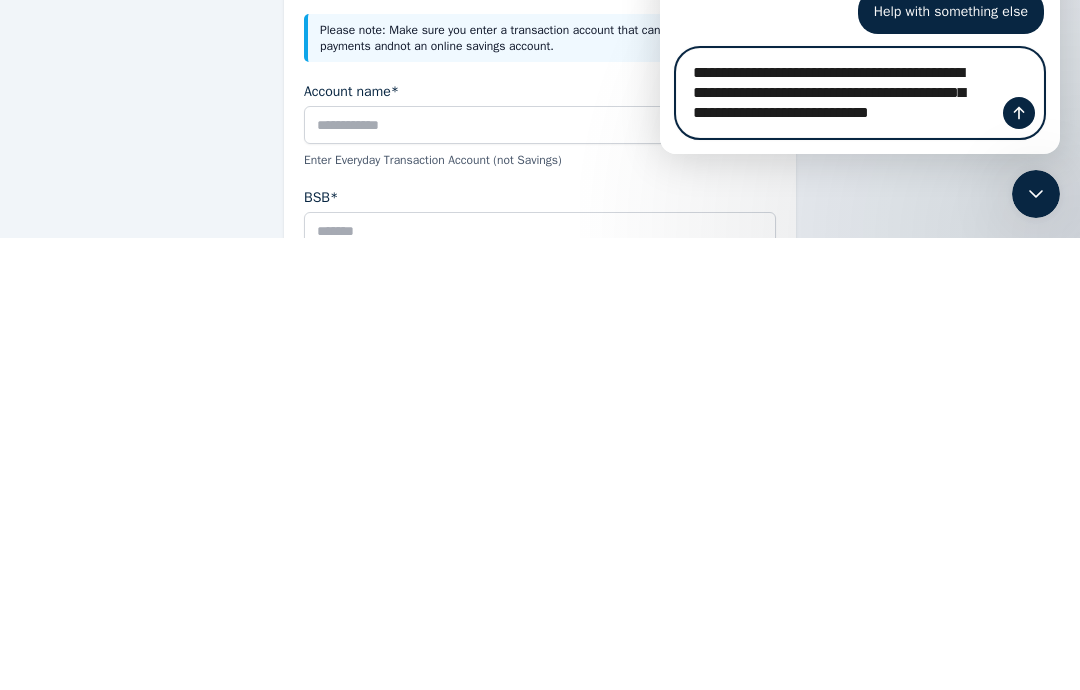 type 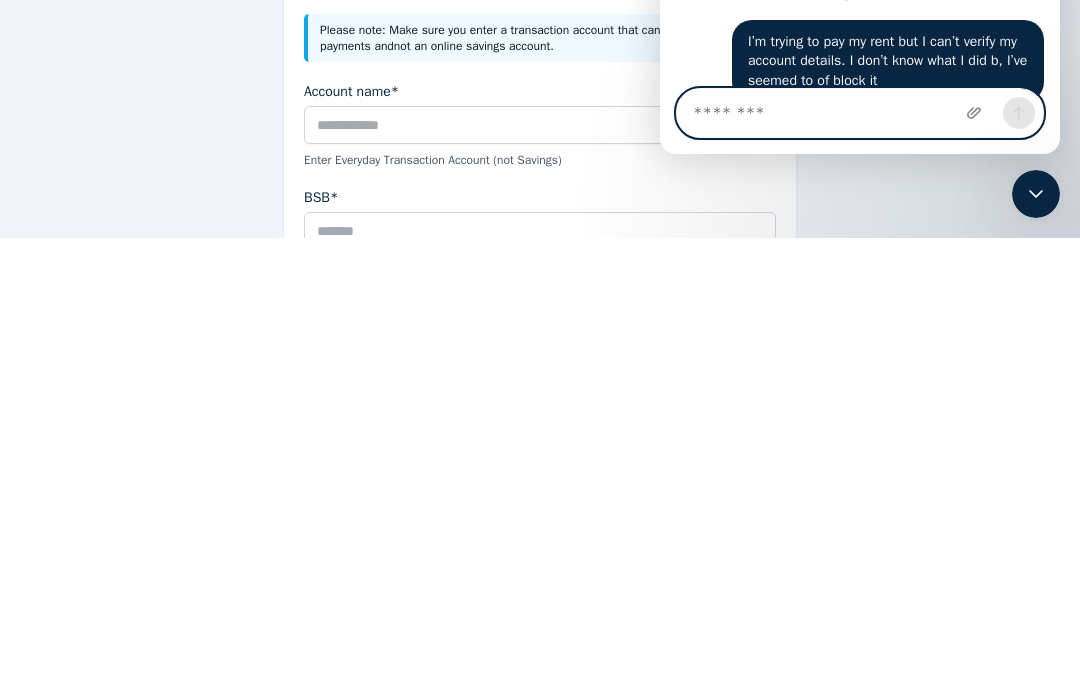 scroll, scrollTop: 132, scrollLeft: 0, axis: vertical 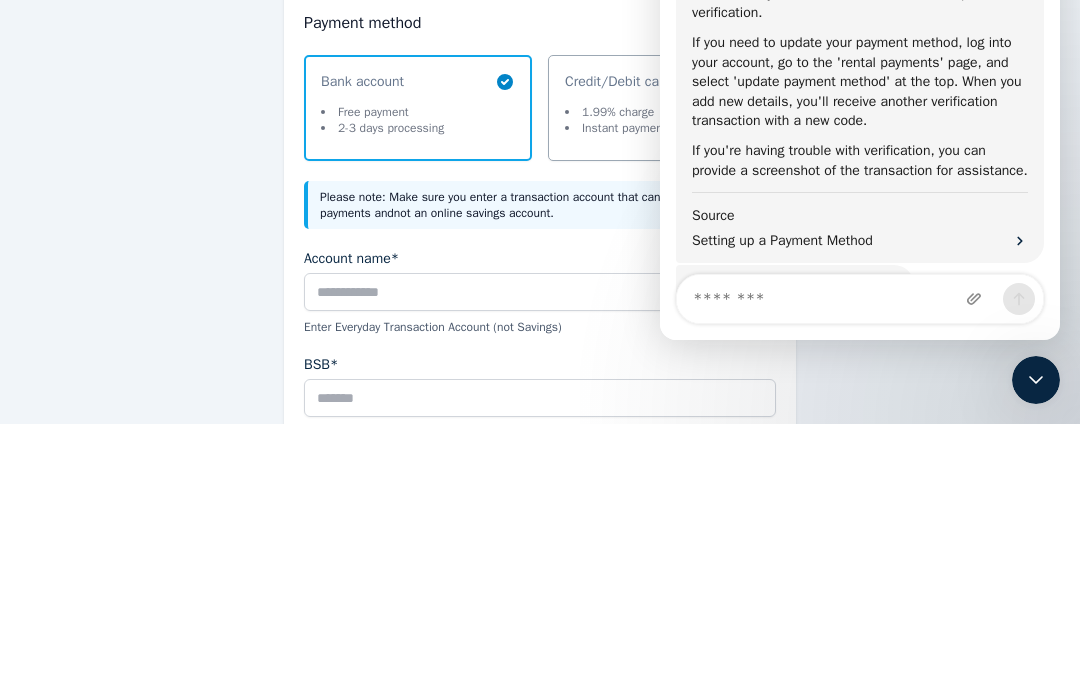 click on "Account name*" at bounding box center (540, 546) 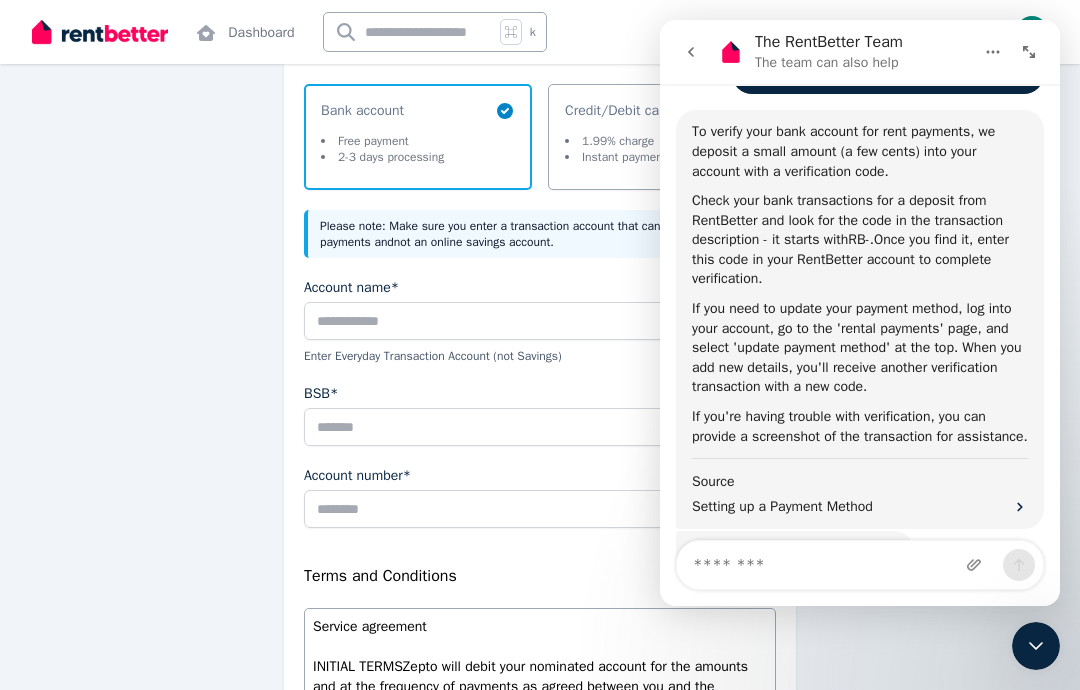 scroll, scrollTop: 282, scrollLeft: 0, axis: vertical 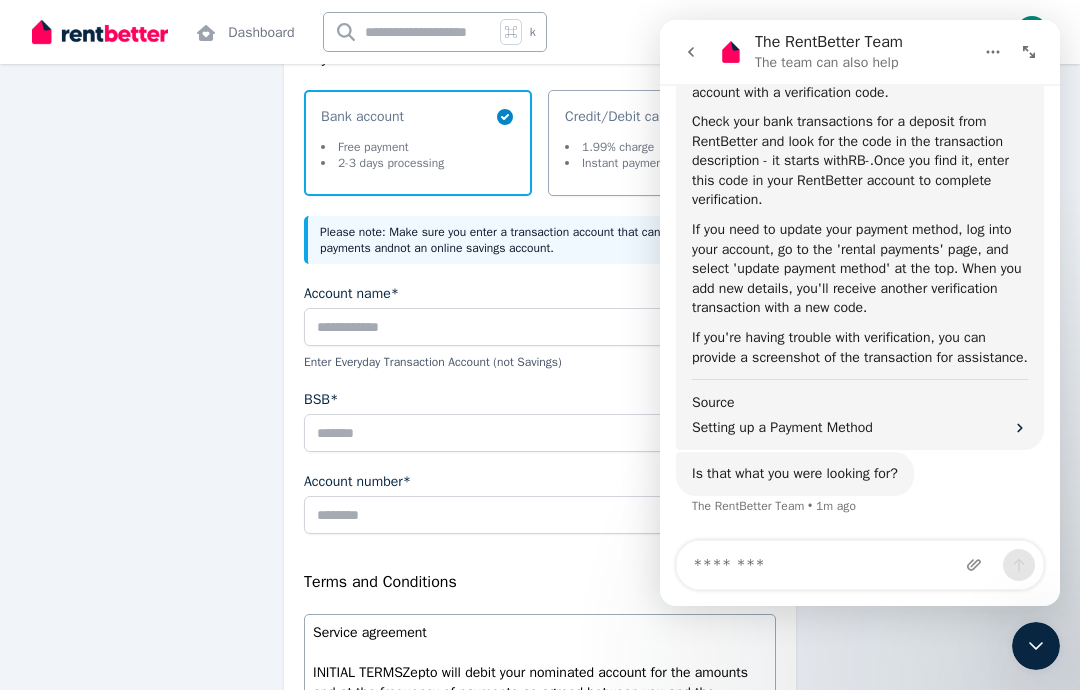 click 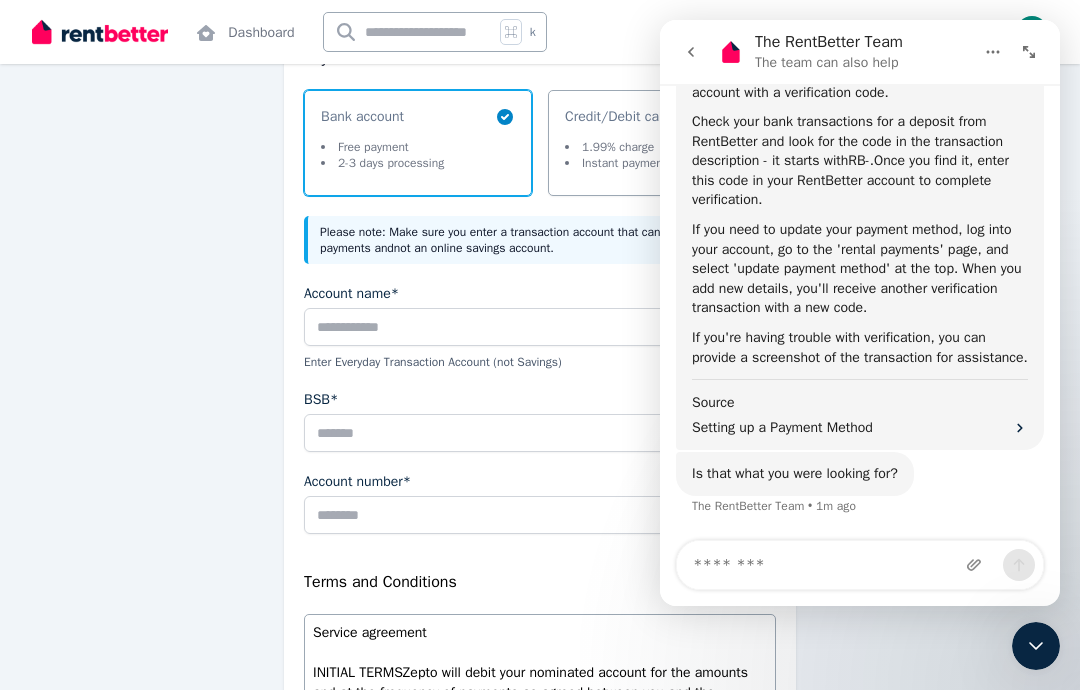 click on "Bank account Free payment 2-3 days processing" at bounding box center [408, 143] 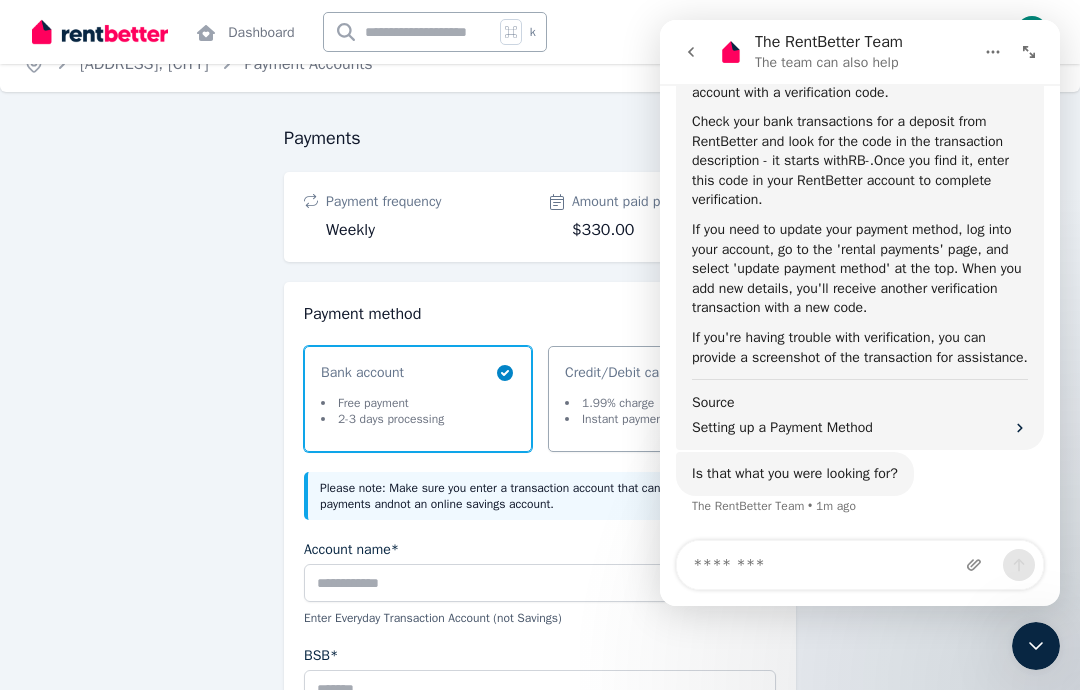 scroll, scrollTop: 0, scrollLeft: 0, axis: both 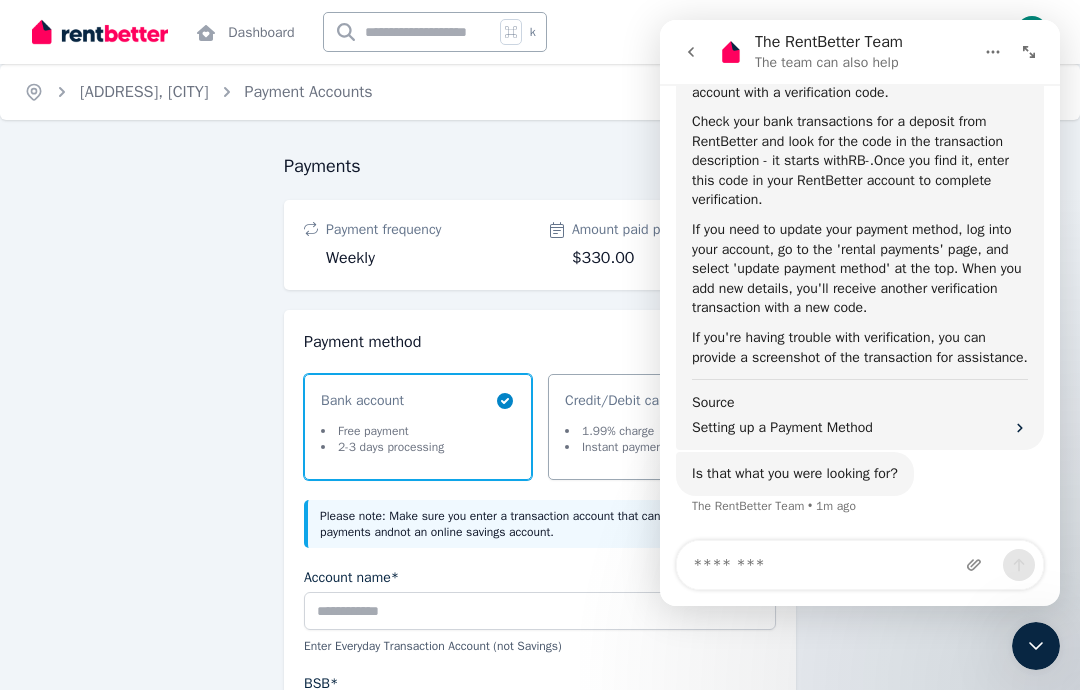 click 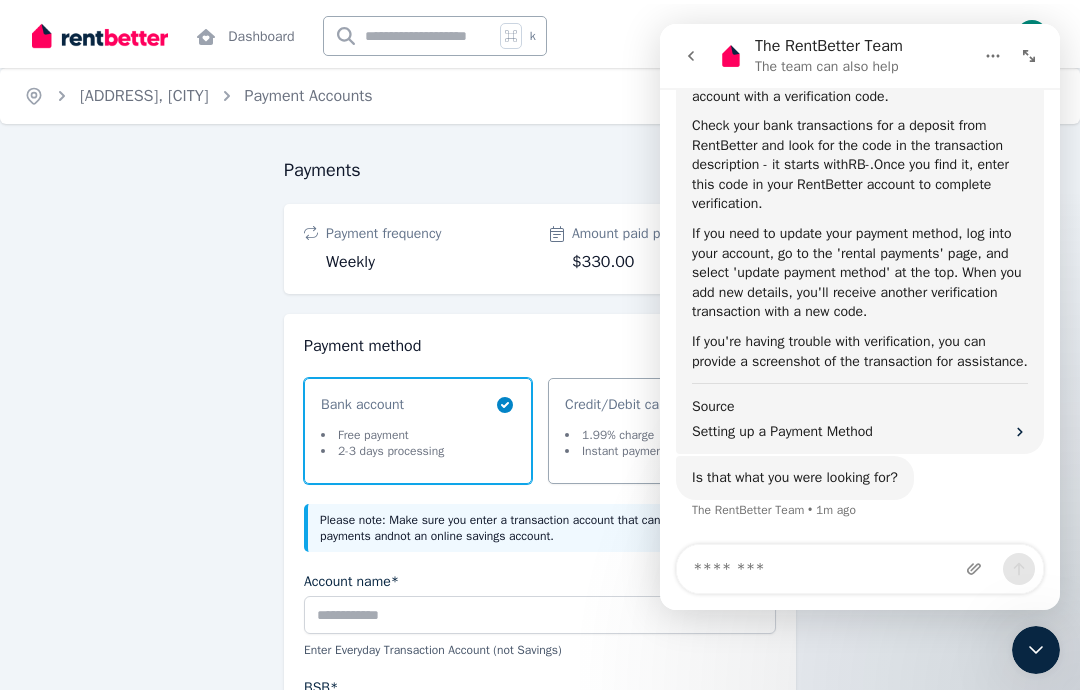 scroll, scrollTop: 637, scrollLeft: 0, axis: vertical 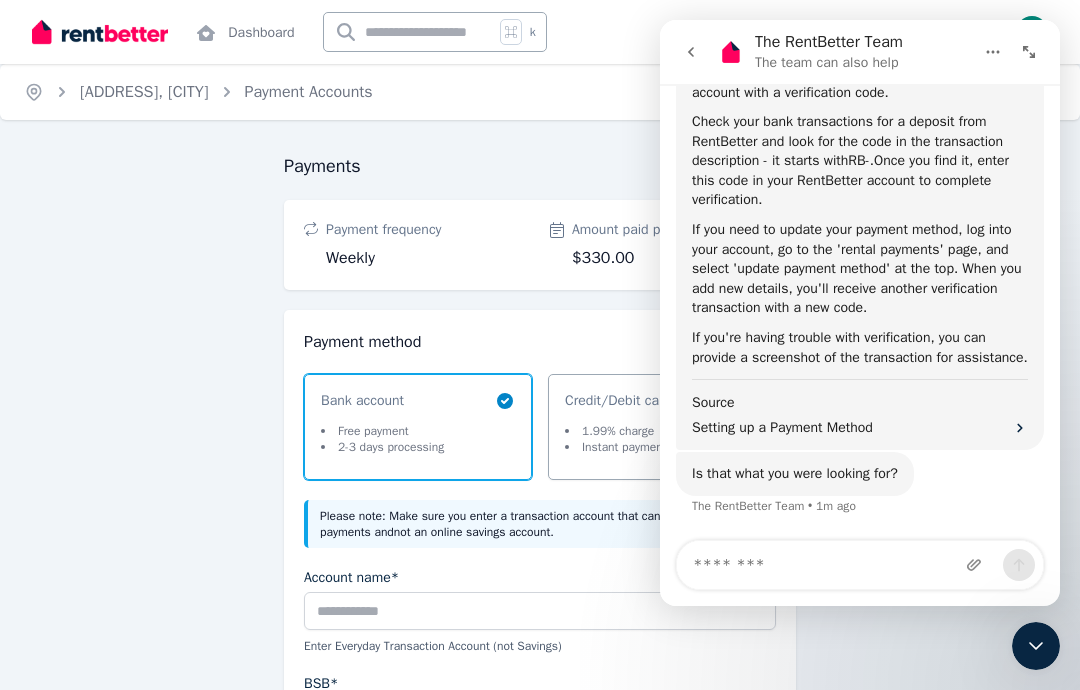 click on "not an online savings account" at bounding box center (472, 532) 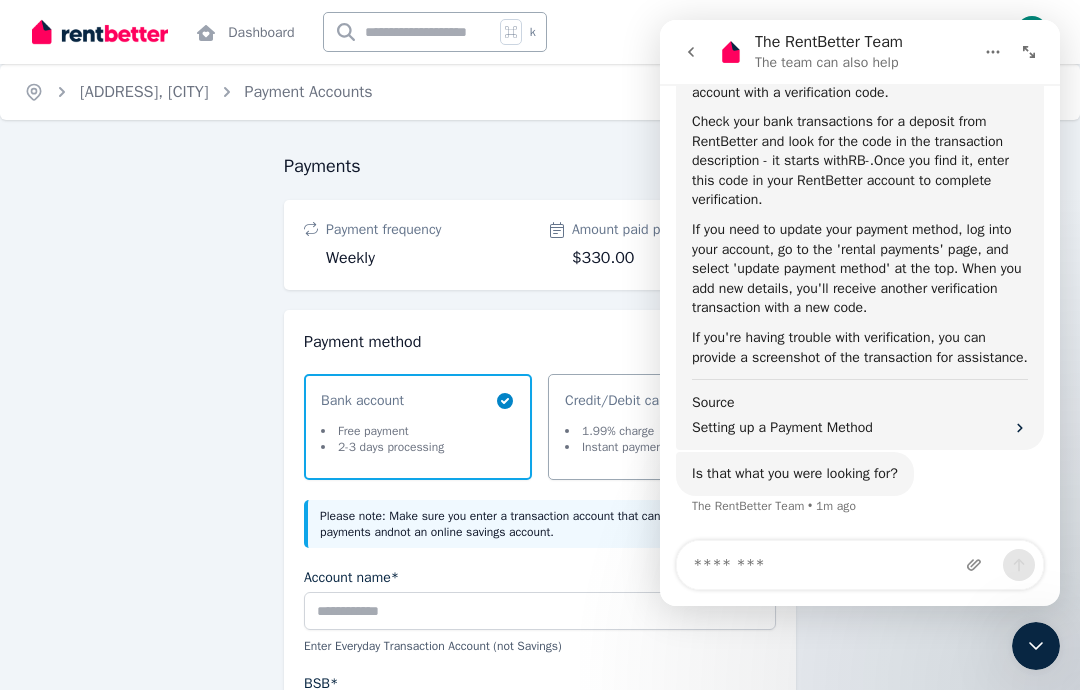 click on "not an online savings account" at bounding box center [472, 532] 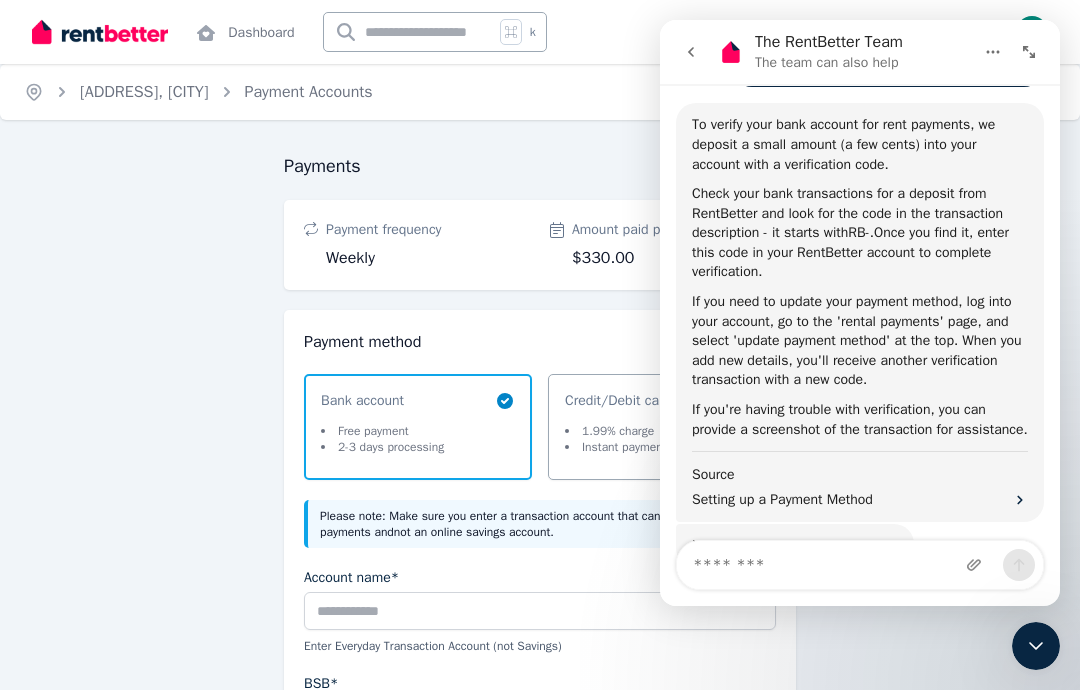scroll, scrollTop: 557, scrollLeft: 0, axis: vertical 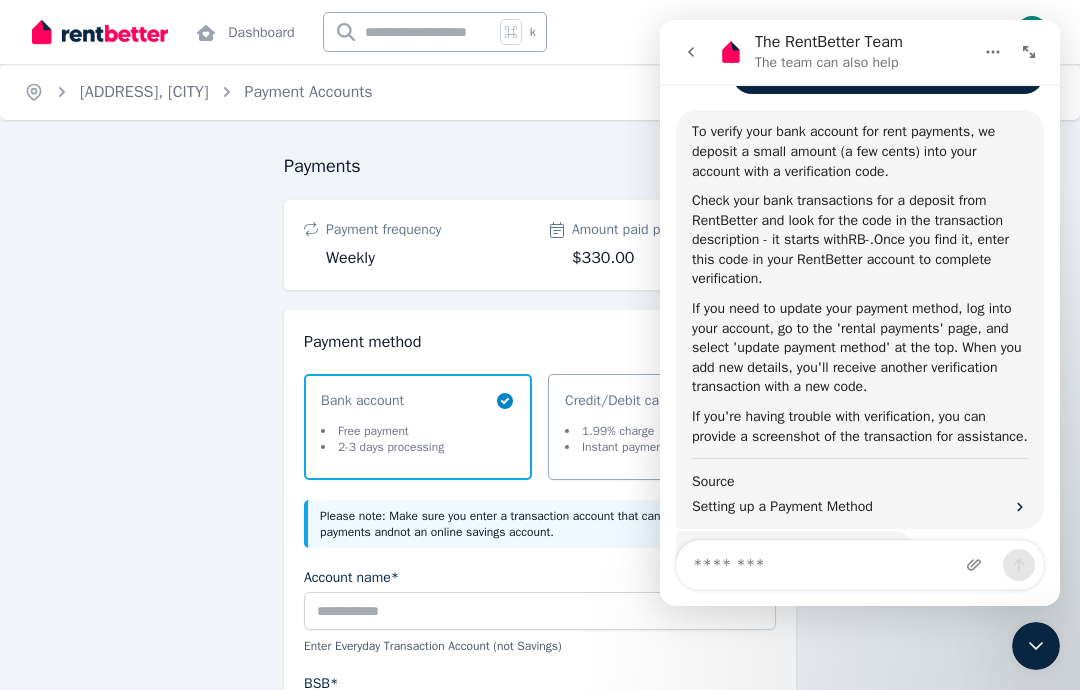 click 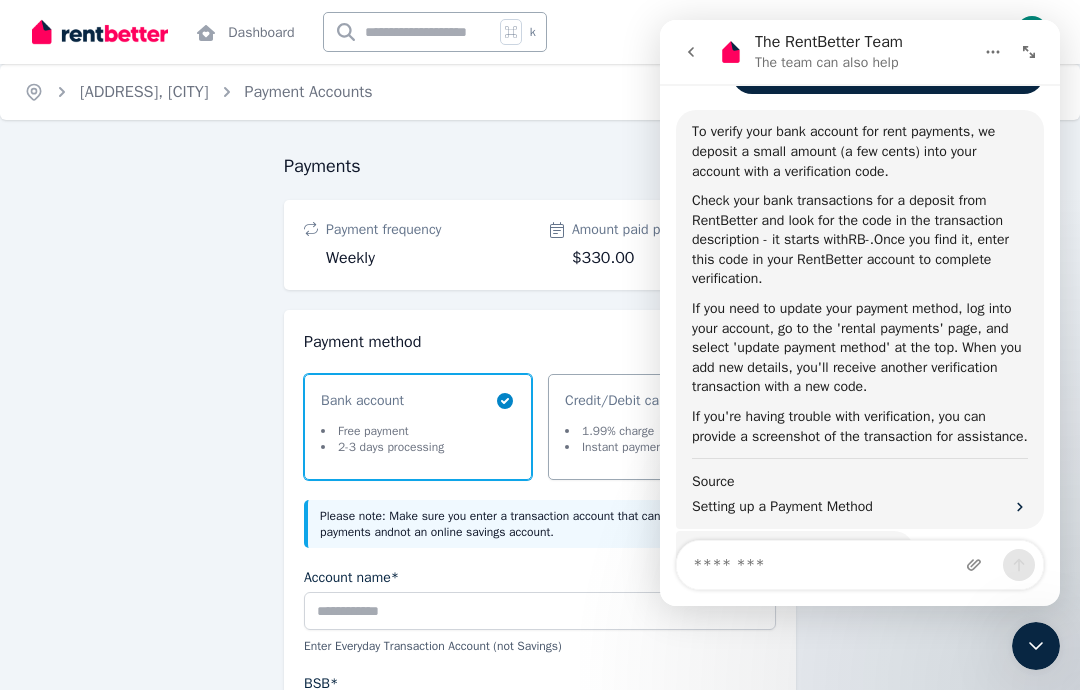 click on "Bank account Free payment 2-3 days processing" at bounding box center (418, 427) 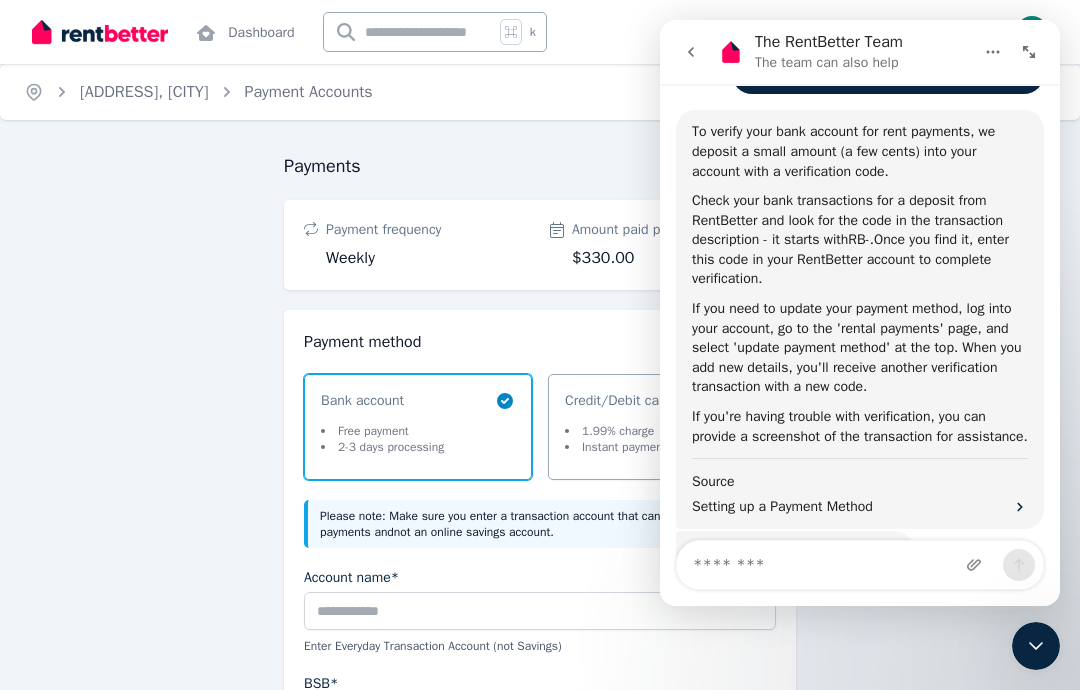 click on "Payments Payment frequency Weekly Amount paid per  week $330.00 Payment method Select a payment method Bank account Free payment 2-3 days processing Credit/Debit card 1.99% charge Instant payment Please note: Make sure you enter a transaction account that can make and receive payments and  not an online savings account . Account name* Enter Everyday Transaction Account ( not Savings ) BSB* Account number* Terms and Conditions Service agreement INITIAL TERMS  Zepto will debit your nominated account for the amounts and at the frequency of payments as agreed between you and the Payment Initiator with whom you have a direct debit agreement and authorised by the Zepto DDR contract authorised and accepted by you. CHANGE OF TERMS  Terms may be changed immediately with the approval of the Payment Initiator or within the parameters of the Digital Agreement issued by the Payment Initiator and approved by the User. This is managed through the Zepto Platform. DEFERRING OR STOPPING A PAYMENT   ALTERING THE SCHEDULE" at bounding box center [540, 828] 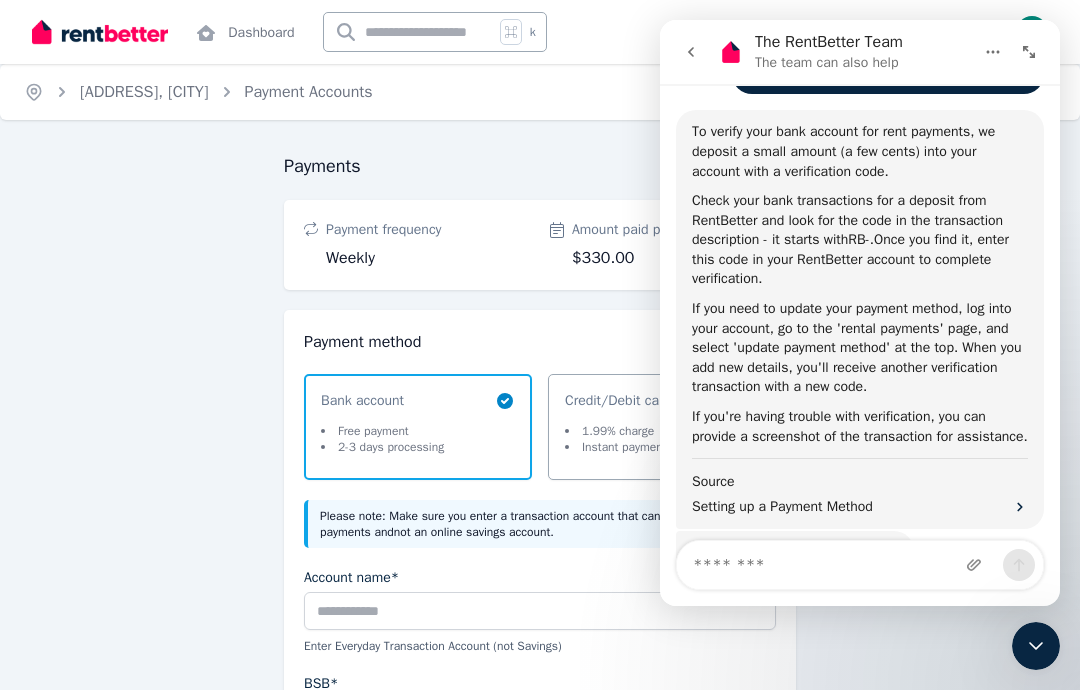 click 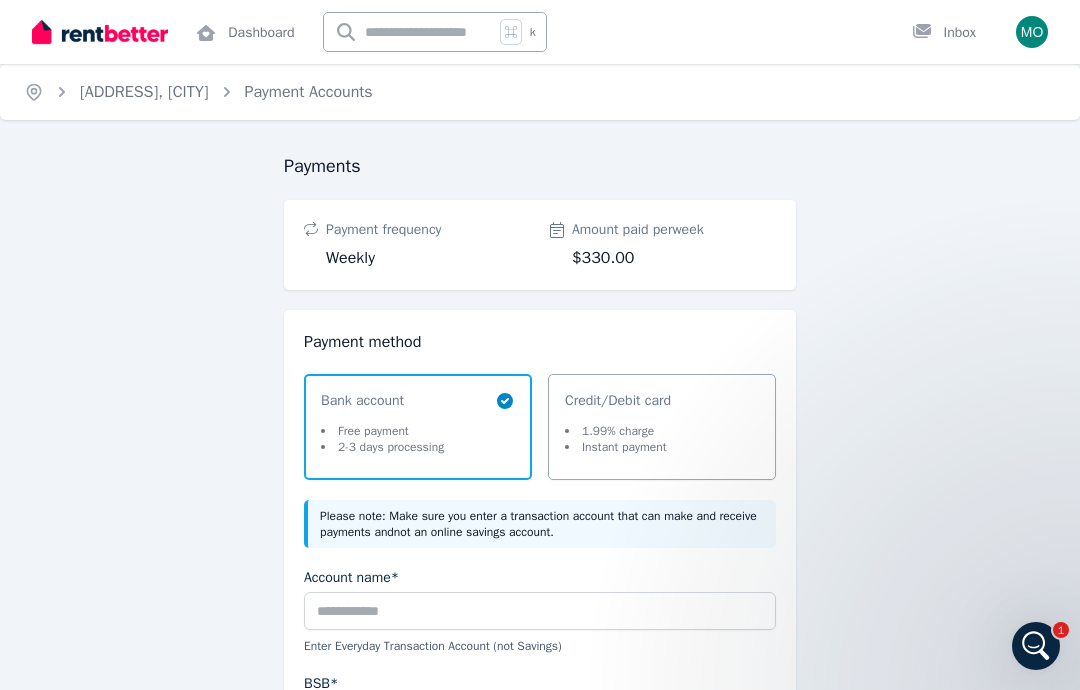 scroll, scrollTop: 19, scrollLeft: 0, axis: vertical 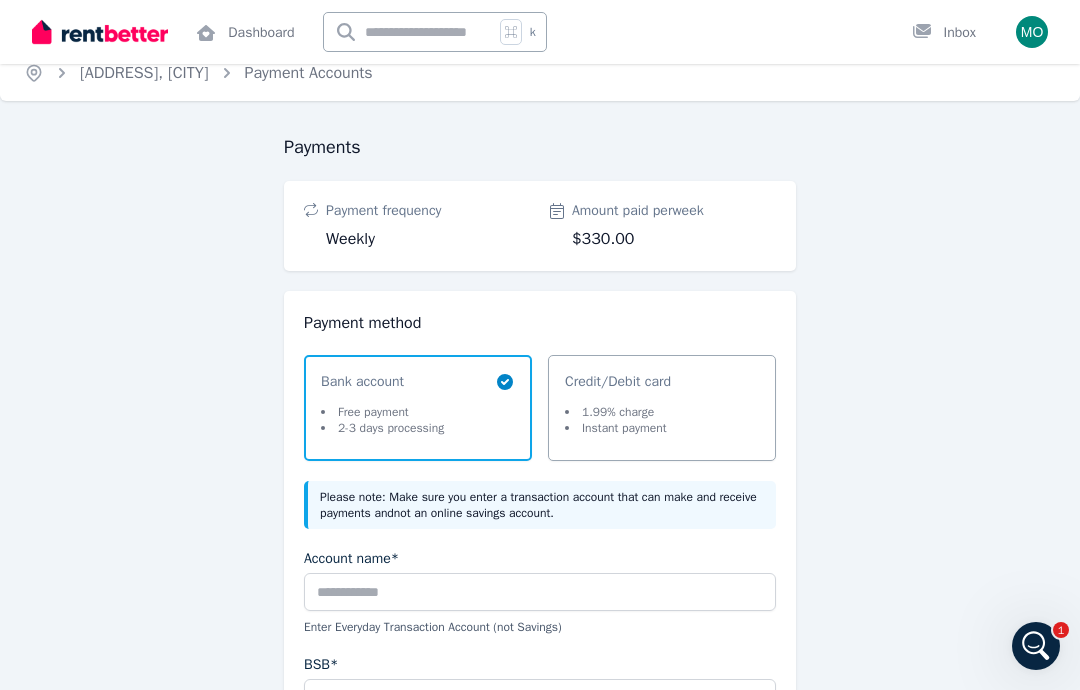 click 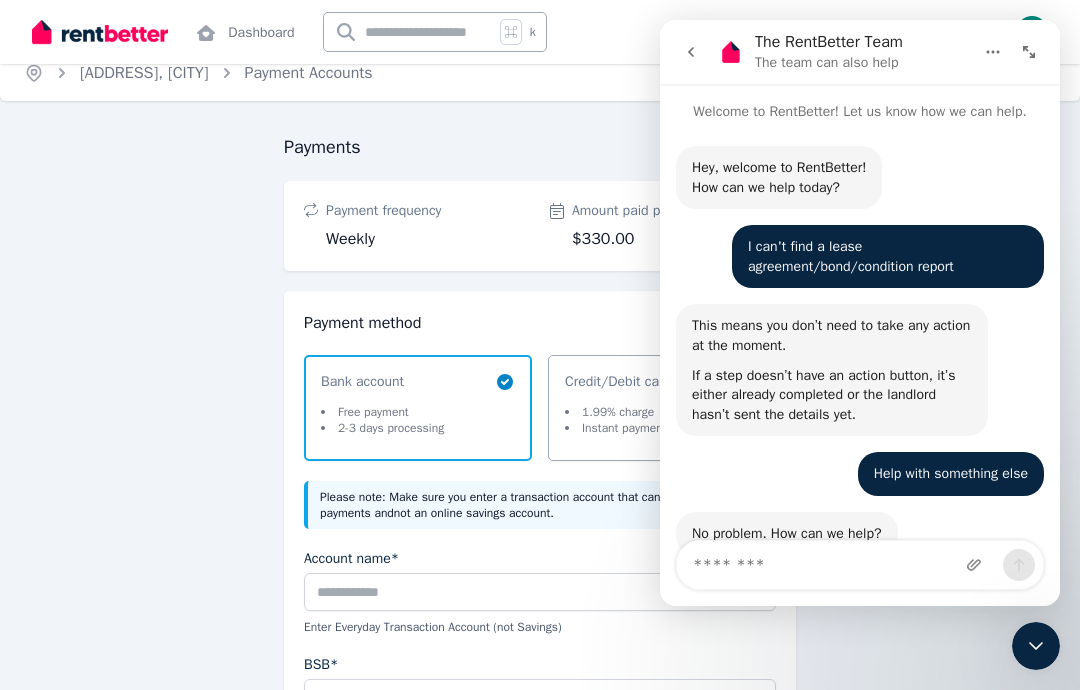 scroll, scrollTop: 0, scrollLeft: 0, axis: both 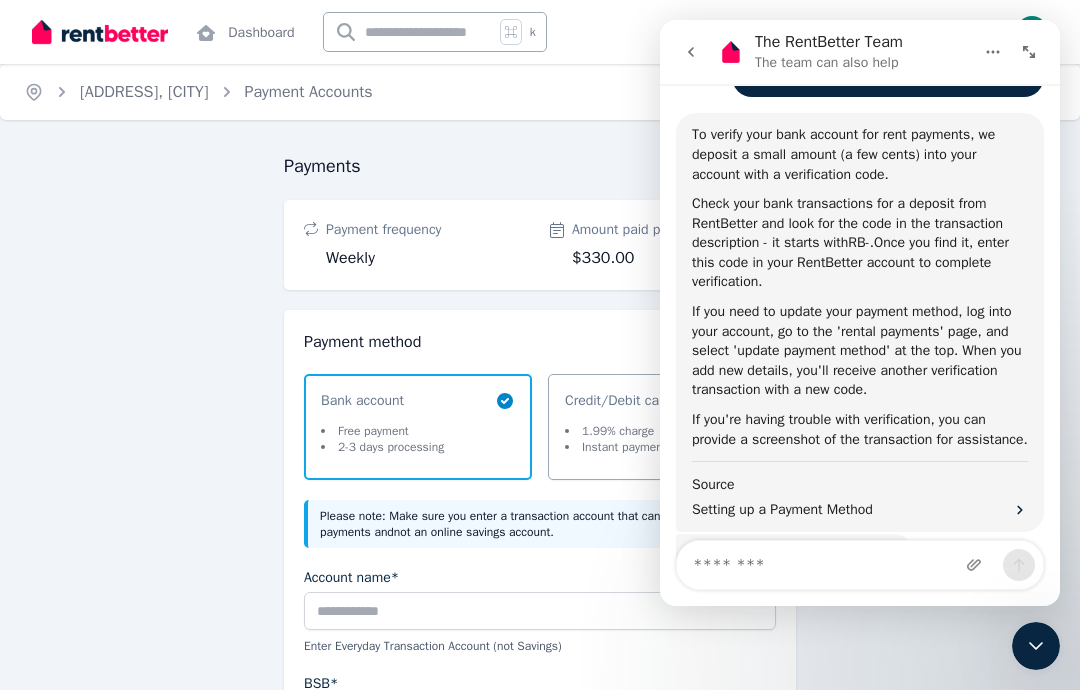 click on "Payments Payment frequency Weekly Amount paid per  week $330.00 Payment method Select a payment method Bank account Free payment 2-3 days processing Credit/Debit card 1.99% charge Instant payment Please note: Make sure you enter a transaction account that can make and receive payments and  not an online savings account . Account name* Enter Everyday Transaction Account ( not Savings ) BSB* Account number* Terms and Conditions Service agreement INITIAL TERMS  Zepto will debit your nominated account for the amounts and at the frequency of payments as agreed between you and the Payment Initiator with whom you have a direct debit agreement and authorised by the Zepto DDR contract authorised and accepted by you. CHANGE OF TERMS  Terms may be changed immediately with the approval of the Payment Initiator or within the parameters of the Digital Agreement issued by the Payment Initiator and approved by the User. This is managed through the Zepto Platform. DEFERRING OR STOPPING A PAYMENT   ALTERING THE SCHEDULE" at bounding box center [540, 828] 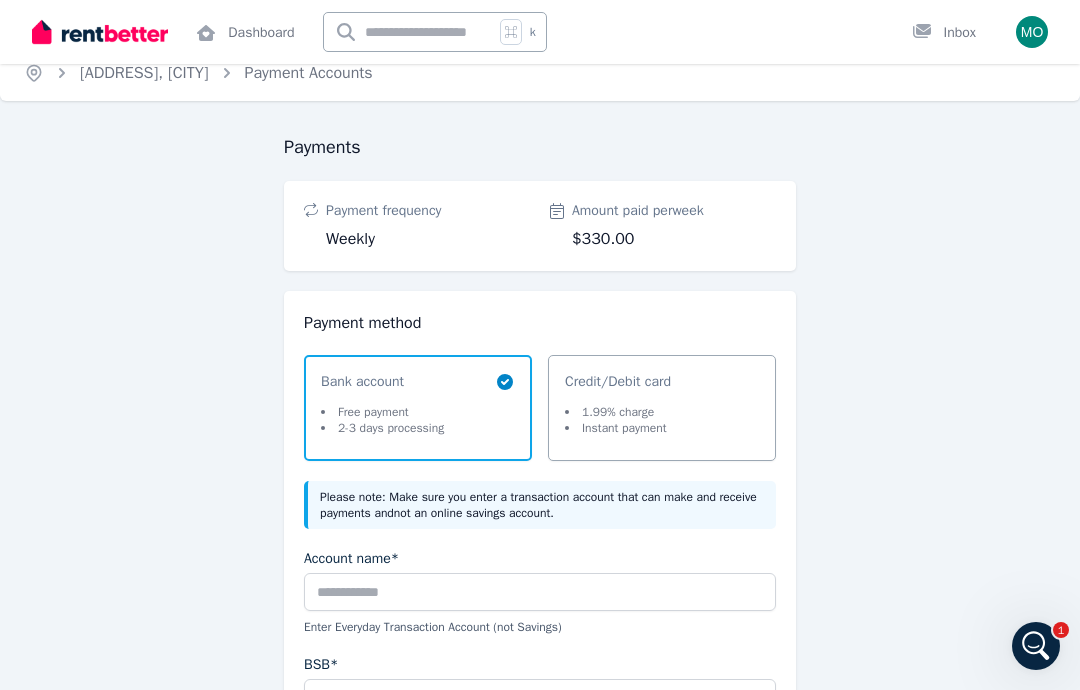 click on "Bank account Free payment 2-3 days processing" at bounding box center (418, 408) 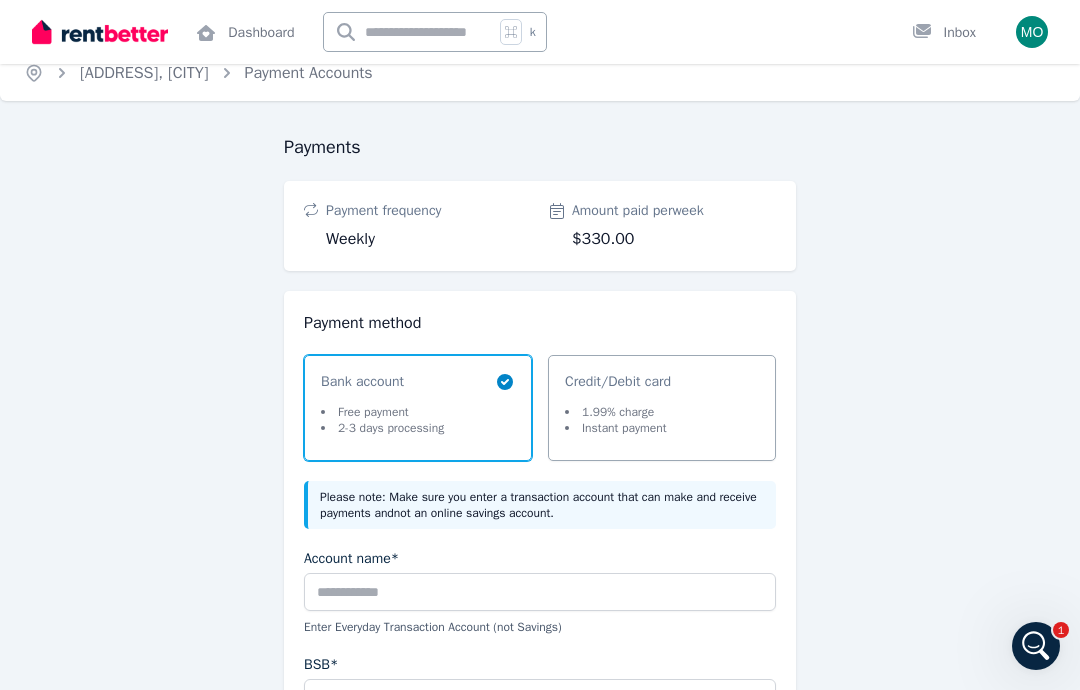 click 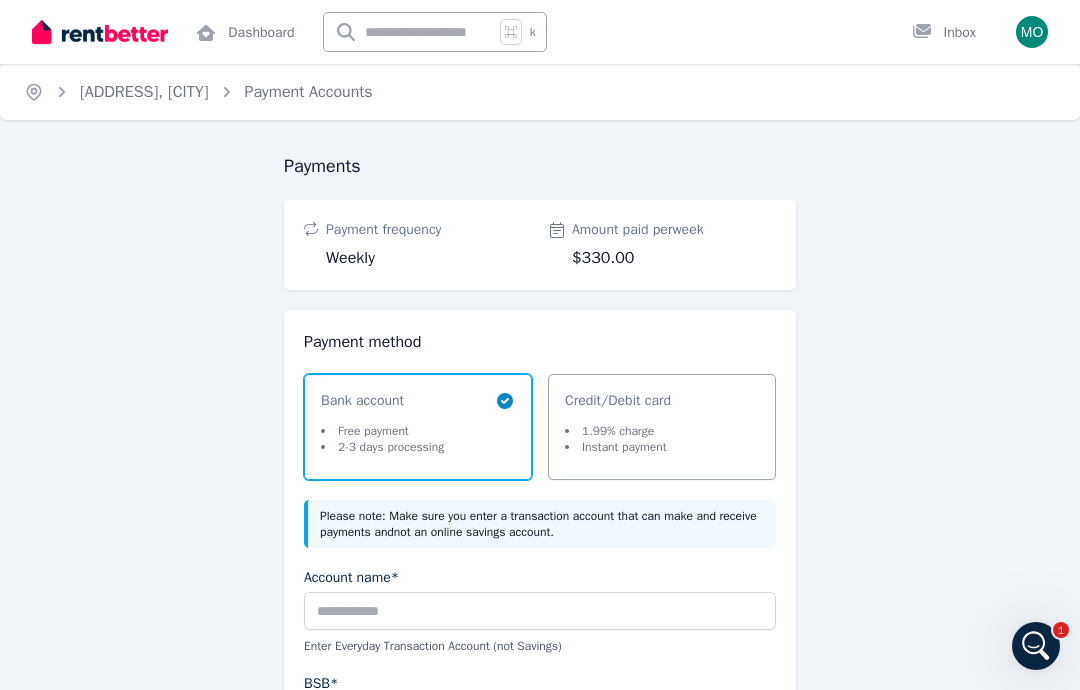 click on "Credit/Debit card 1.99% charge Instant payment" at bounding box center [652, 427] 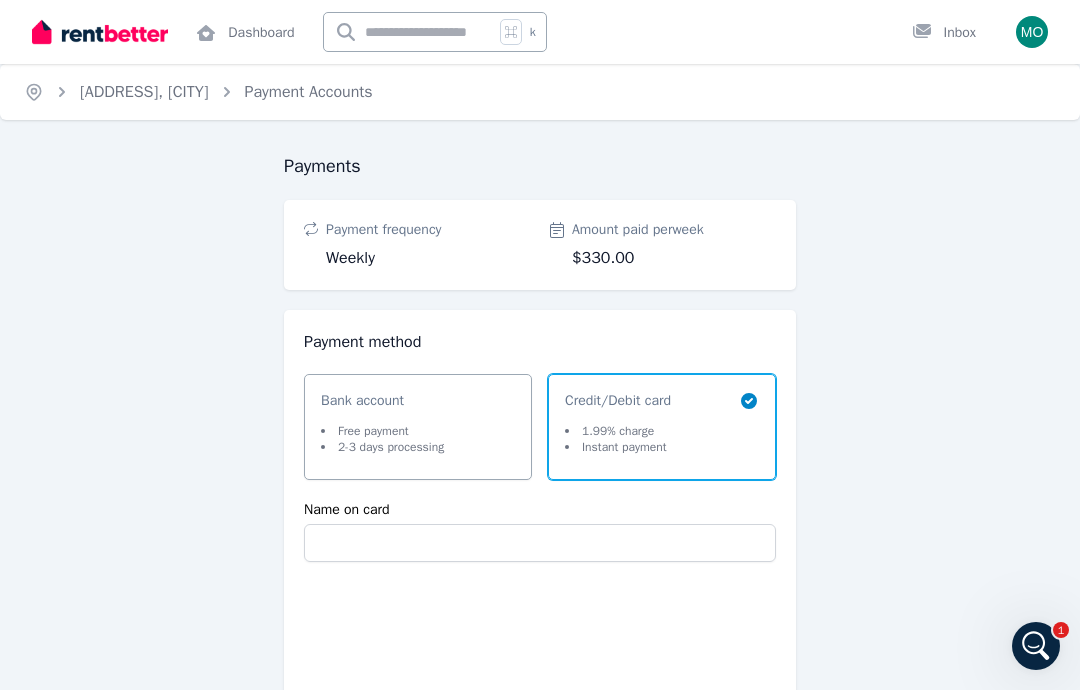 click on "Bank account Free payment 2-3 days processing" at bounding box center (408, 427) 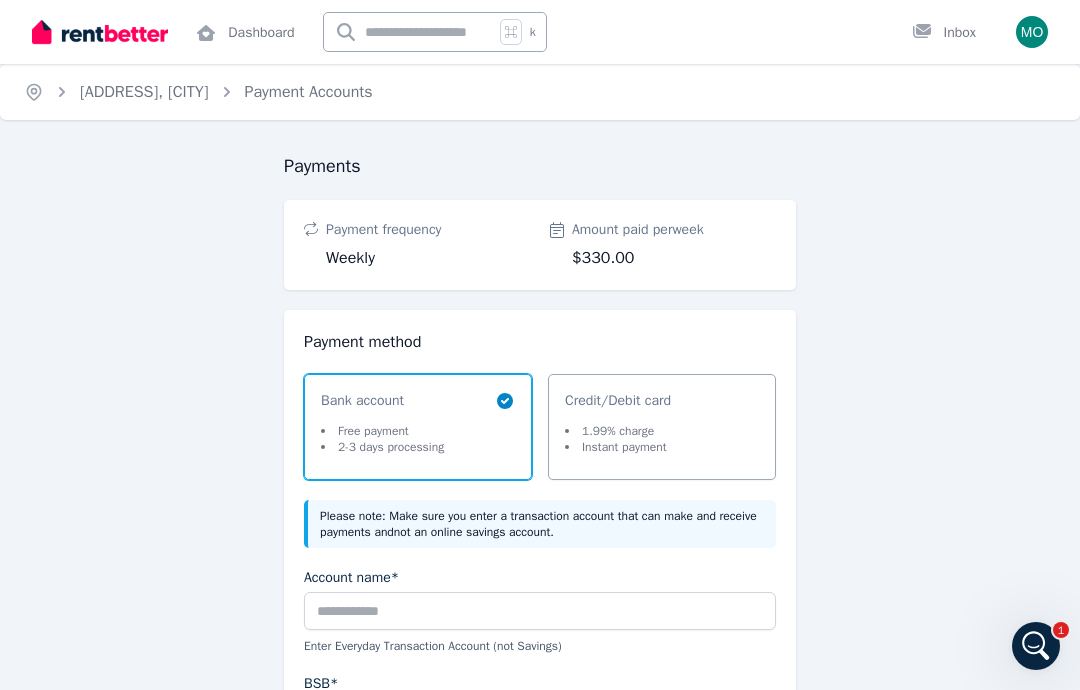 click on "not an online savings account" at bounding box center (472, 532) 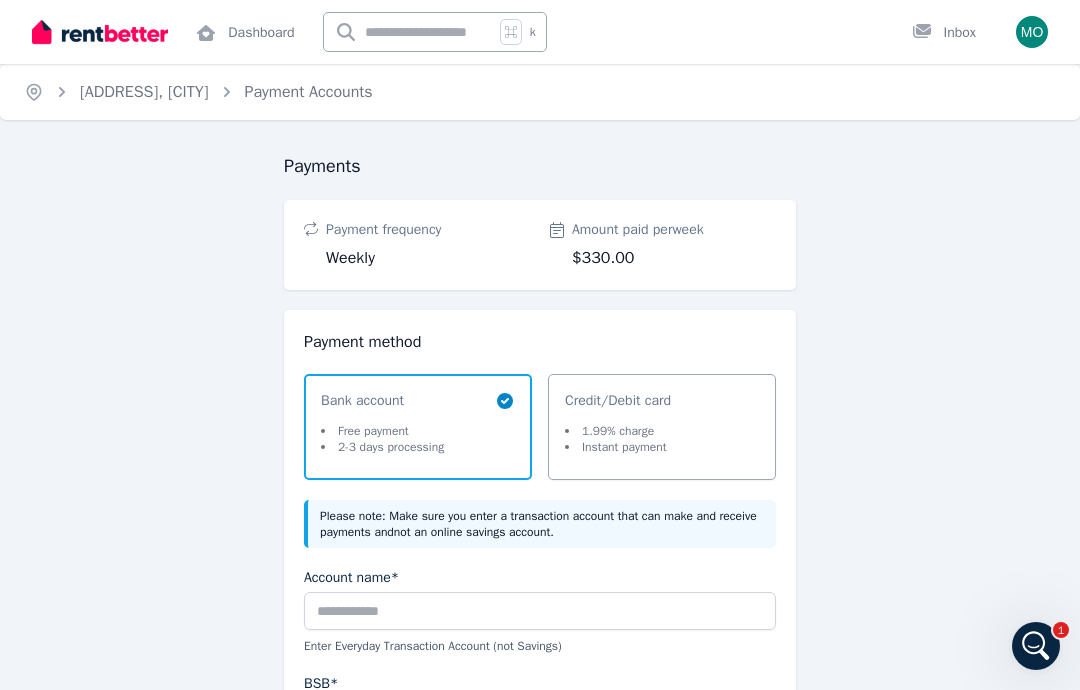 click on "Please note: Make sure you enter a transaction account that can make and receive payments and  not an online savings account ." at bounding box center [540, 524] 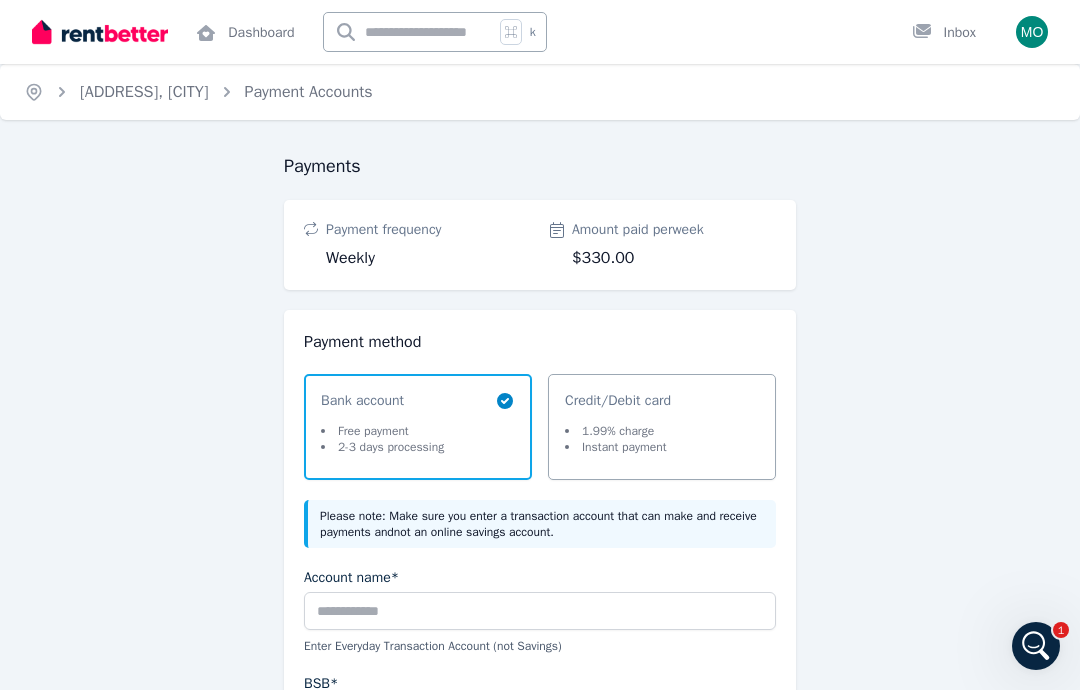 click on "Please note: Make sure you enter a transaction account that can make and receive payments and  not an online savings account ." at bounding box center [540, 524] 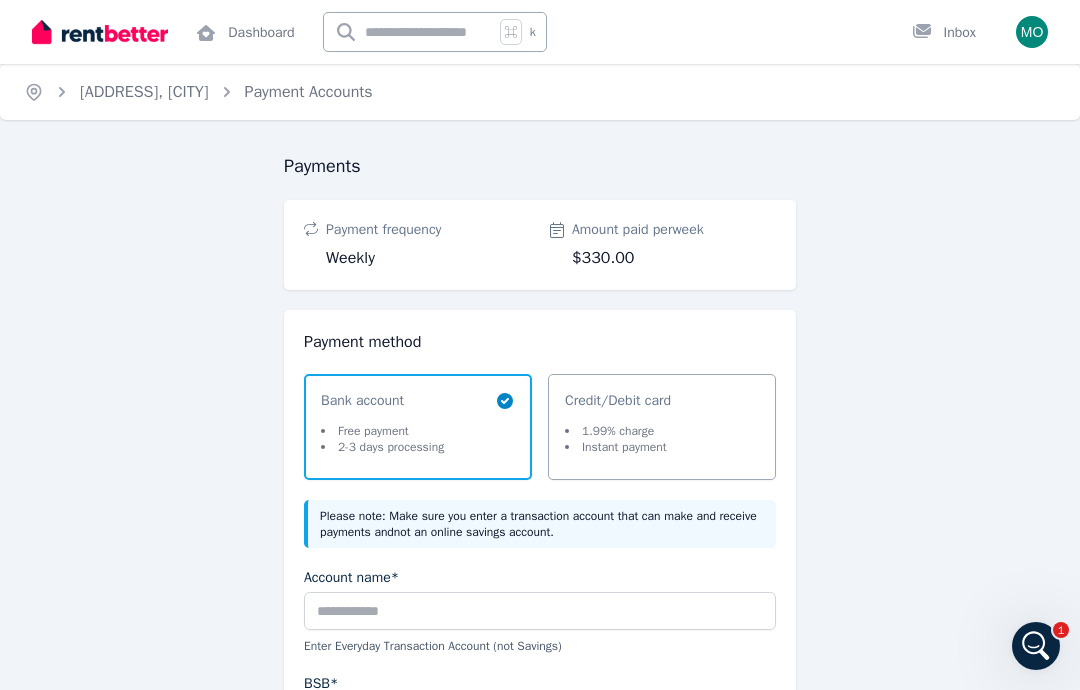 click on "Please note: Make sure you enter a transaction account that can make and receive payments and  not an online savings account ." at bounding box center [540, 524] 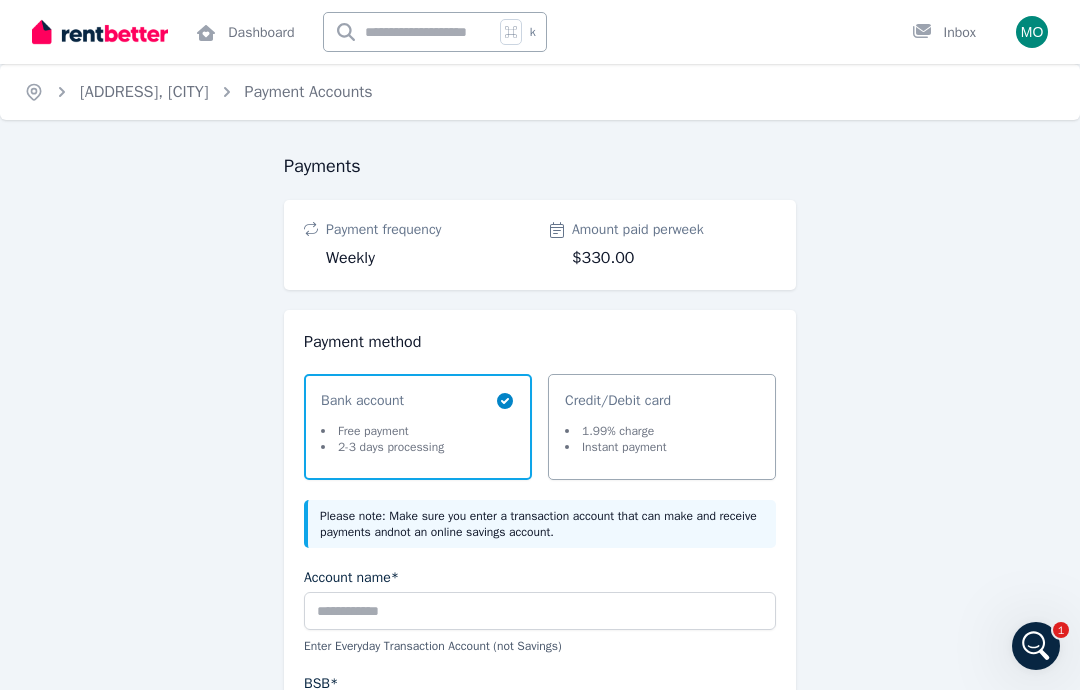 click on "not an online savings account" at bounding box center (472, 532) 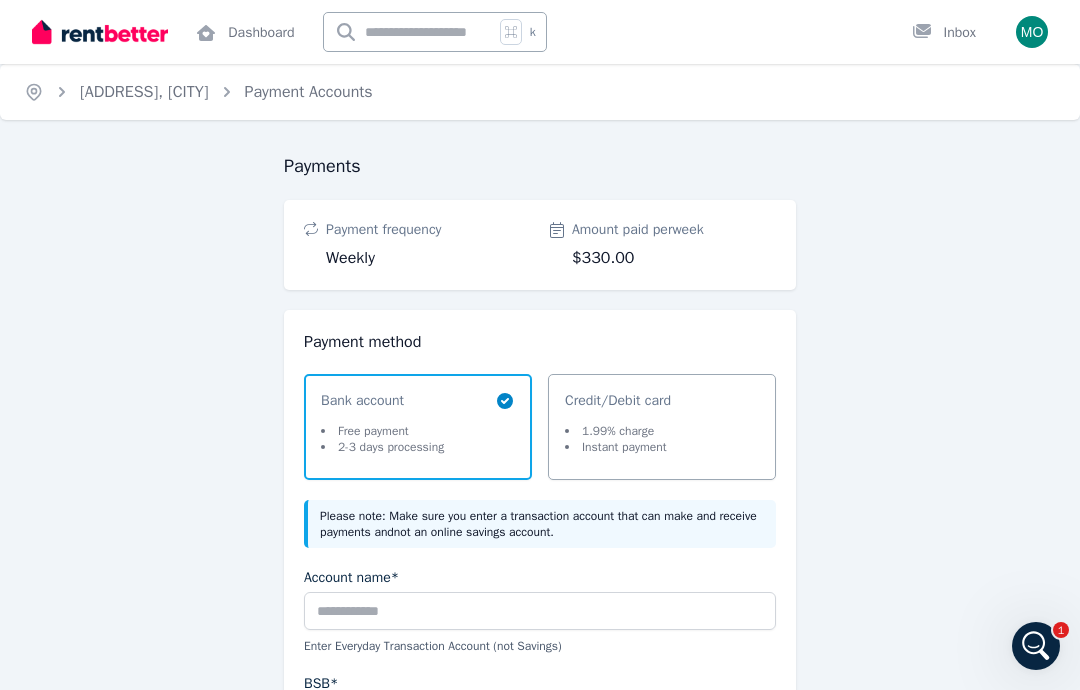 click on "Account name*" at bounding box center [540, 578] 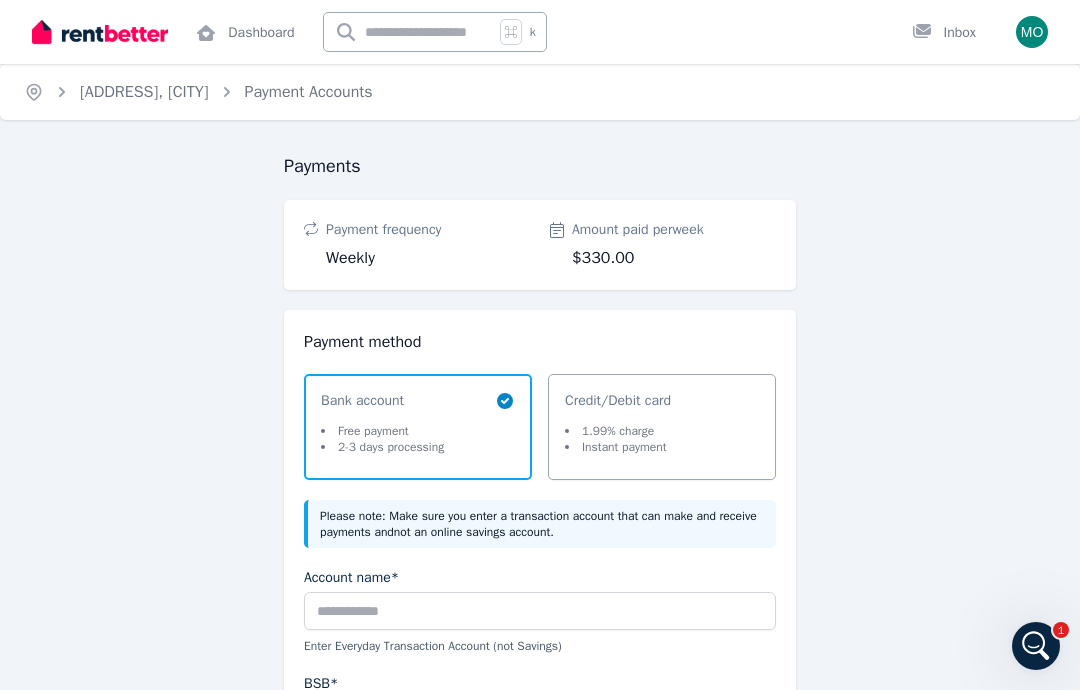 click on "not an online savings account" at bounding box center (472, 532) 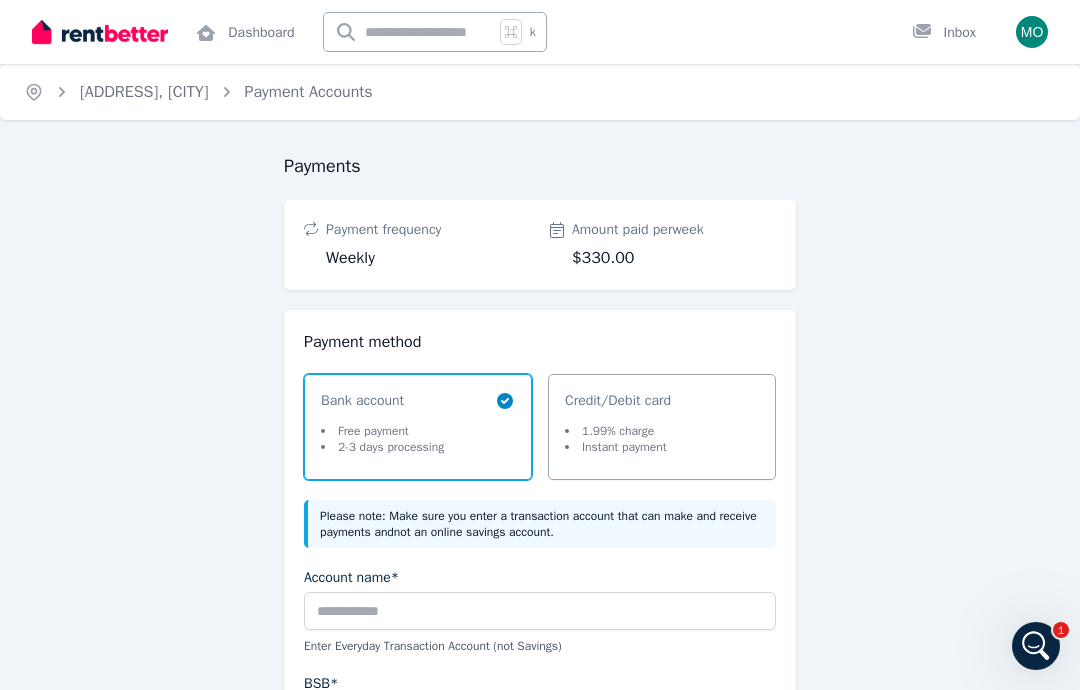 click on "Bank account Free payment 2-3 days processing" at bounding box center (408, 427) 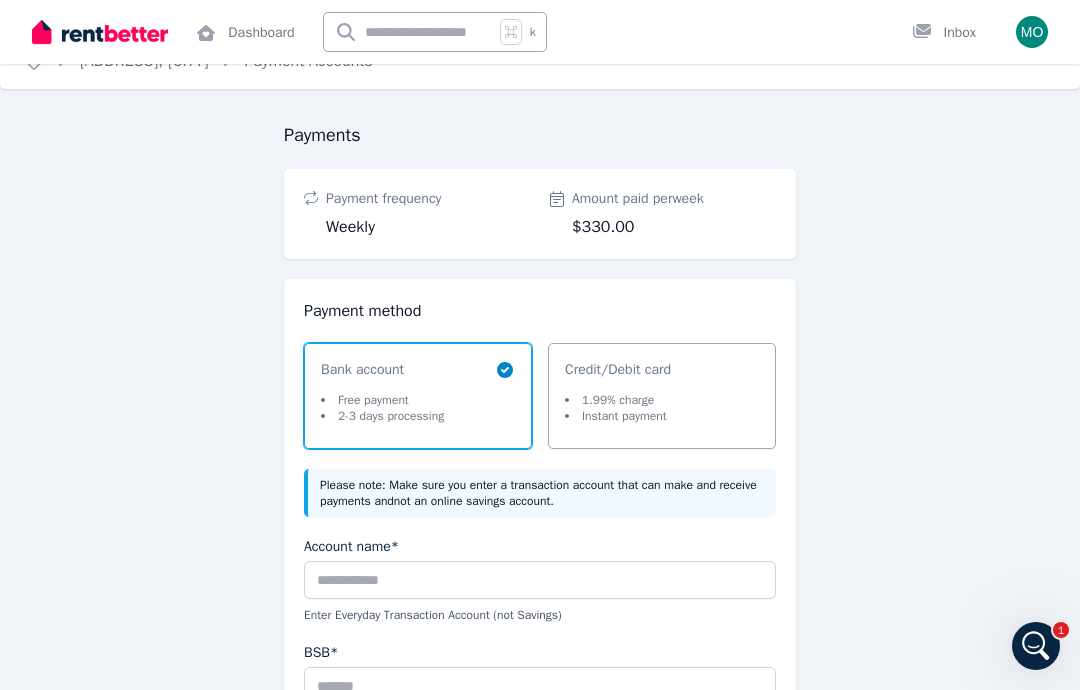 scroll, scrollTop: 0, scrollLeft: 0, axis: both 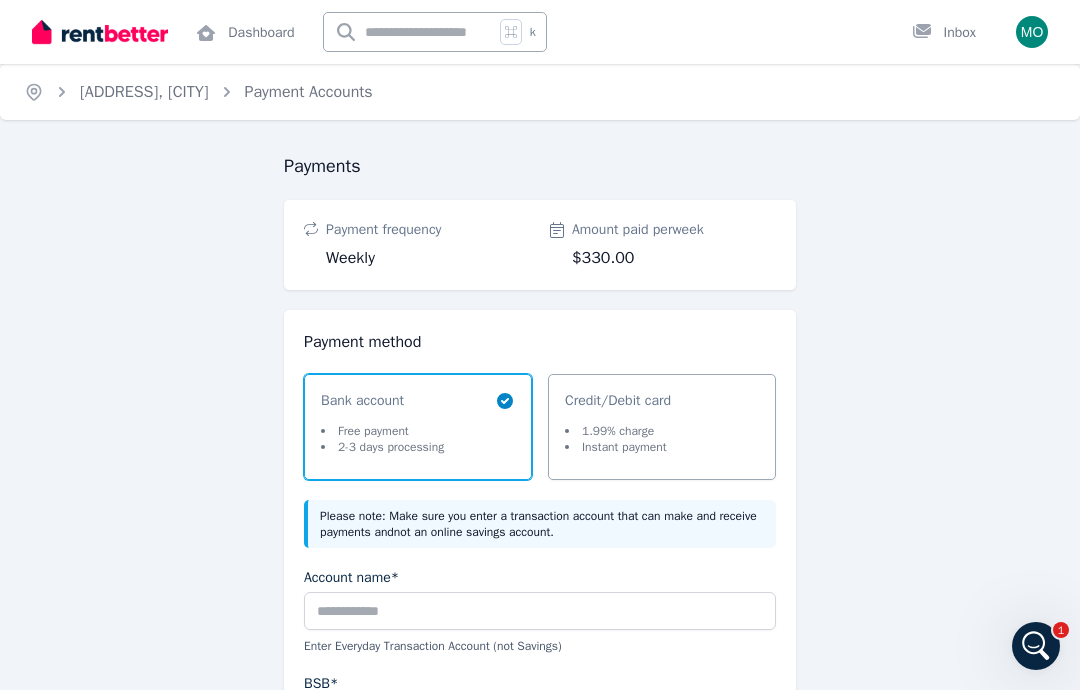 click on "Payment Accounts" at bounding box center [309, 92] 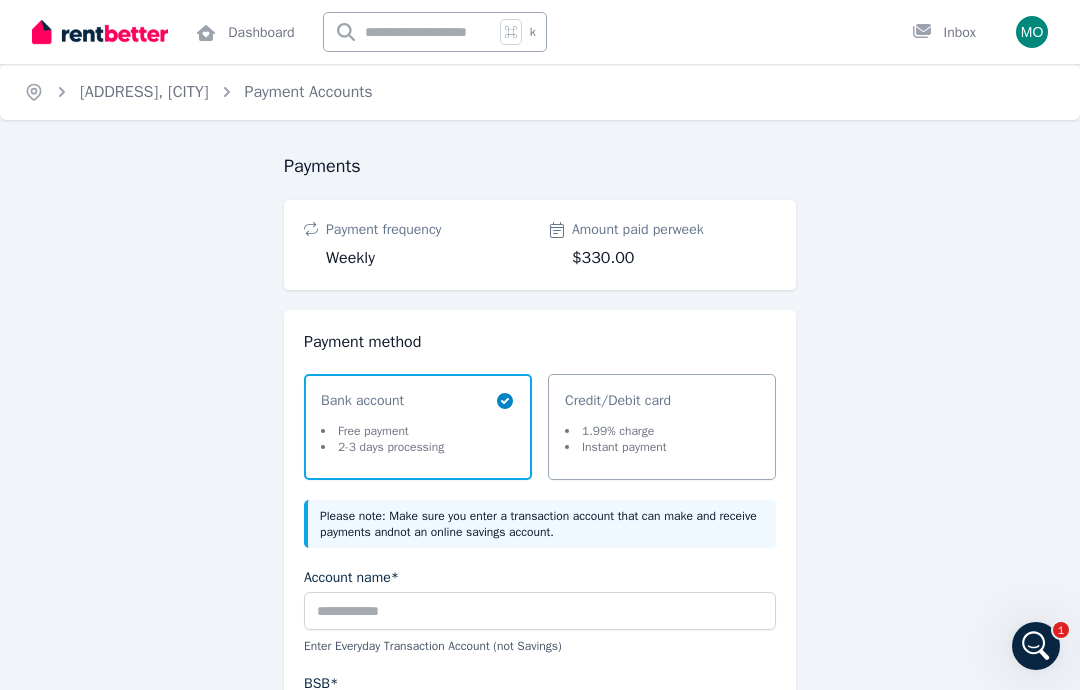 click on "Payment Accounts" at bounding box center (309, 92) 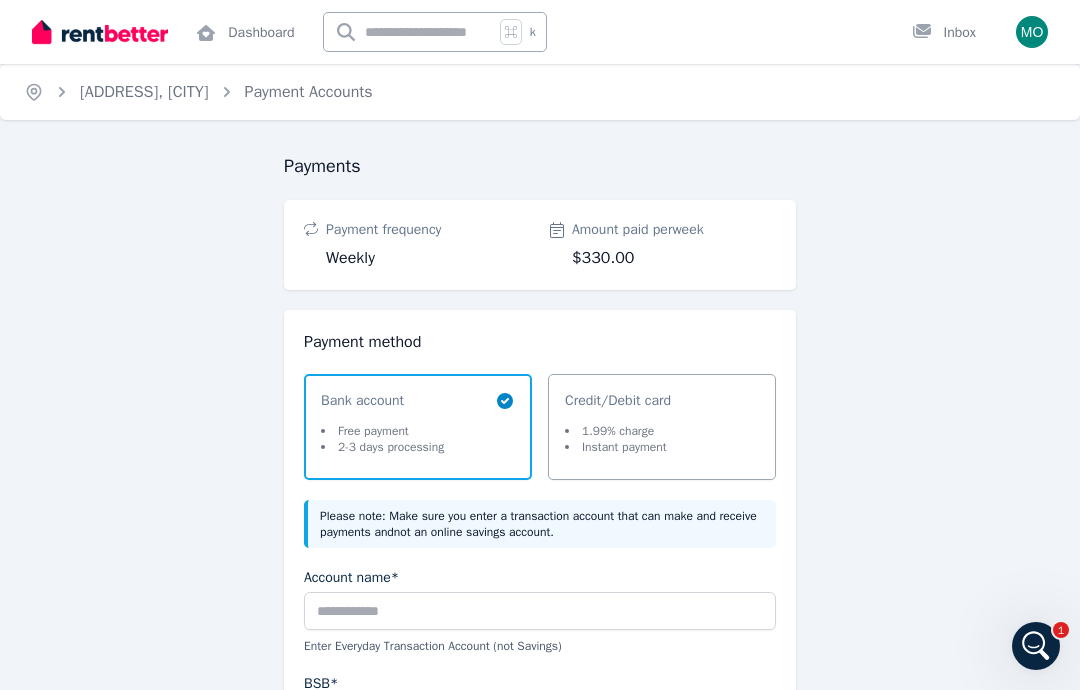 click on "Bank account Free payment 2-3 days processing" at bounding box center [408, 427] 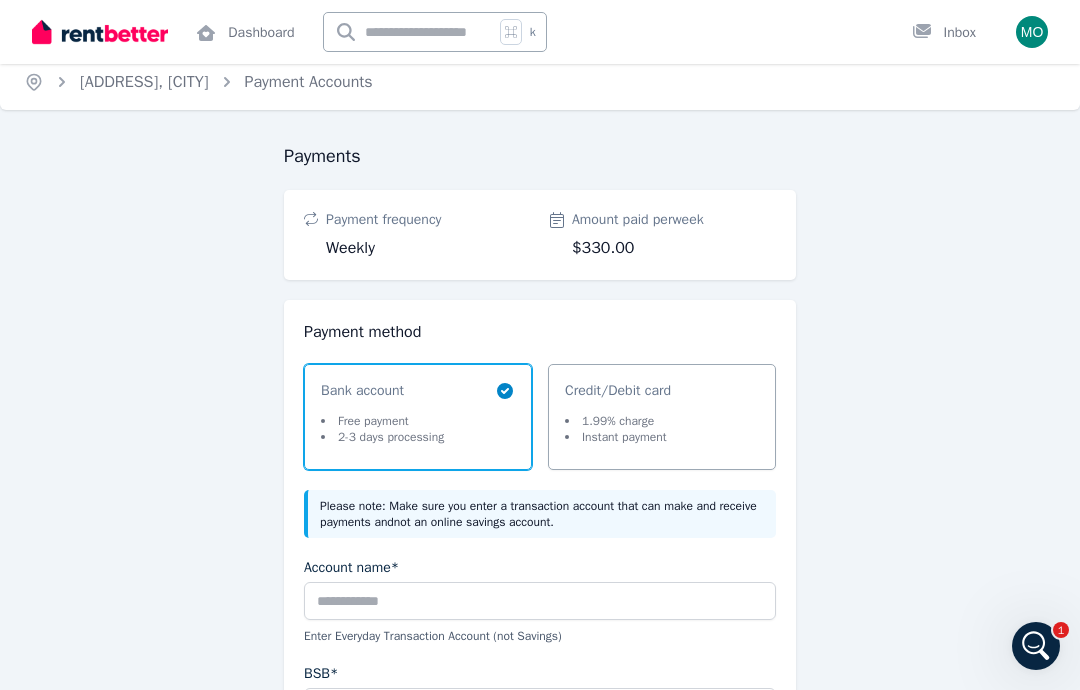 click on "Bank account Free payment 2-3 days processing" at bounding box center [382, 417] 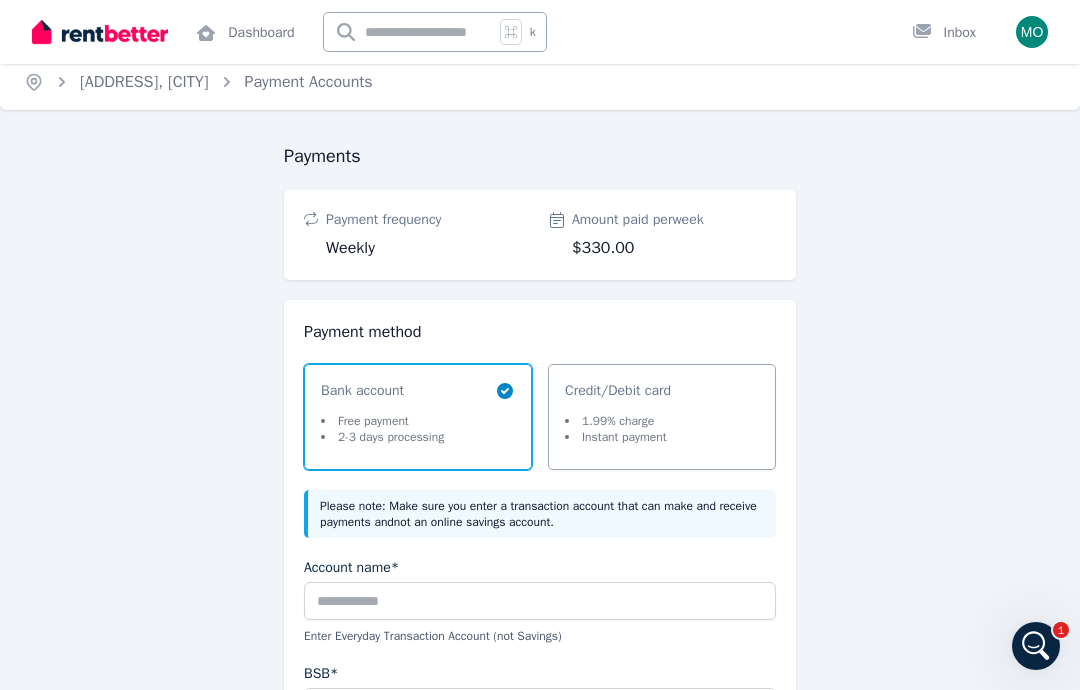click on "Payment method" at bounding box center [540, 332] 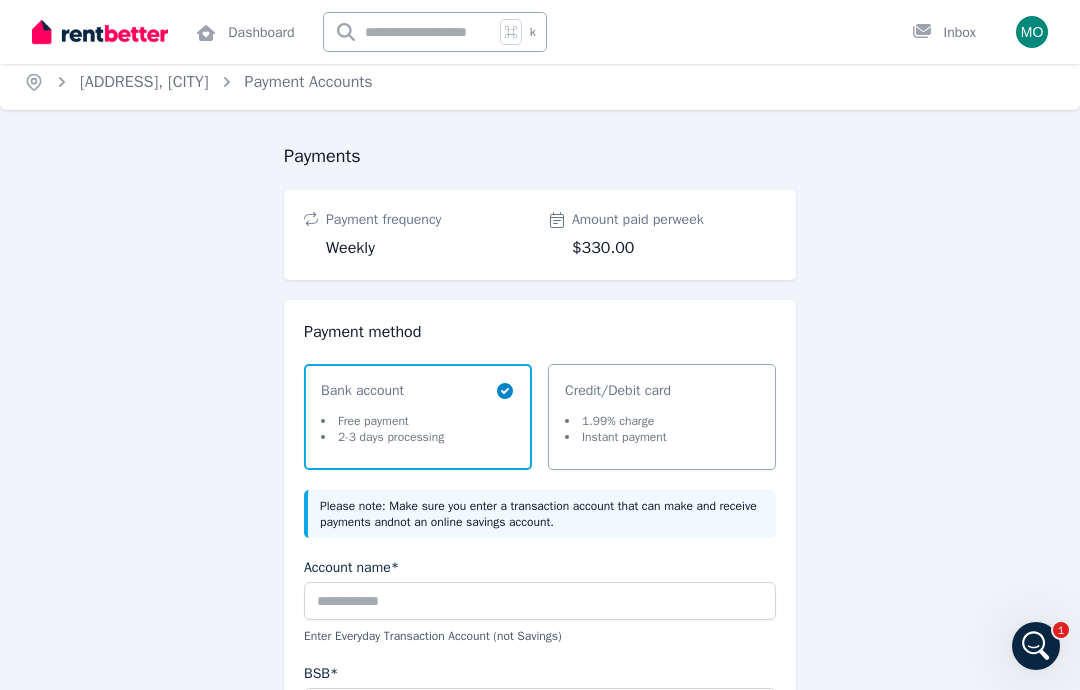 scroll, scrollTop: 0, scrollLeft: 0, axis: both 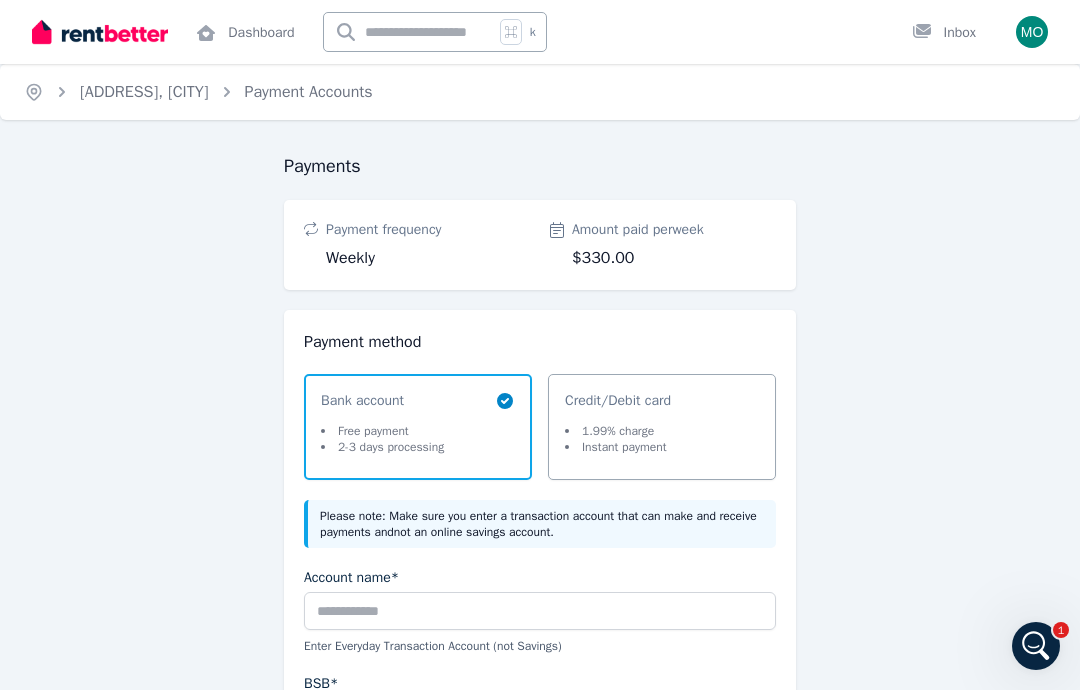 click on "Dashboard" at bounding box center [245, 32] 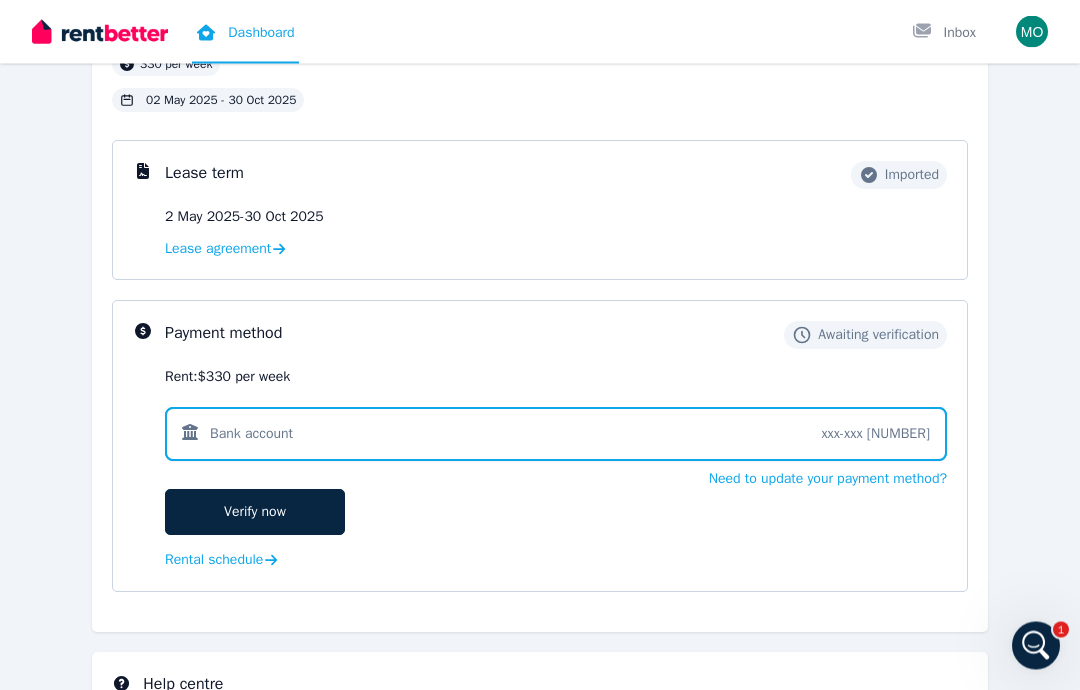scroll, scrollTop: 180, scrollLeft: 0, axis: vertical 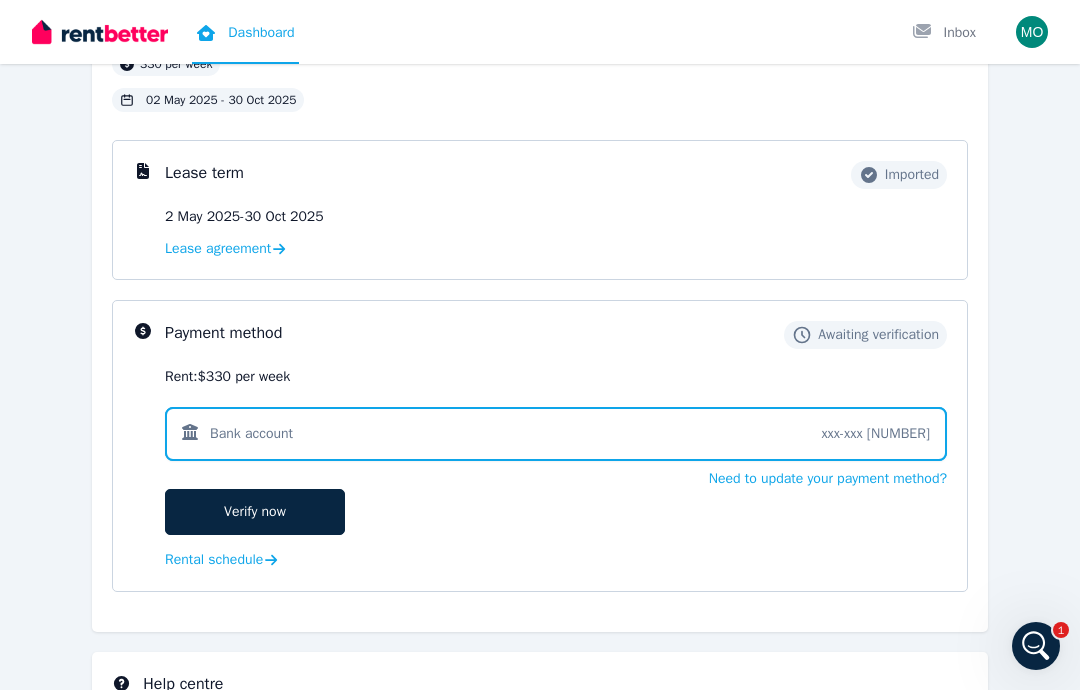 click on "Verify now" at bounding box center (255, 512) 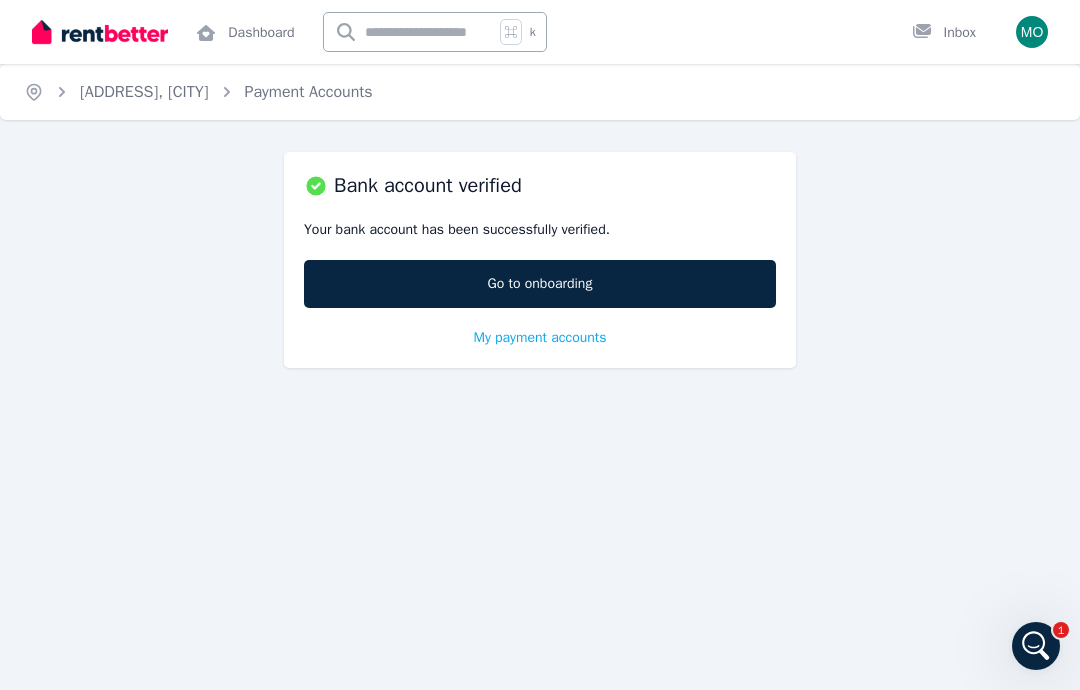 click on "My payment accounts" at bounding box center [539, 337] 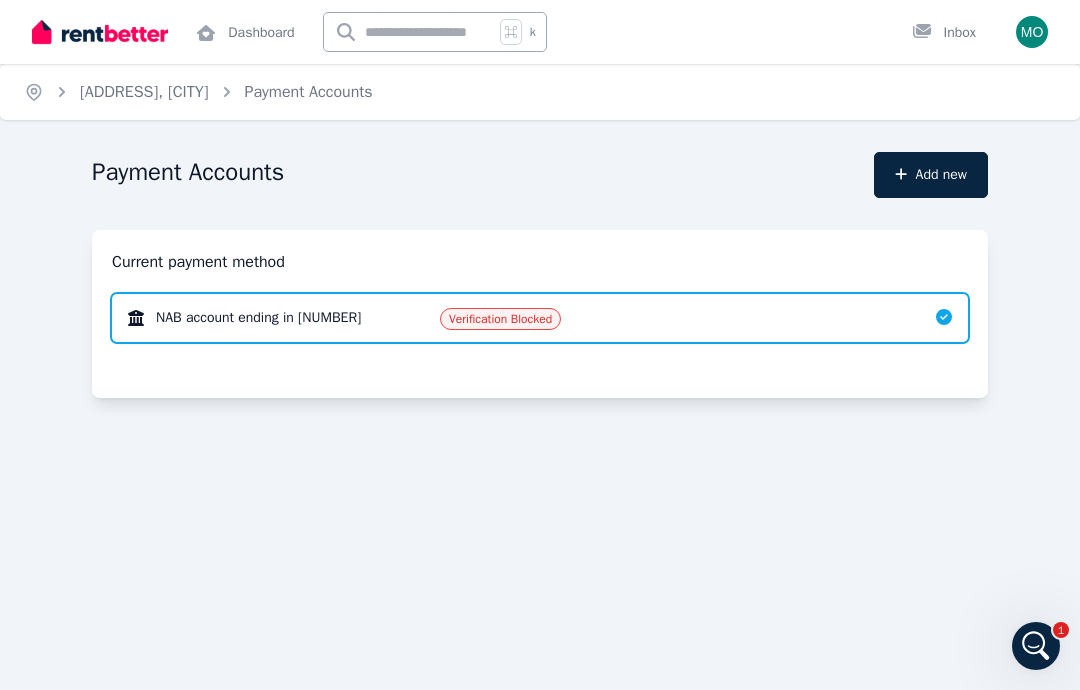 click on "Current payment method NAB account ending in [NUMBER] Verification Blocked" at bounding box center [540, 314] 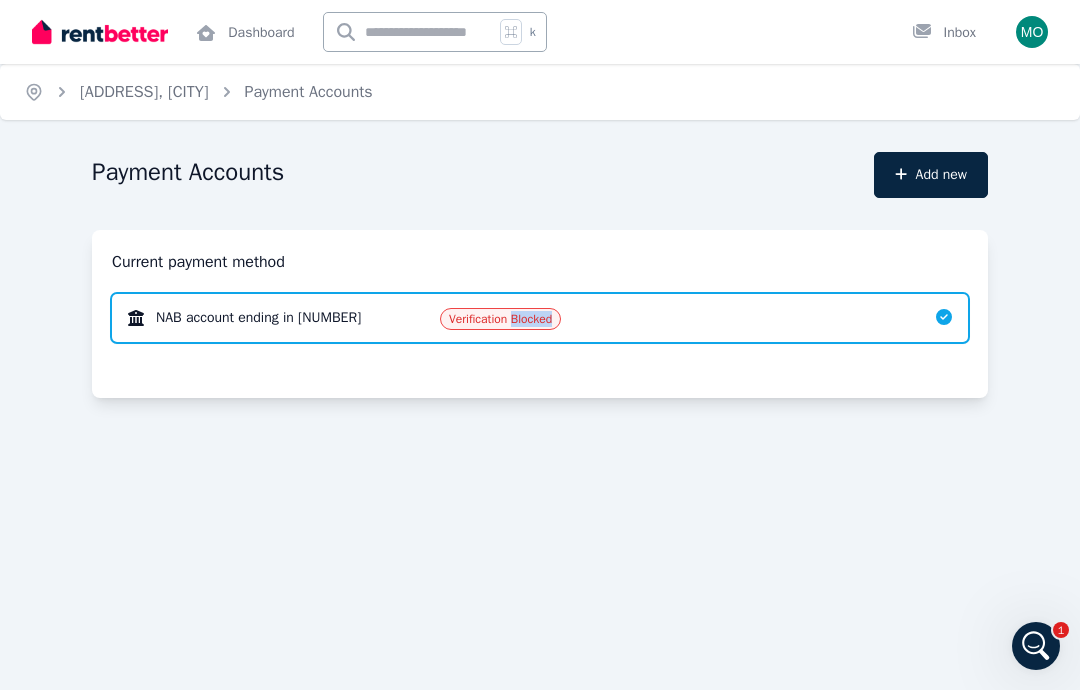 click on "Current payment method NAB account ending in [NUMBER] Verification Blocked" at bounding box center (540, 314) 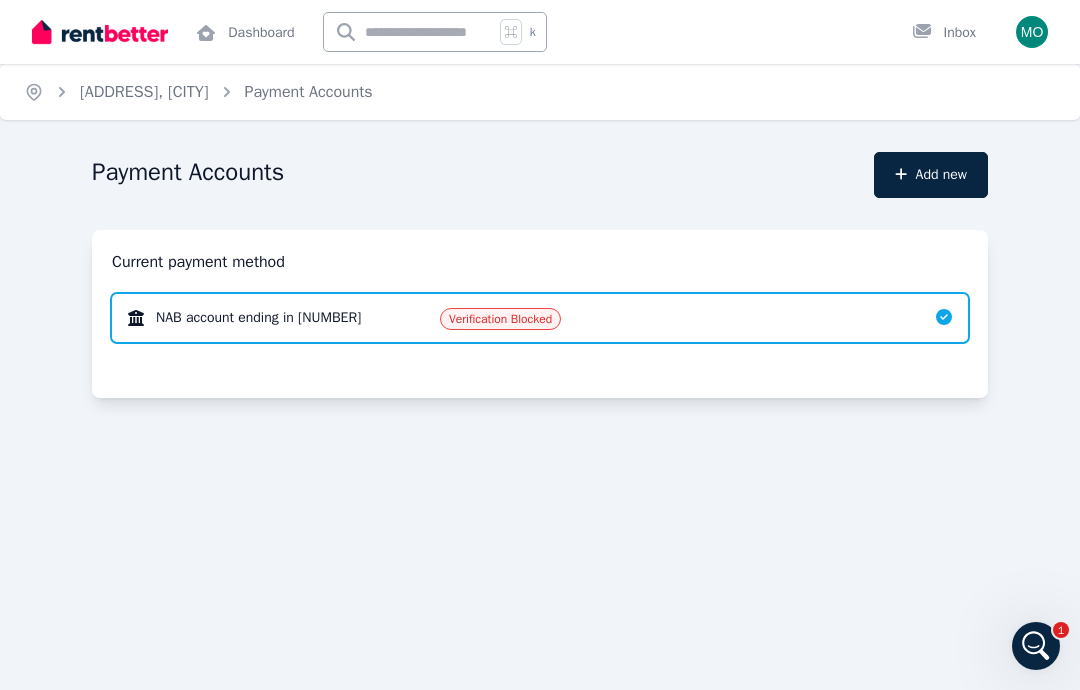 click on "Payment Accounts Add new Current payment method NAB account ending in [NUMBER] Verification Blocked" at bounding box center [540, 339] 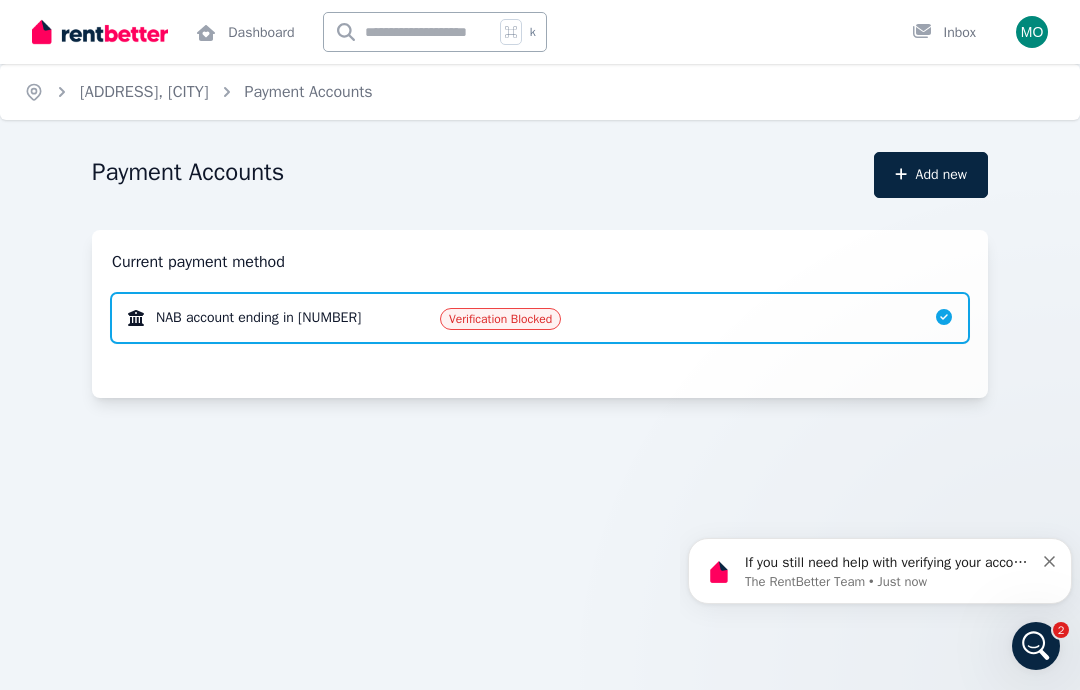 scroll, scrollTop: 0, scrollLeft: 0, axis: both 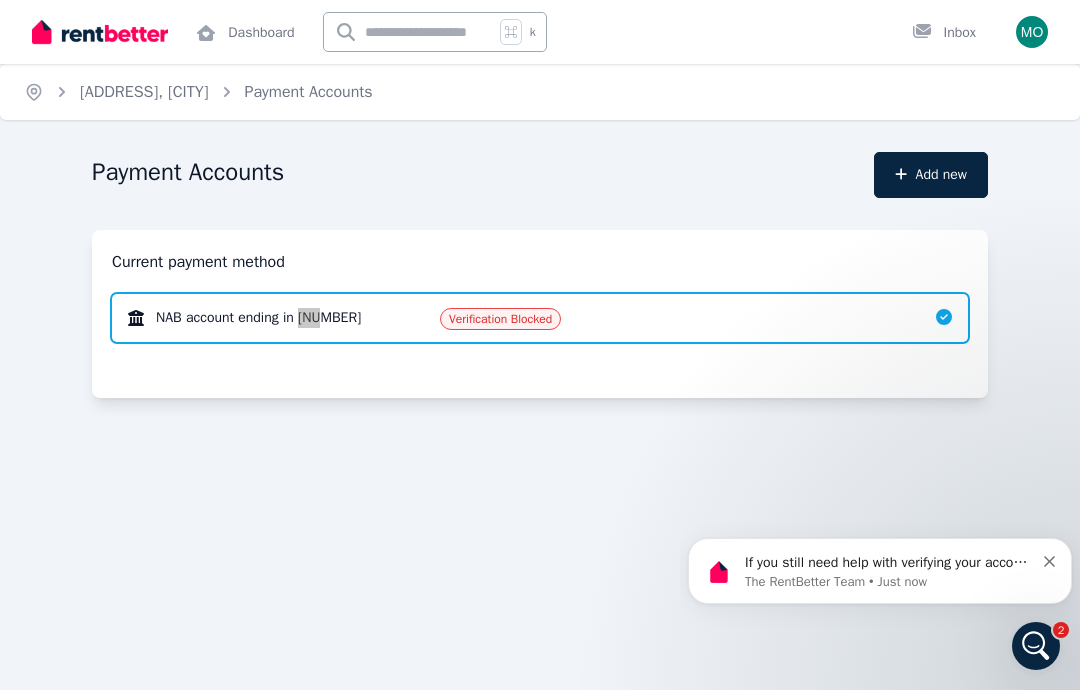click 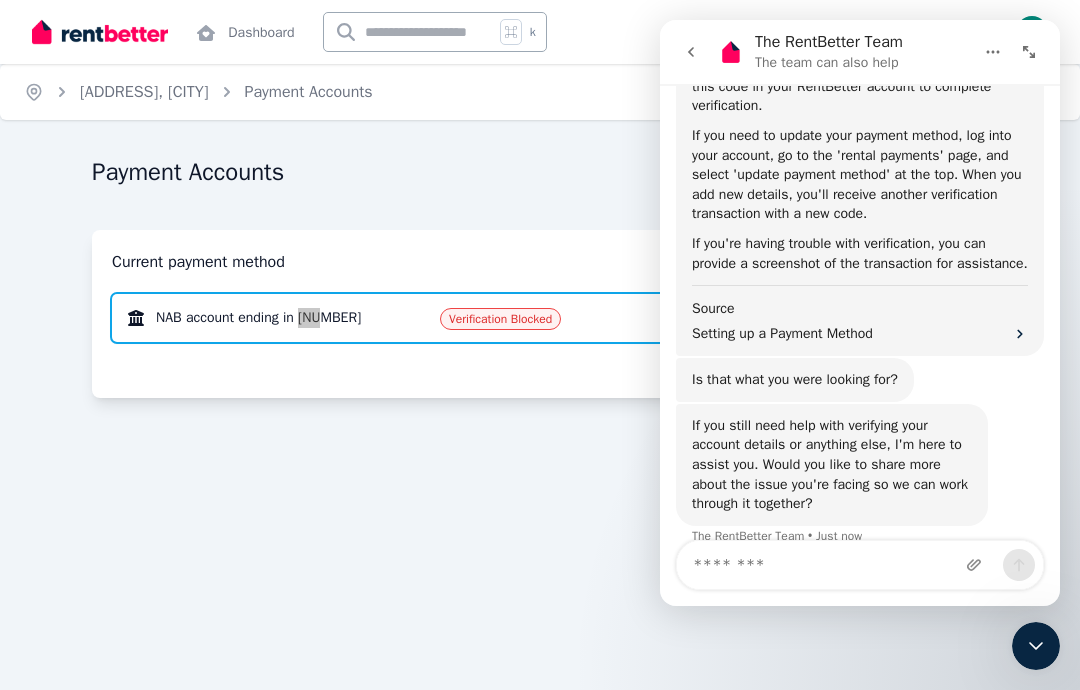 scroll, scrollTop: 758, scrollLeft: 0, axis: vertical 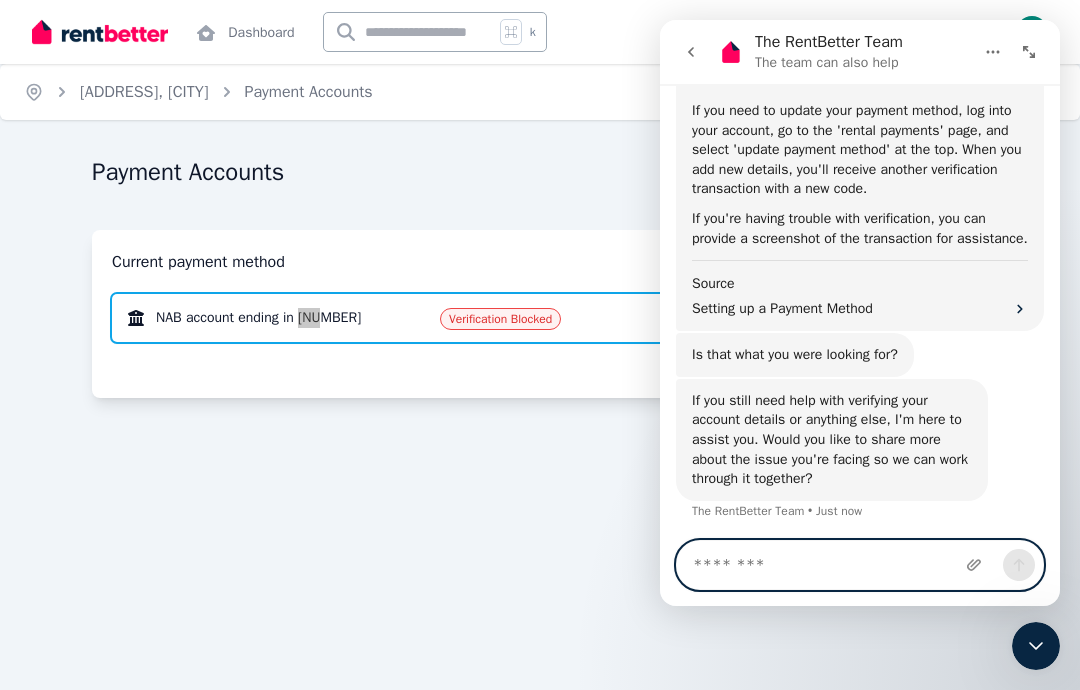 click at bounding box center (860, 565) 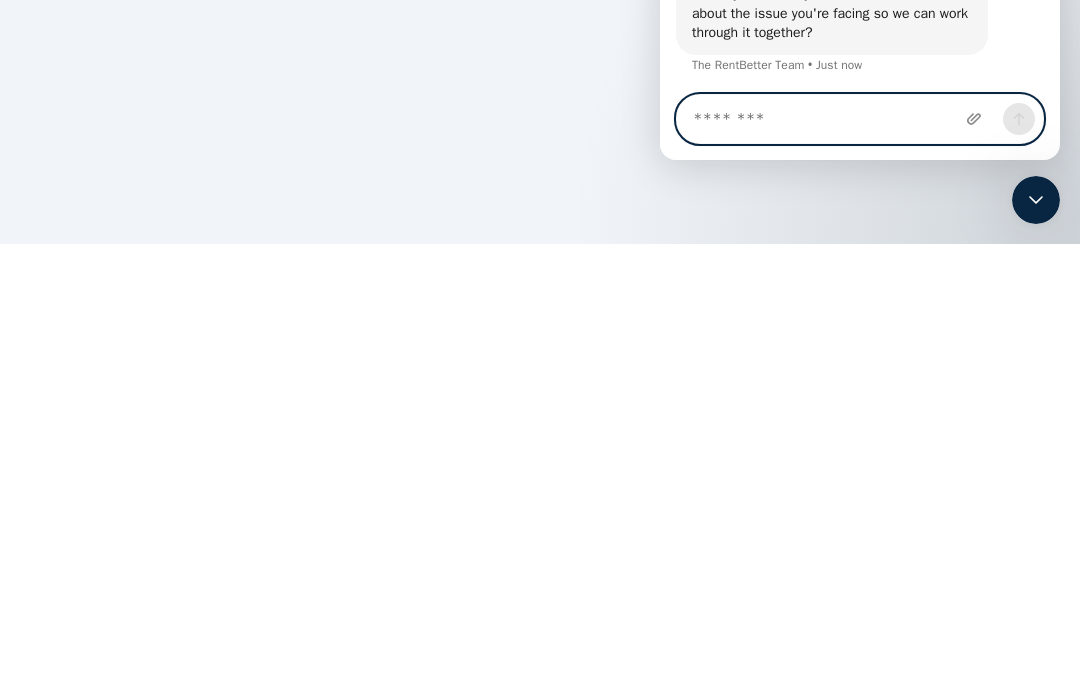 click at bounding box center (860, 119) 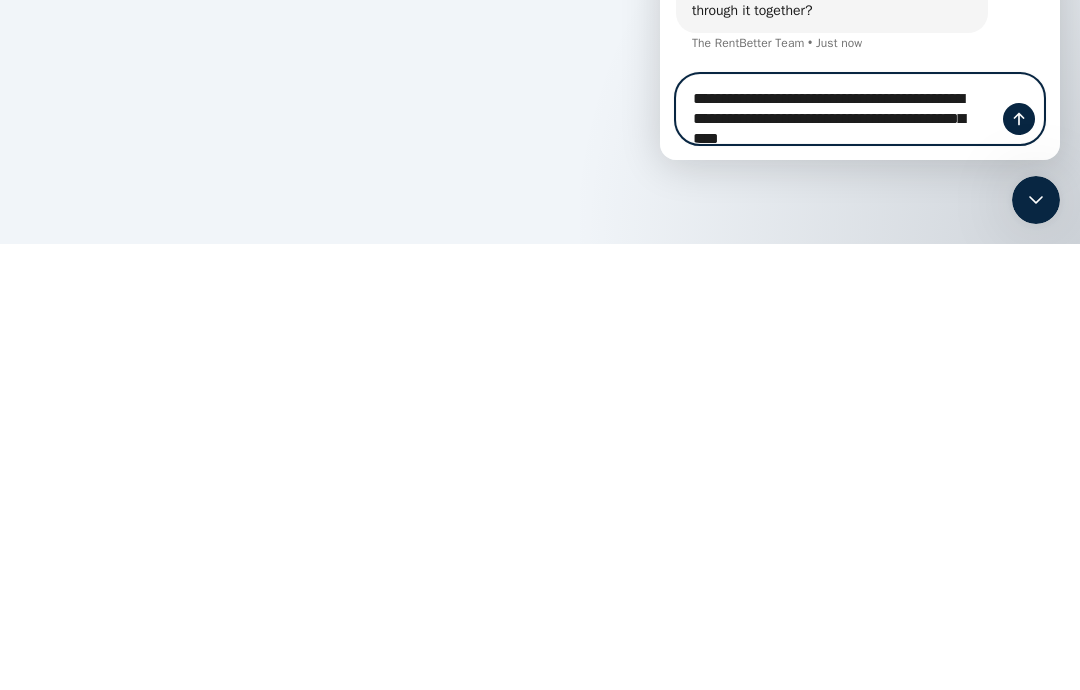 scroll, scrollTop: 780, scrollLeft: 0, axis: vertical 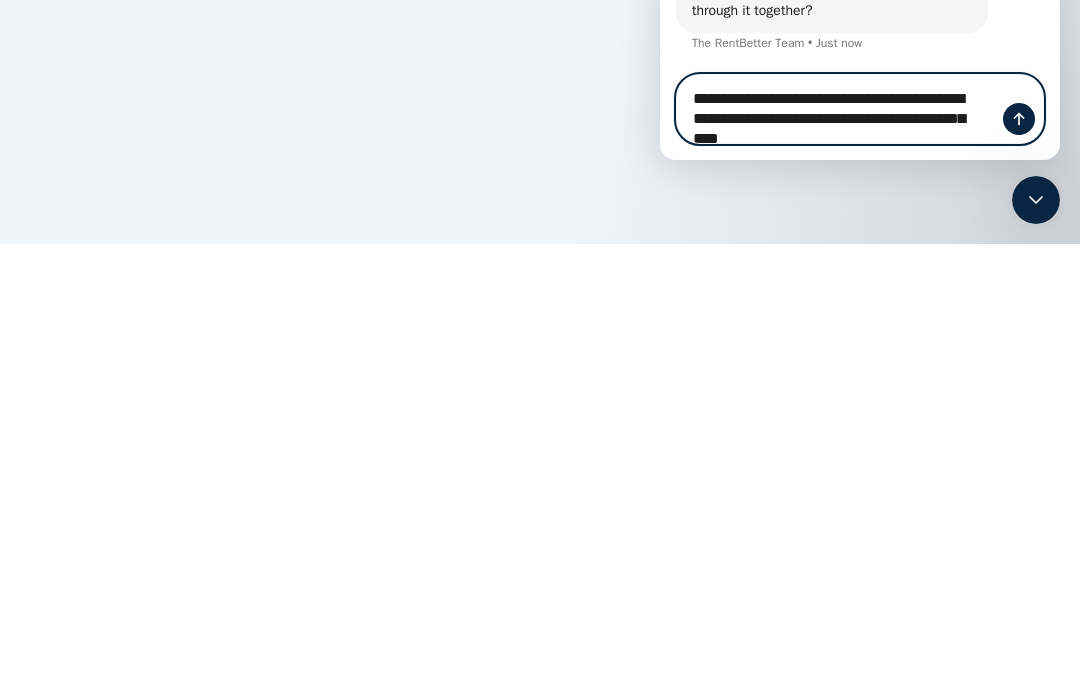 type on "**********" 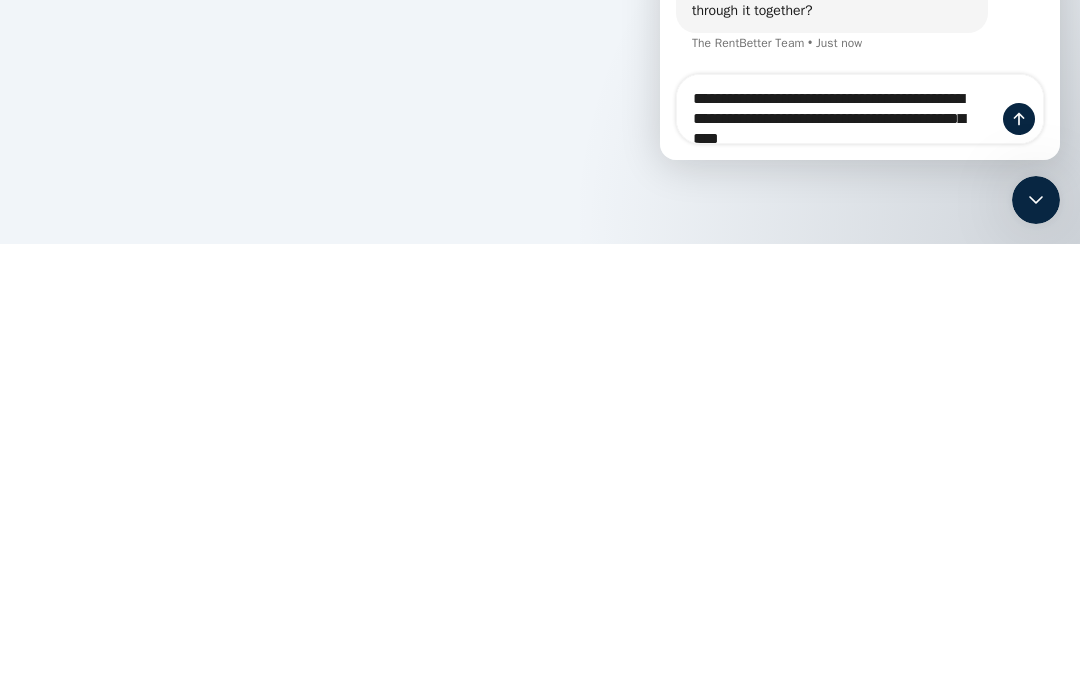 click on "If you still need help with verifying your account details or anything else, I'm here to assist you. Would you like to share more about the issue you're facing so we can work through it together? The RentBetter Team    •   Just now" at bounding box center (832, -28) 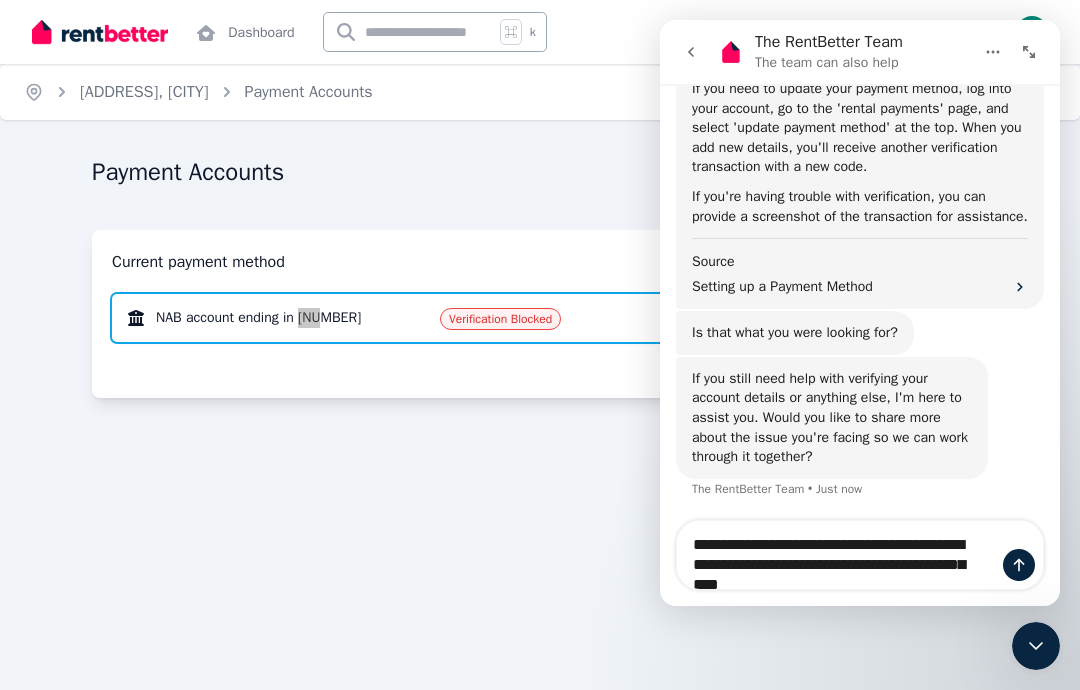 scroll, scrollTop: 798, scrollLeft: 0, axis: vertical 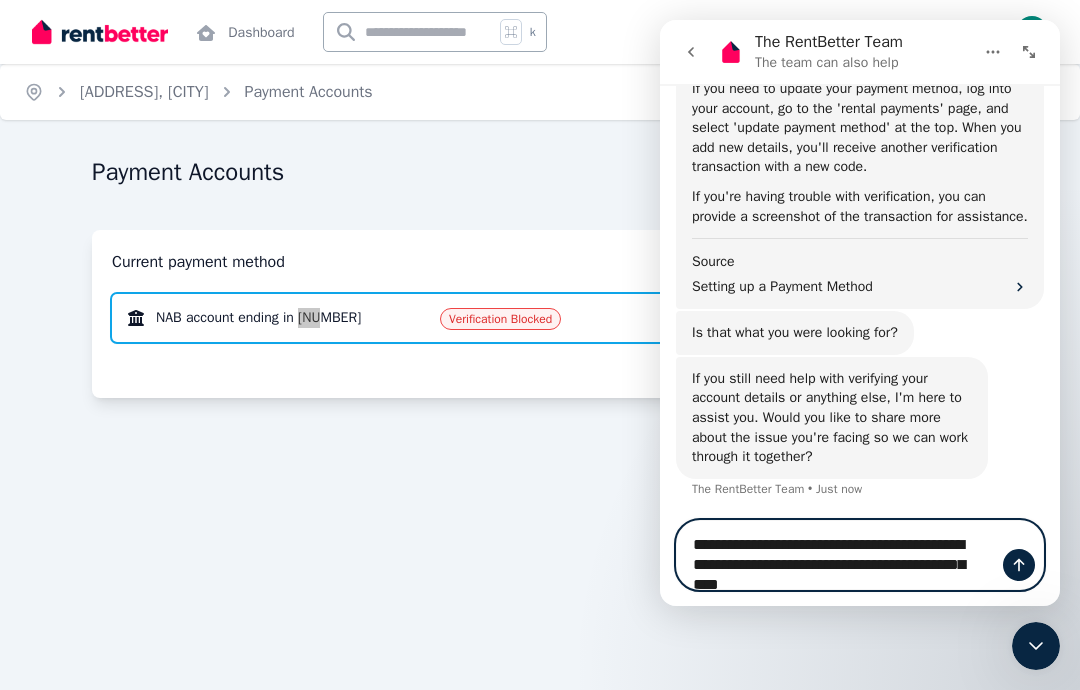 click on "**********" at bounding box center (860, 565) 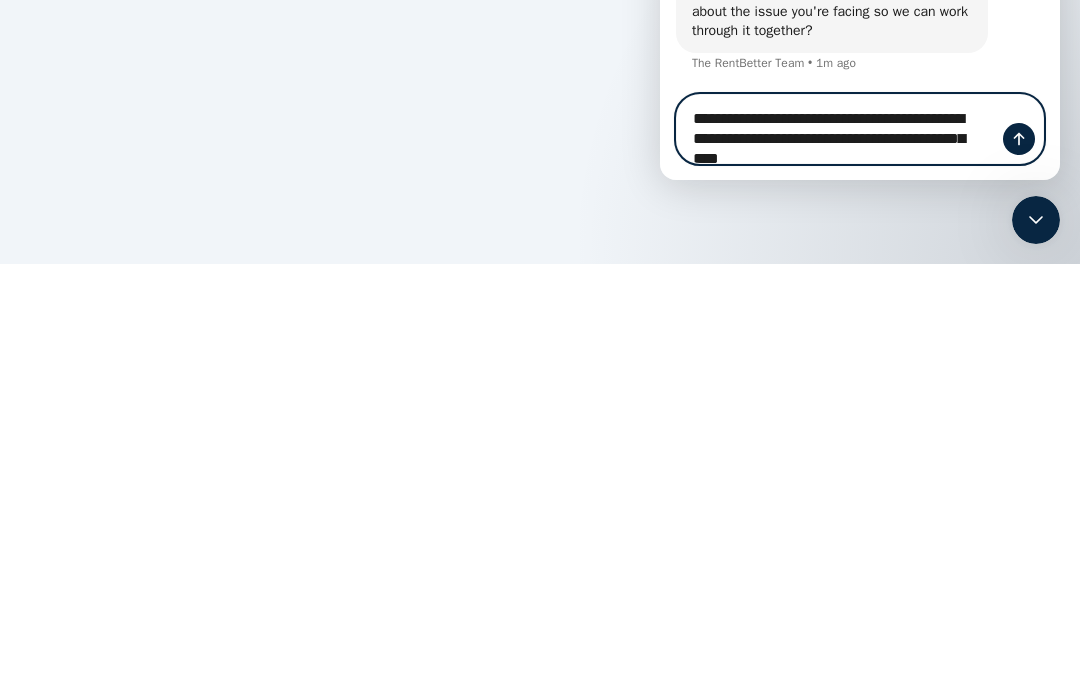 click on "**********" at bounding box center (860, 139) 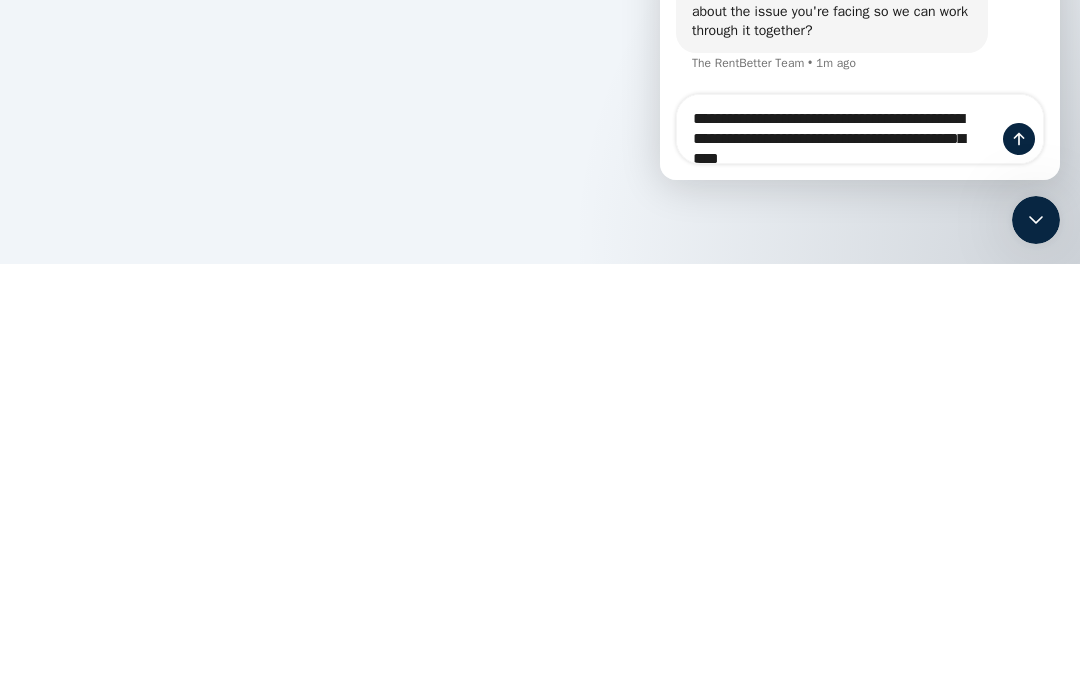 click on "Home [ADDRESS], [CITY] Payment Accounts Payment Accounts Add new Current payment method NAB account ending in [NUMBER] Verification Blocked" at bounding box center [540, 345] 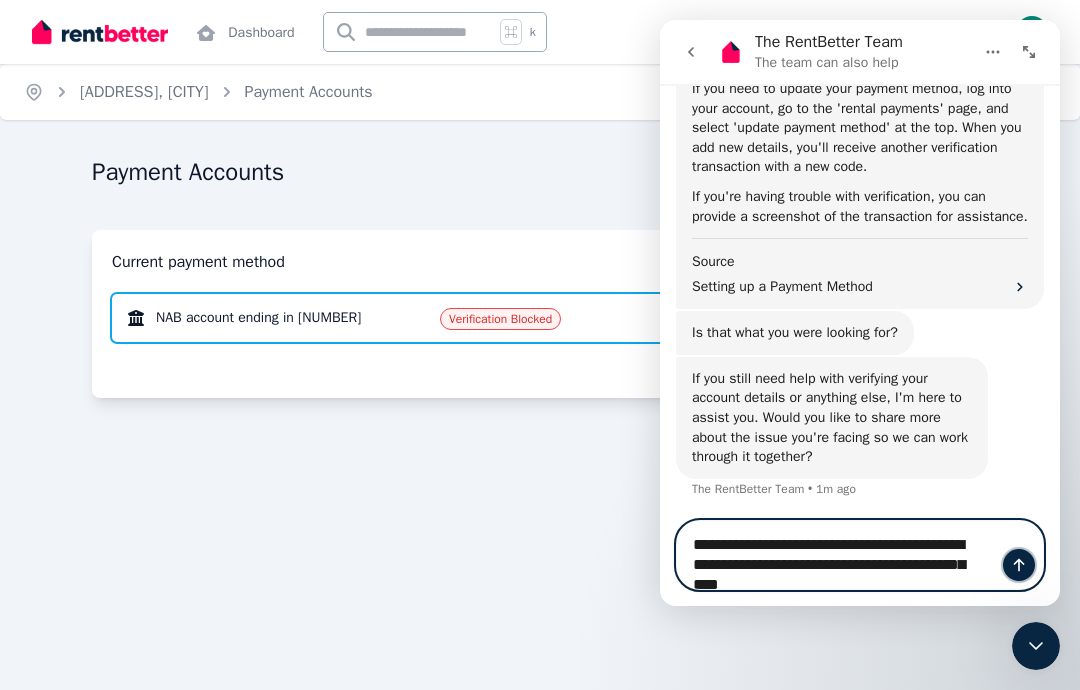 click at bounding box center (1019, 565) 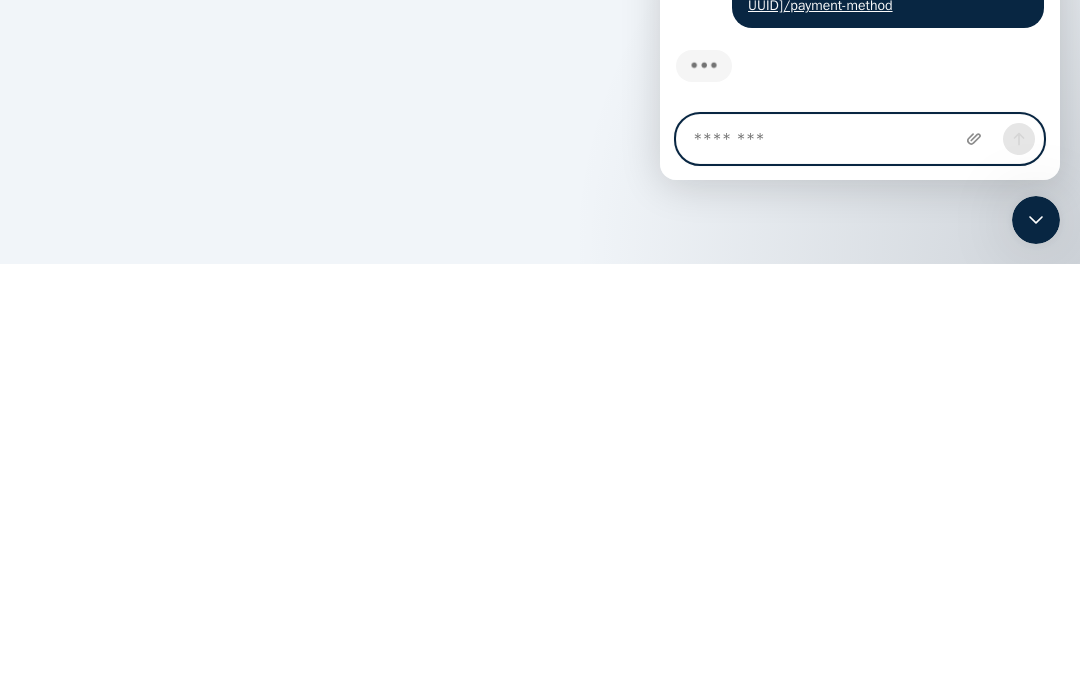 scroll, scrollTop: 856, scrollLeft: 0, axis: vertical 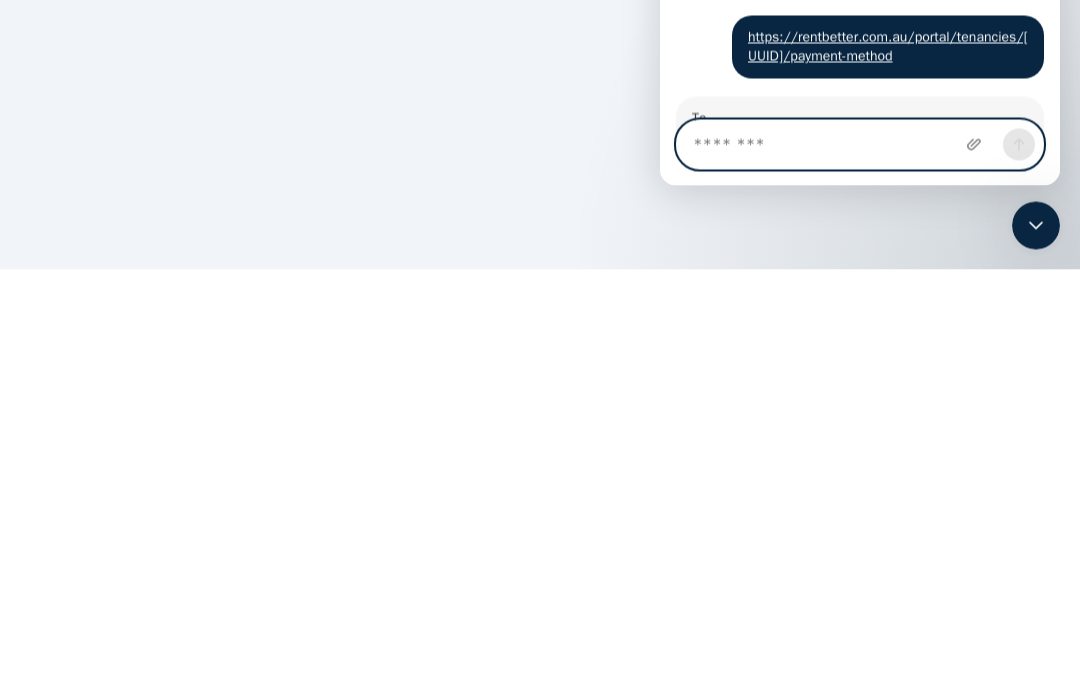 click at bounding box center [860, 145] 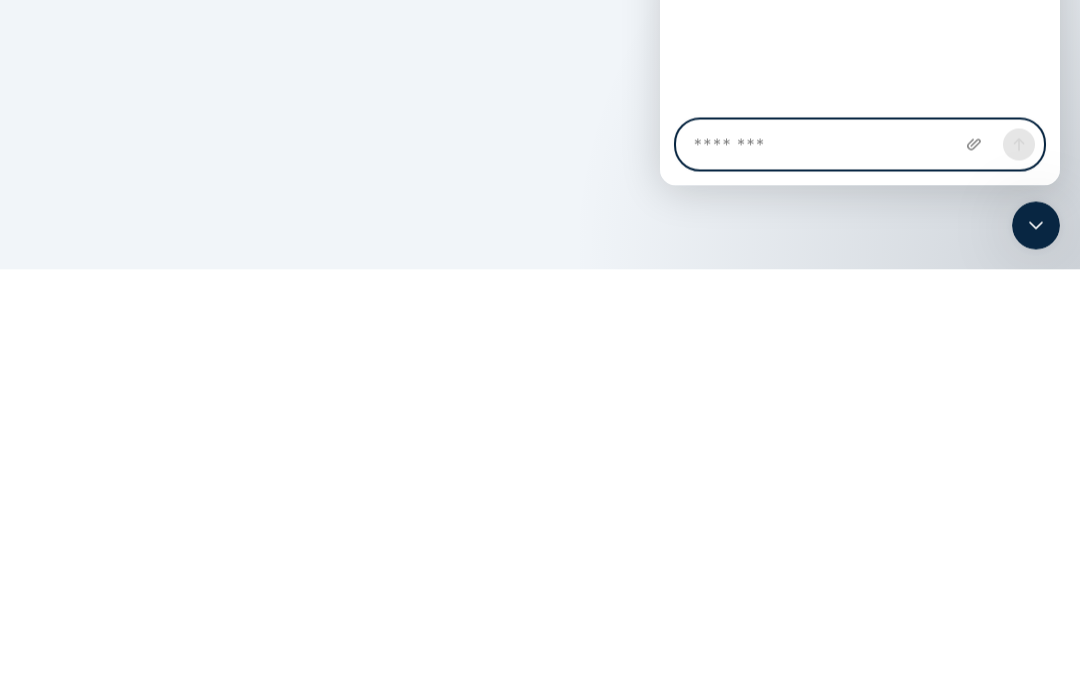 scroll, scrollTop: 1193, scrollLeft: 0, axis: vertical 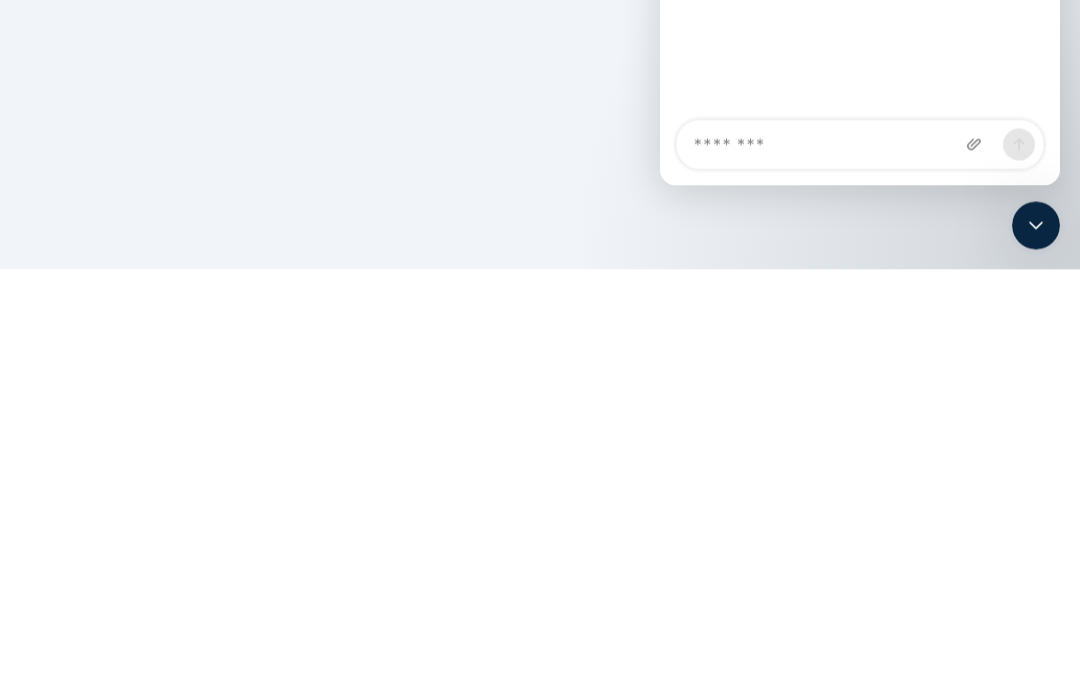 click on "Home [ADDRESS], [CITY] Payment Accounts Payment Accounts Add new Current payment method NAB account ending in [NUMBER] Verification Blocked" at bounding box center [540, 345] 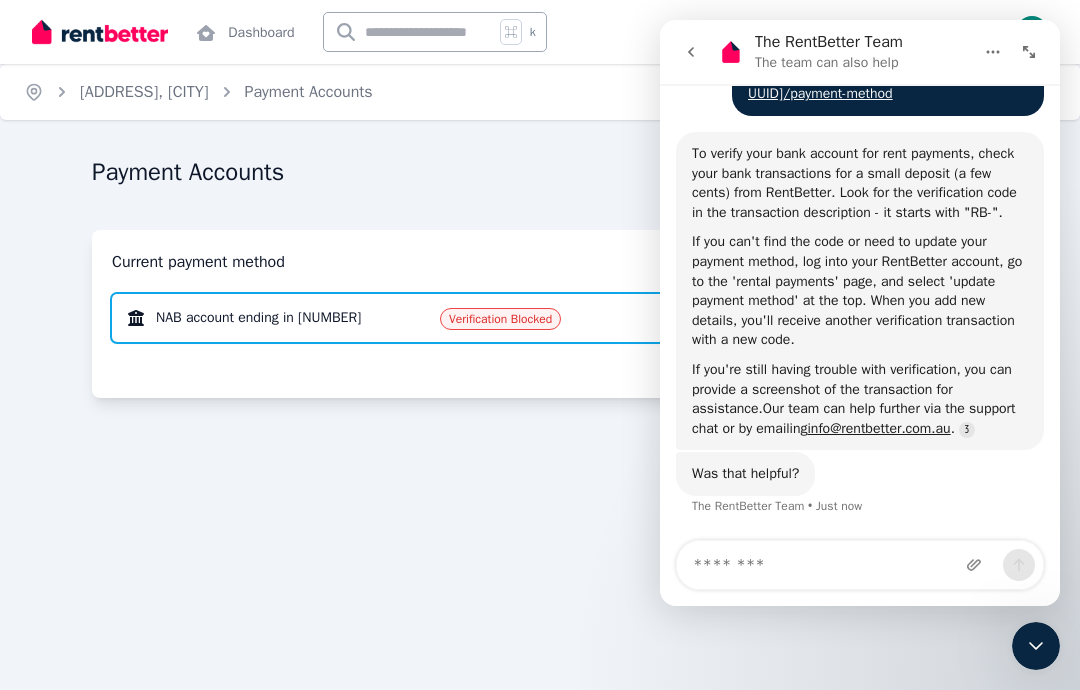 scroll, scrollTop: 1284, scrollLeft: 0, axis: vertical 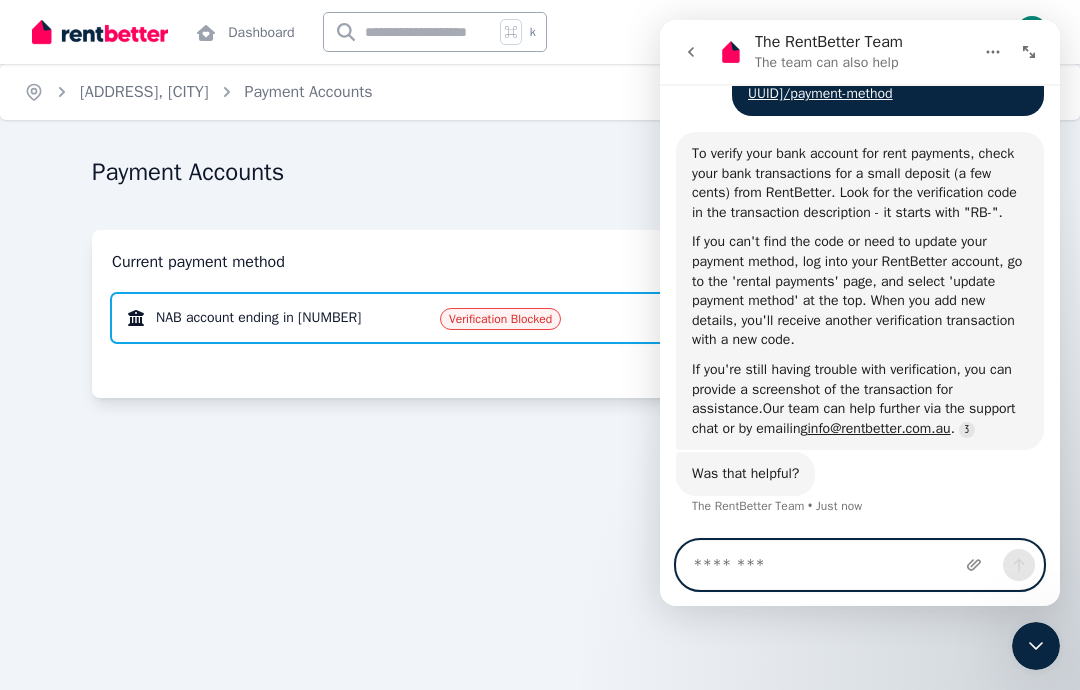 click at bounding box center [860, 565] 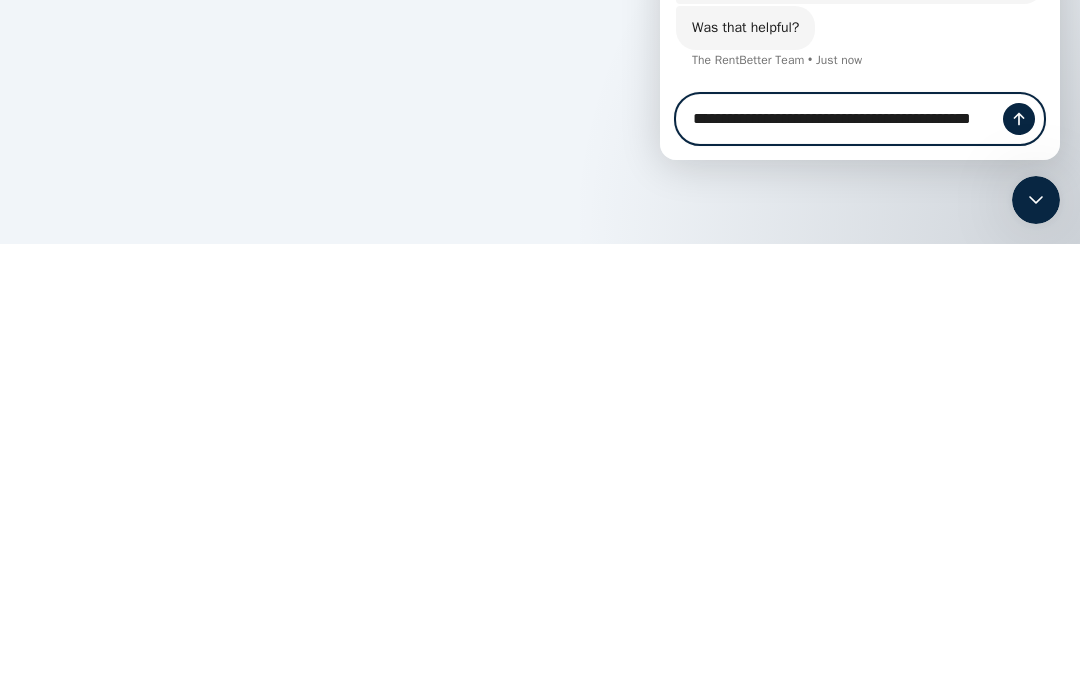 scroll, scrollTop: 0, scrollLeft: 0, axis: both 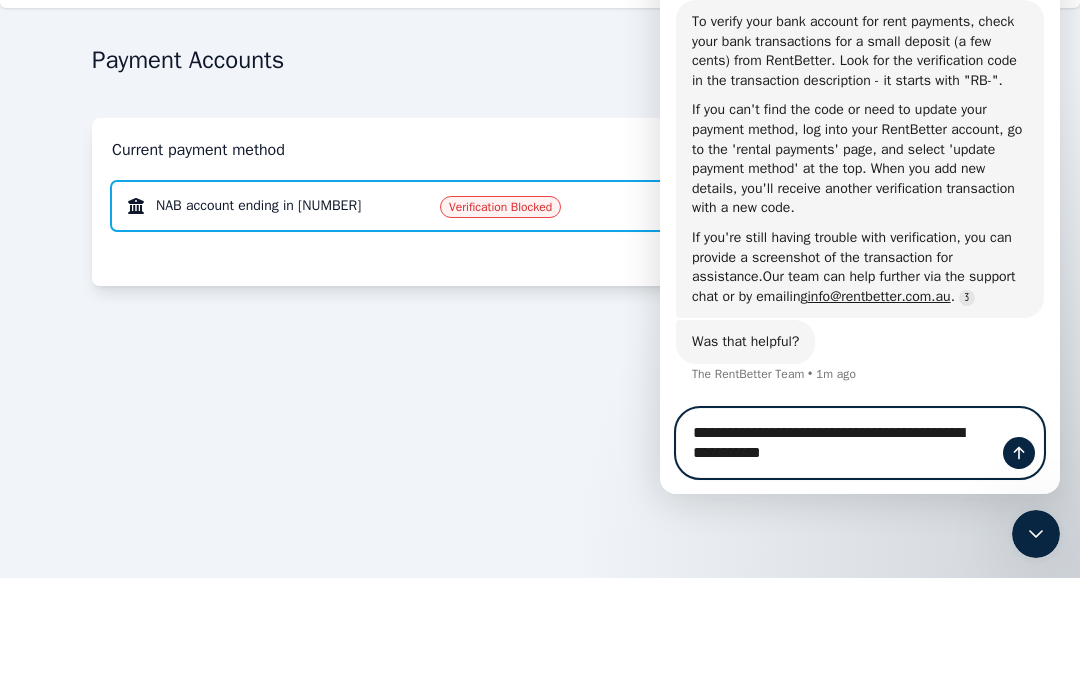 type on "**********" 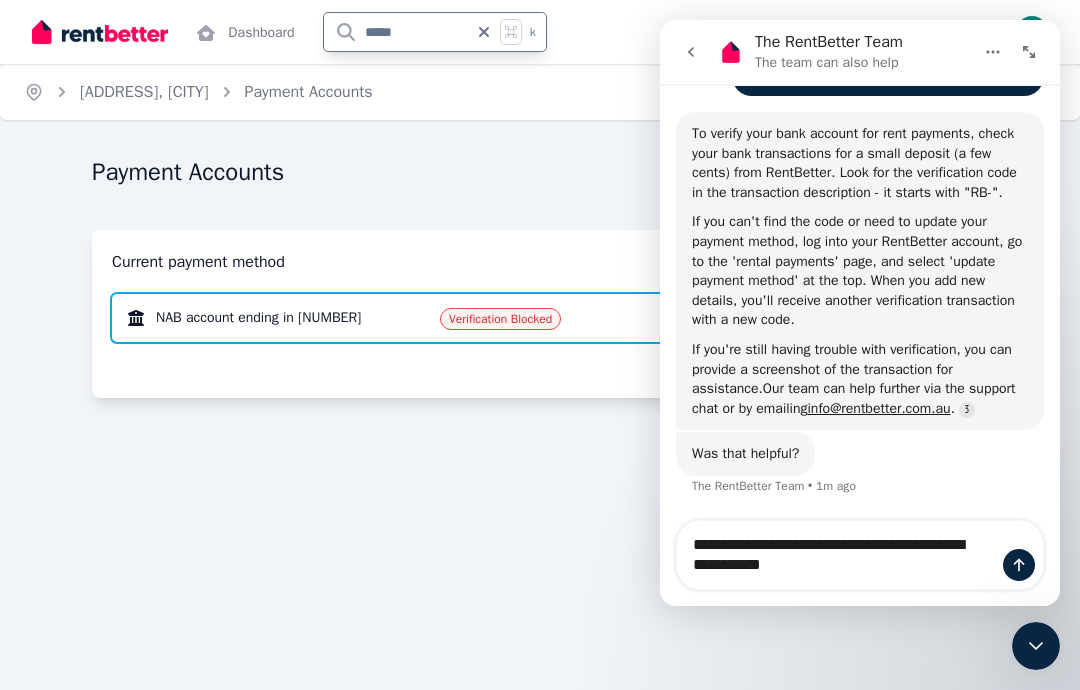 scroll, scrollTop: 1304, scrollLeft: 0, axis: vertical 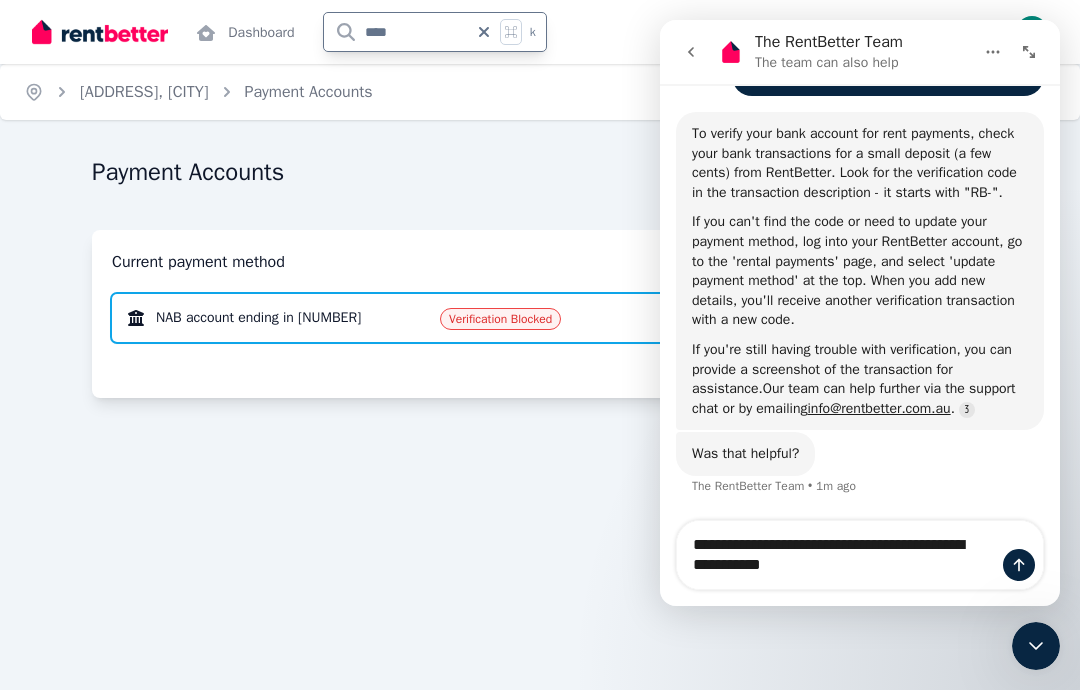 type on "***" 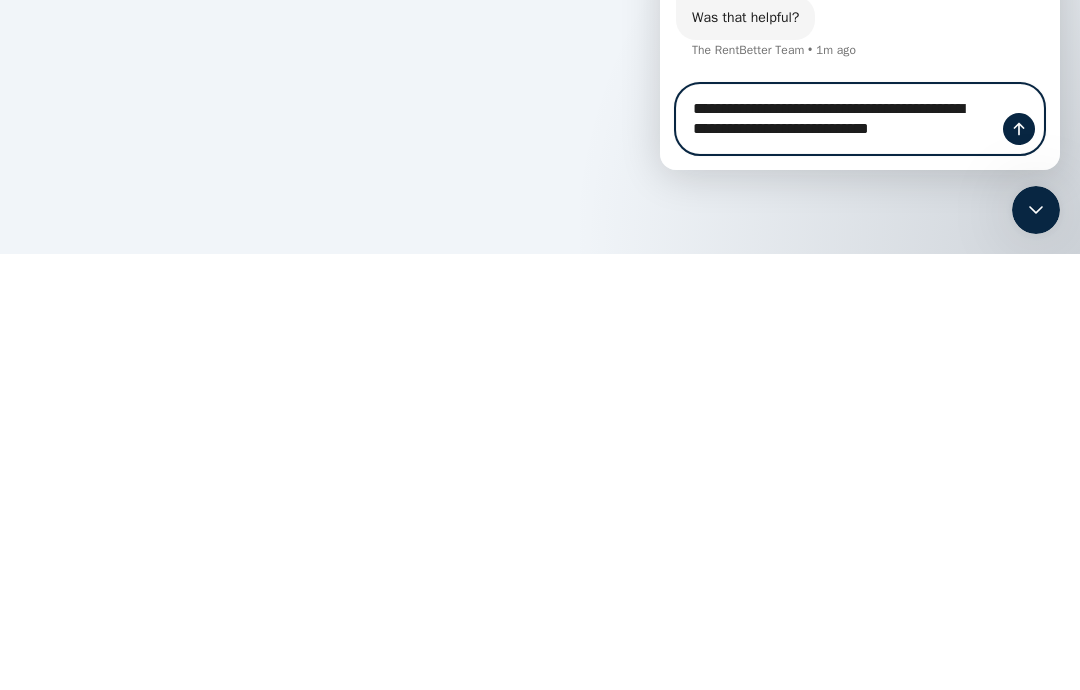 type on "**********" 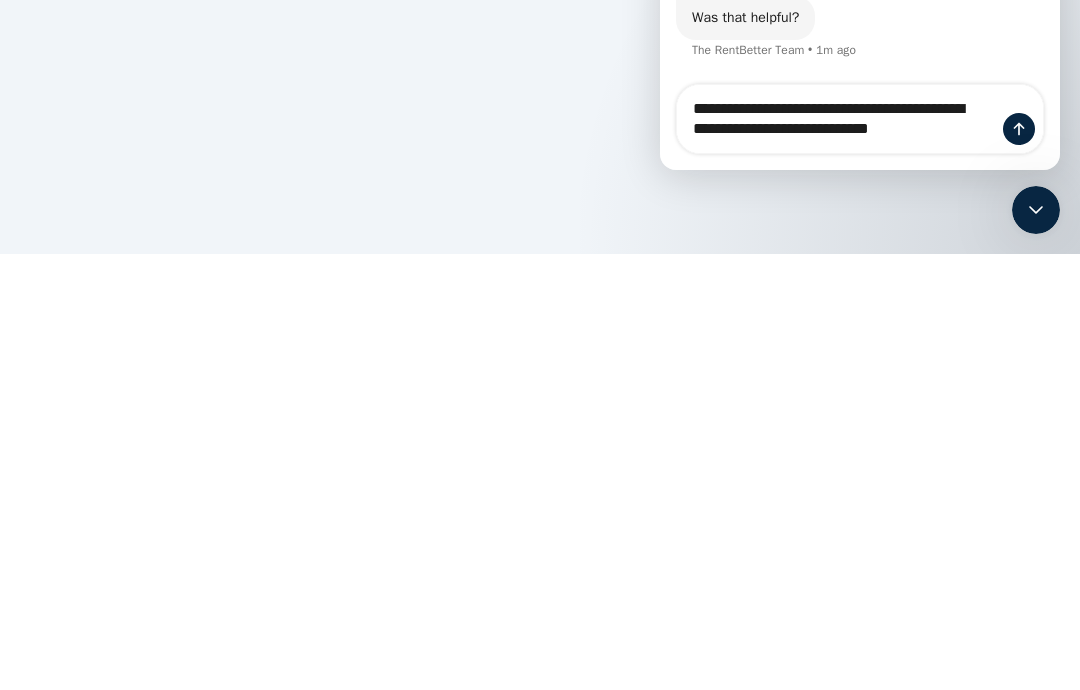 click 